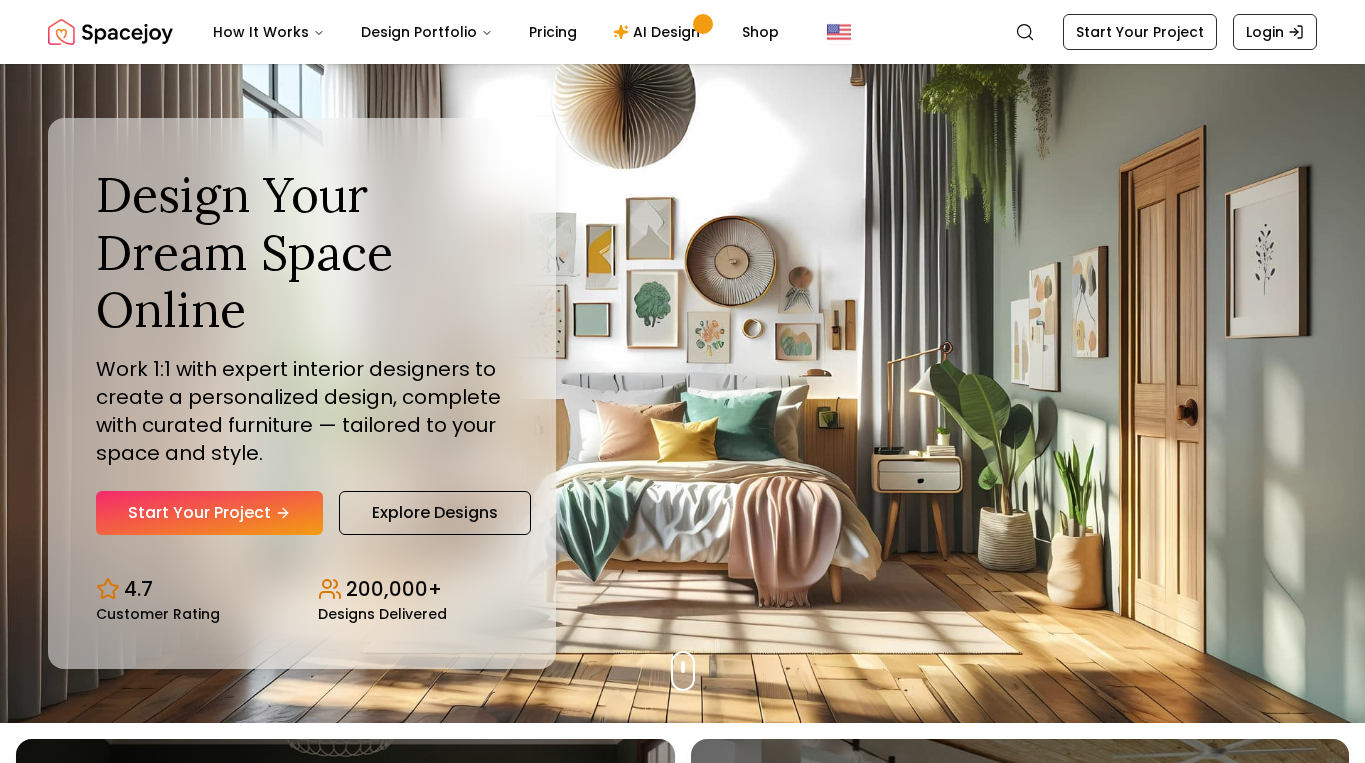 scroll, scrollTop: 0, scrollLeft: 0, axis: both 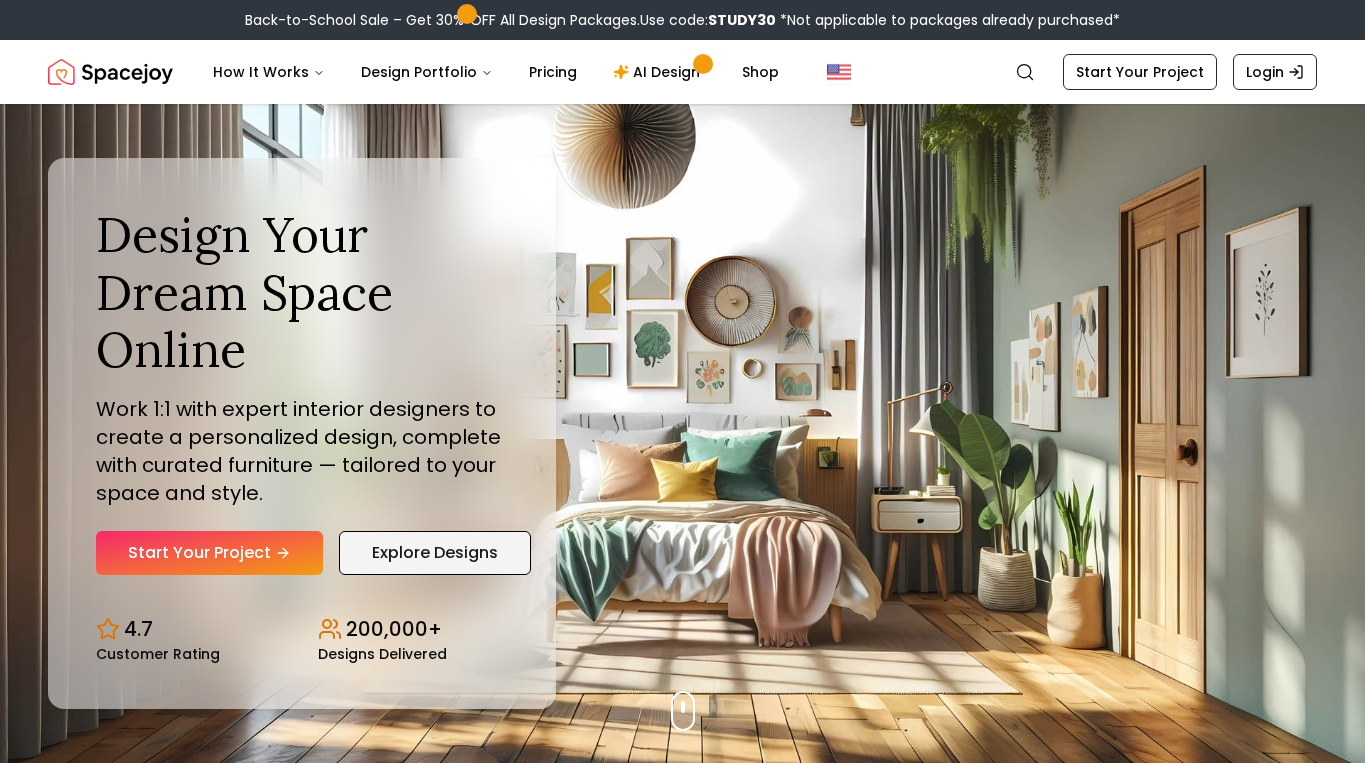 click on "Explore Designs" at bounding box center (435, 553) 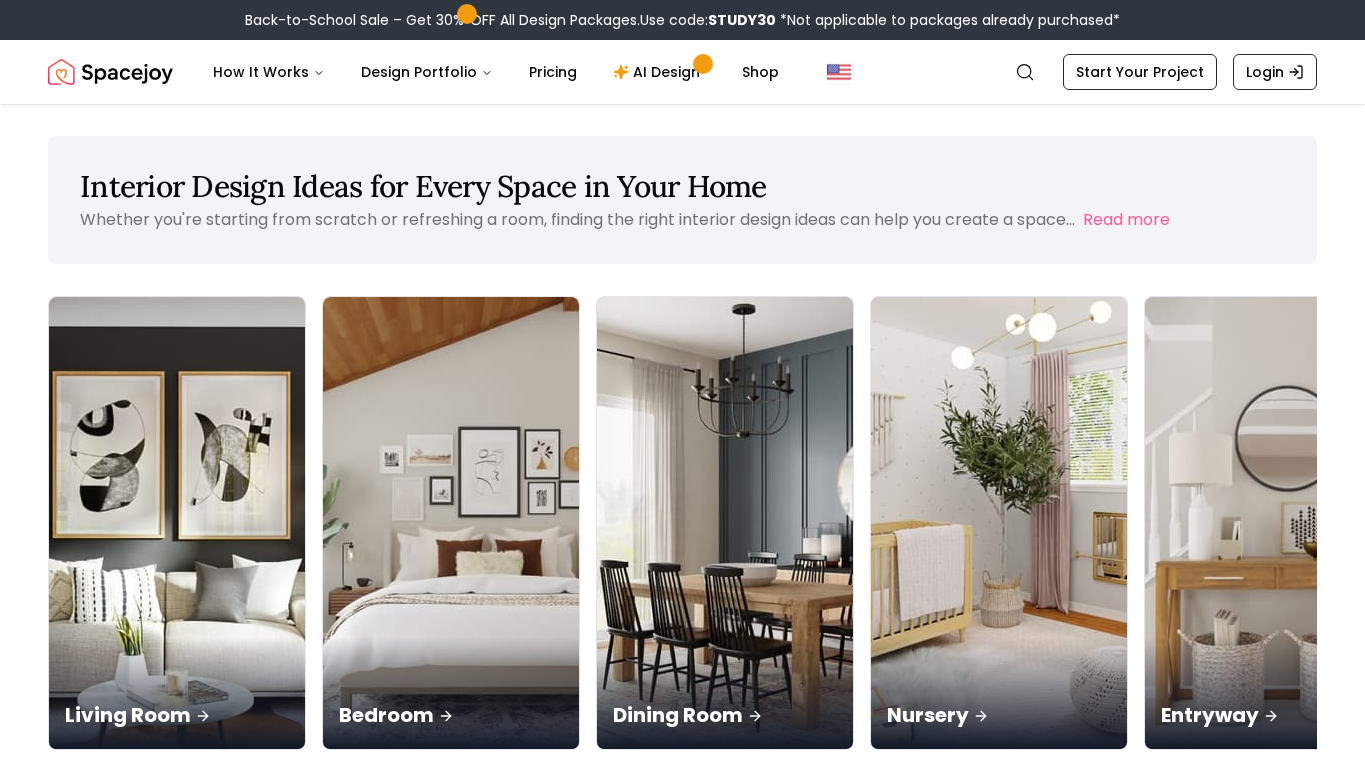scroll, scrollTop: 0, scrollLeft: 0, axis: both 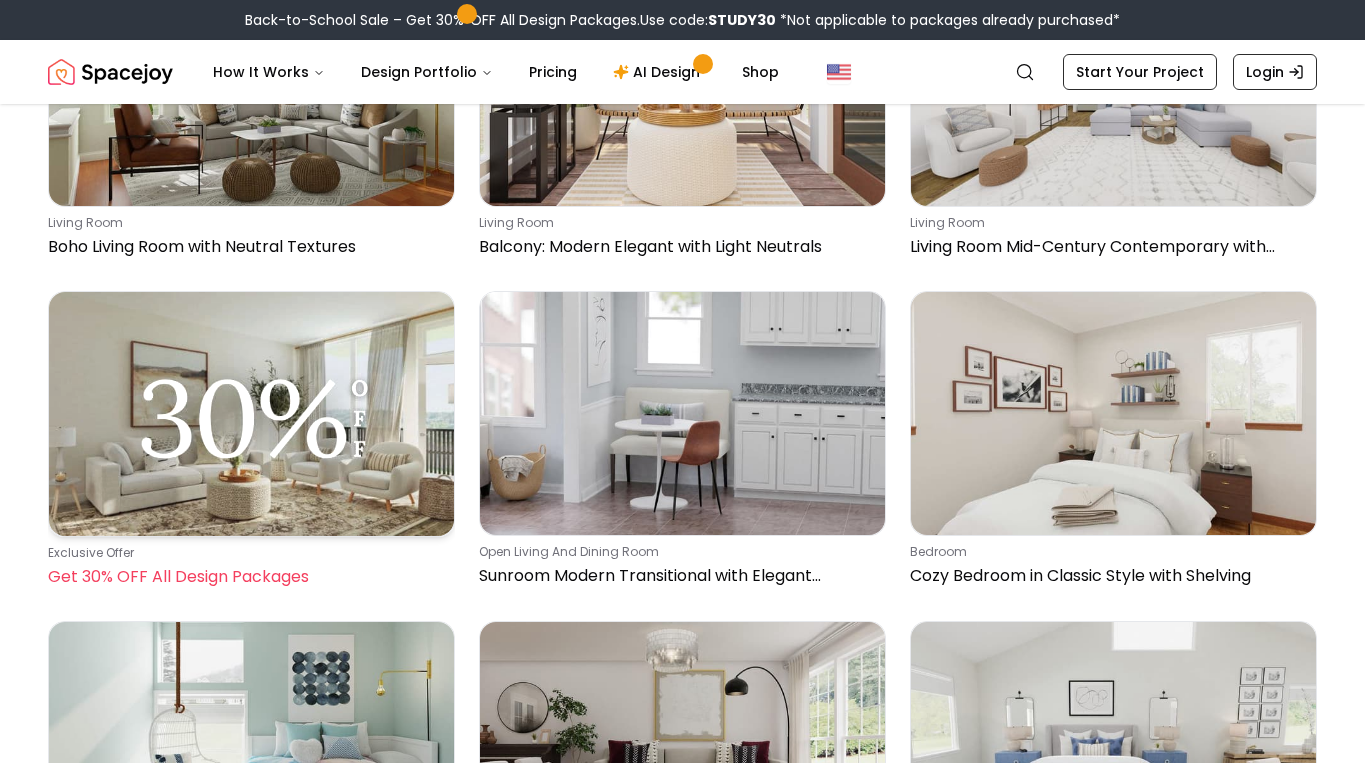 click at bounding box center (251, 414) 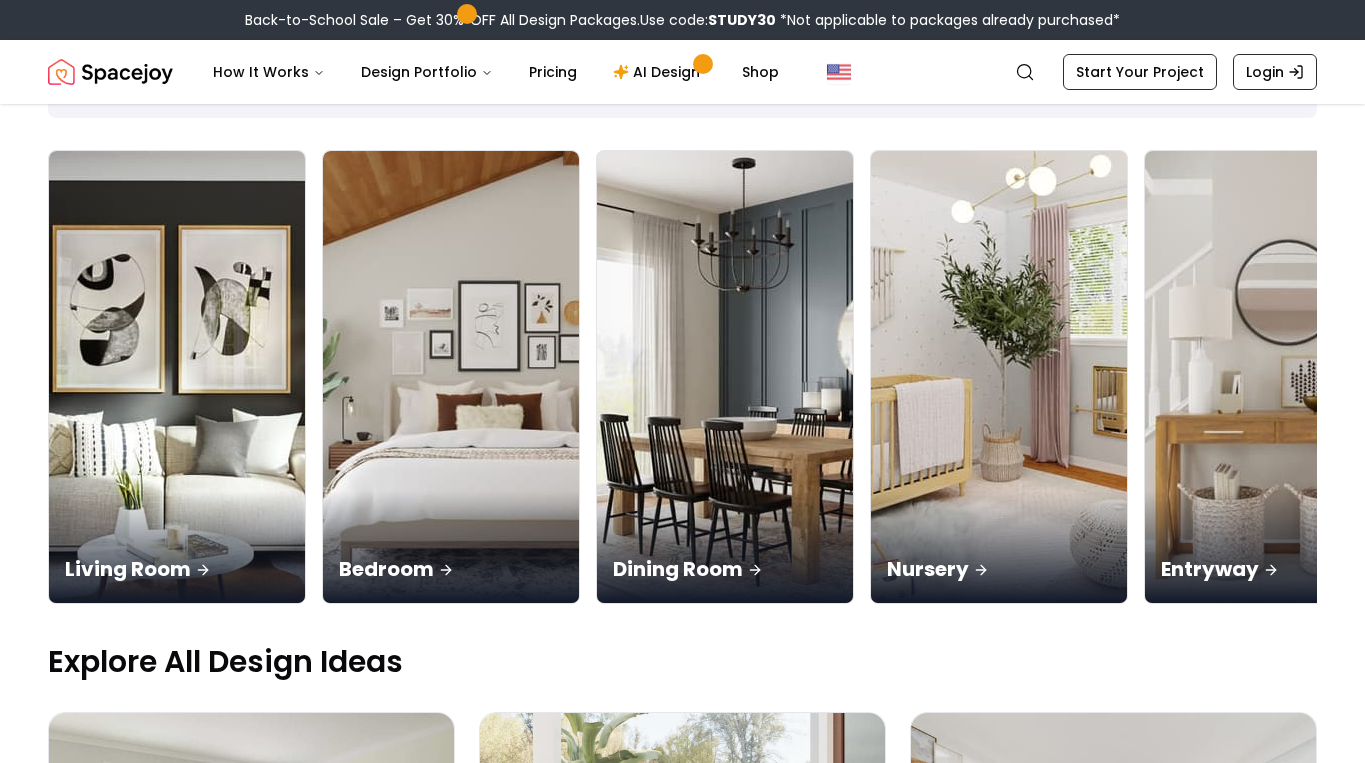 scroll, scrollTop: 0, scrollLeft: 0, axis: both 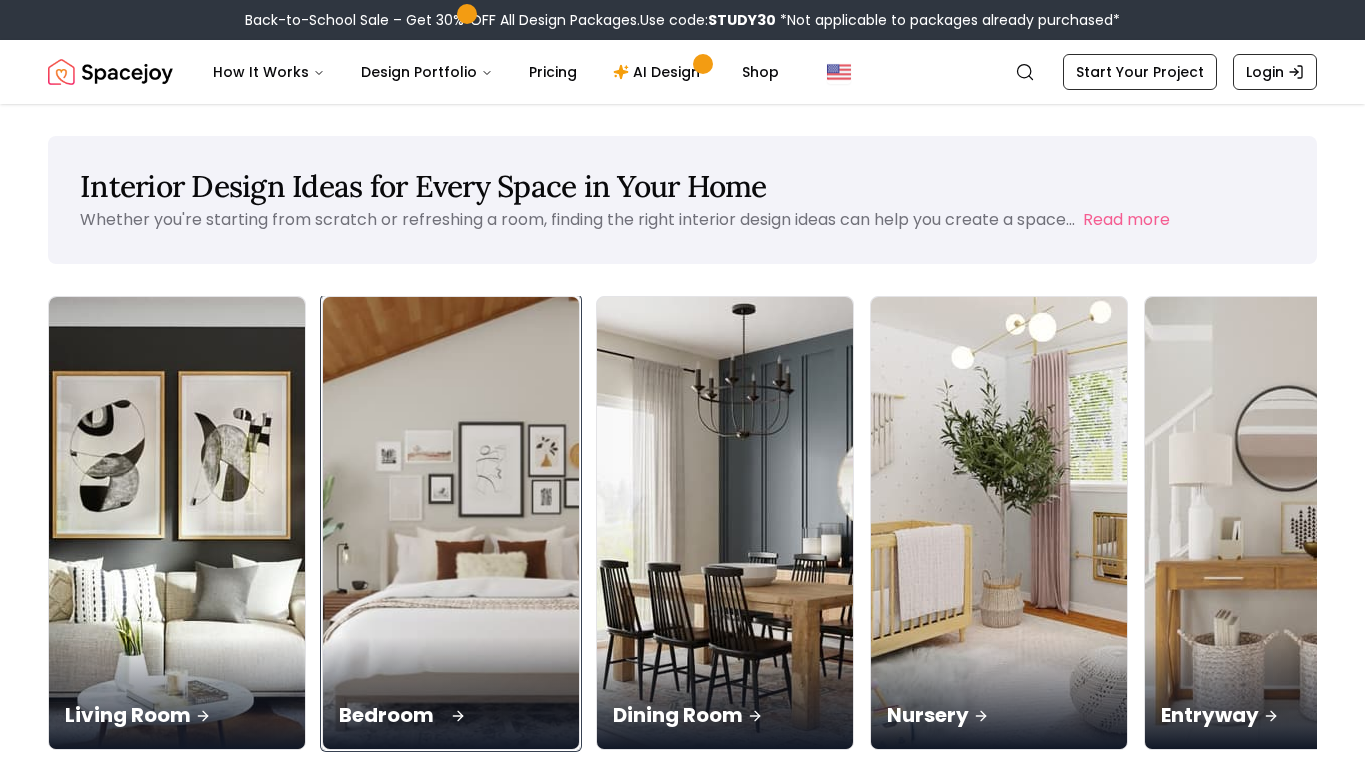 click on "Bedroom" at bounding box center [451, 693] 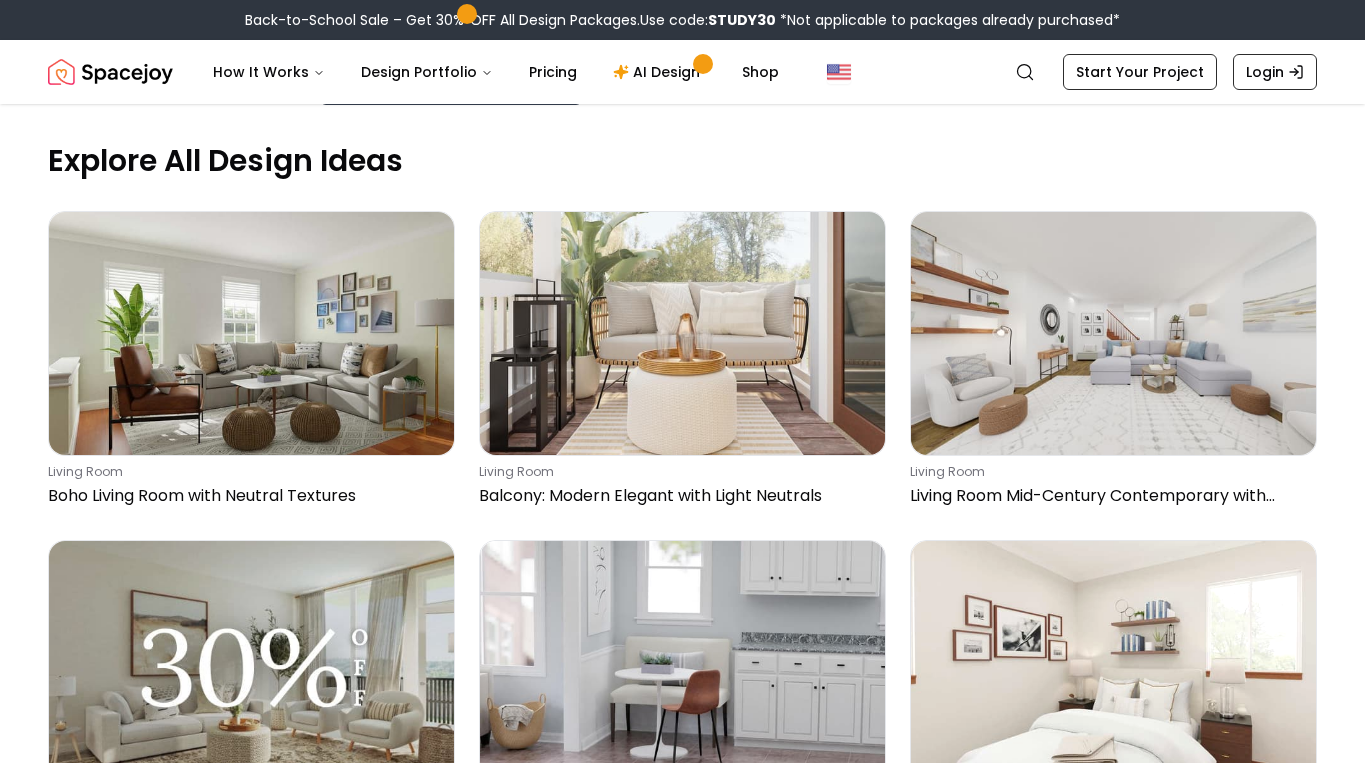 scroll, scrollTop: 607, scrollLeft: 0, axis: vertical 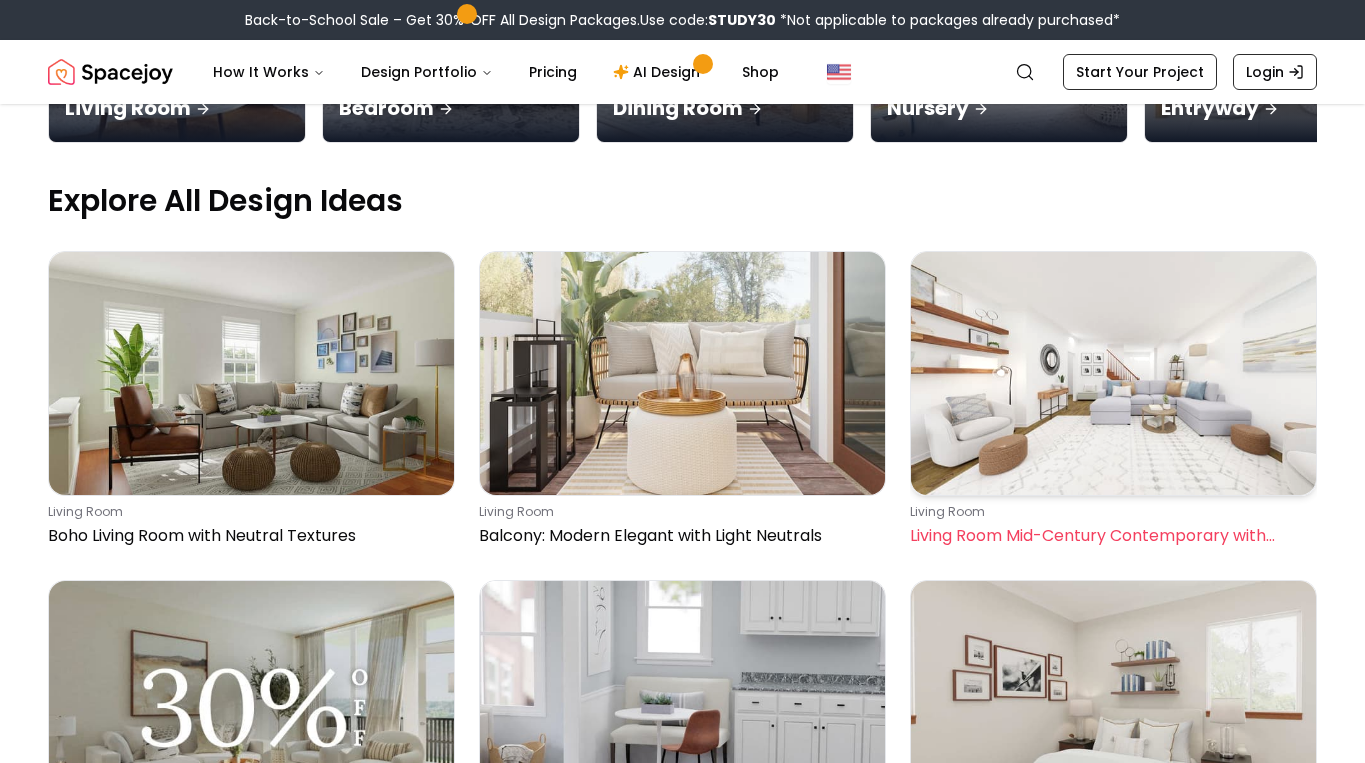 click at bounding box center (1113, 373) 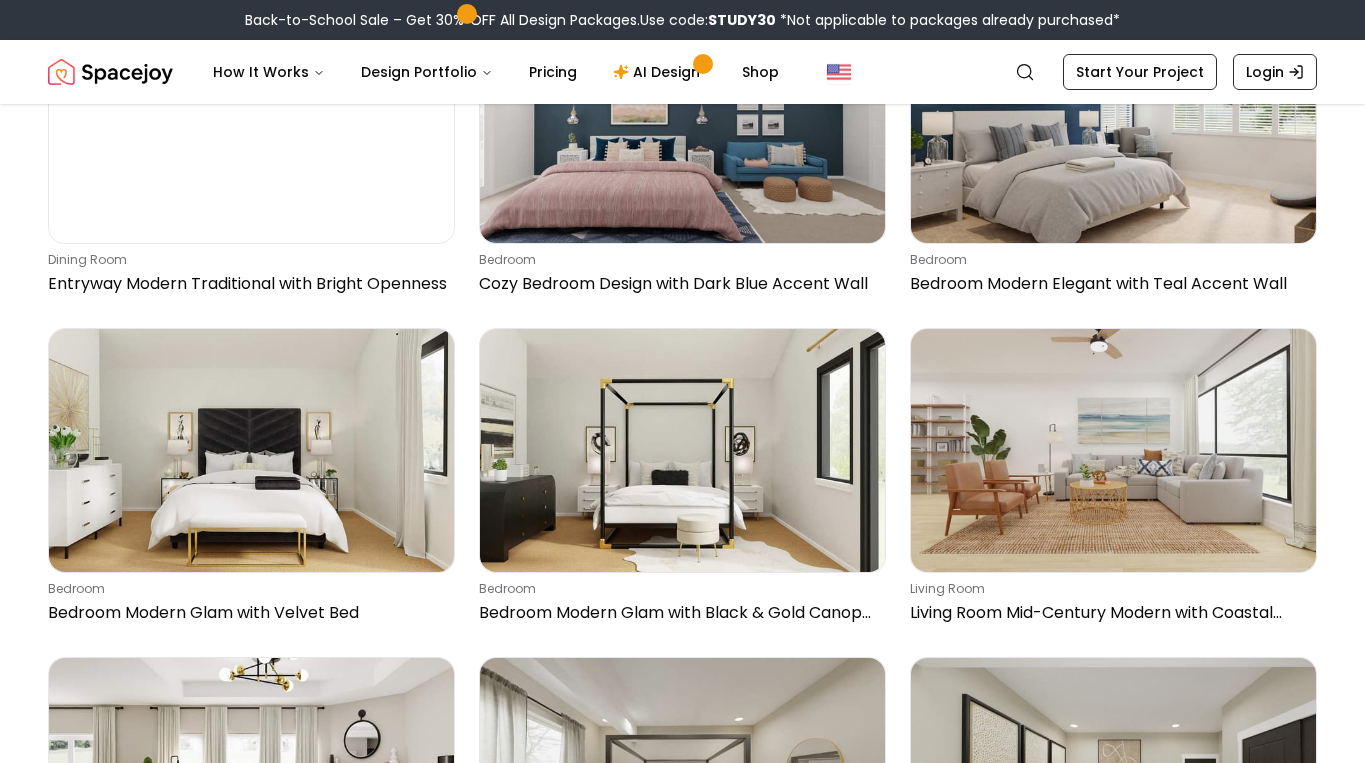 scroll, scrollTop: 2839, scrollLeft: 0, axis: vertical 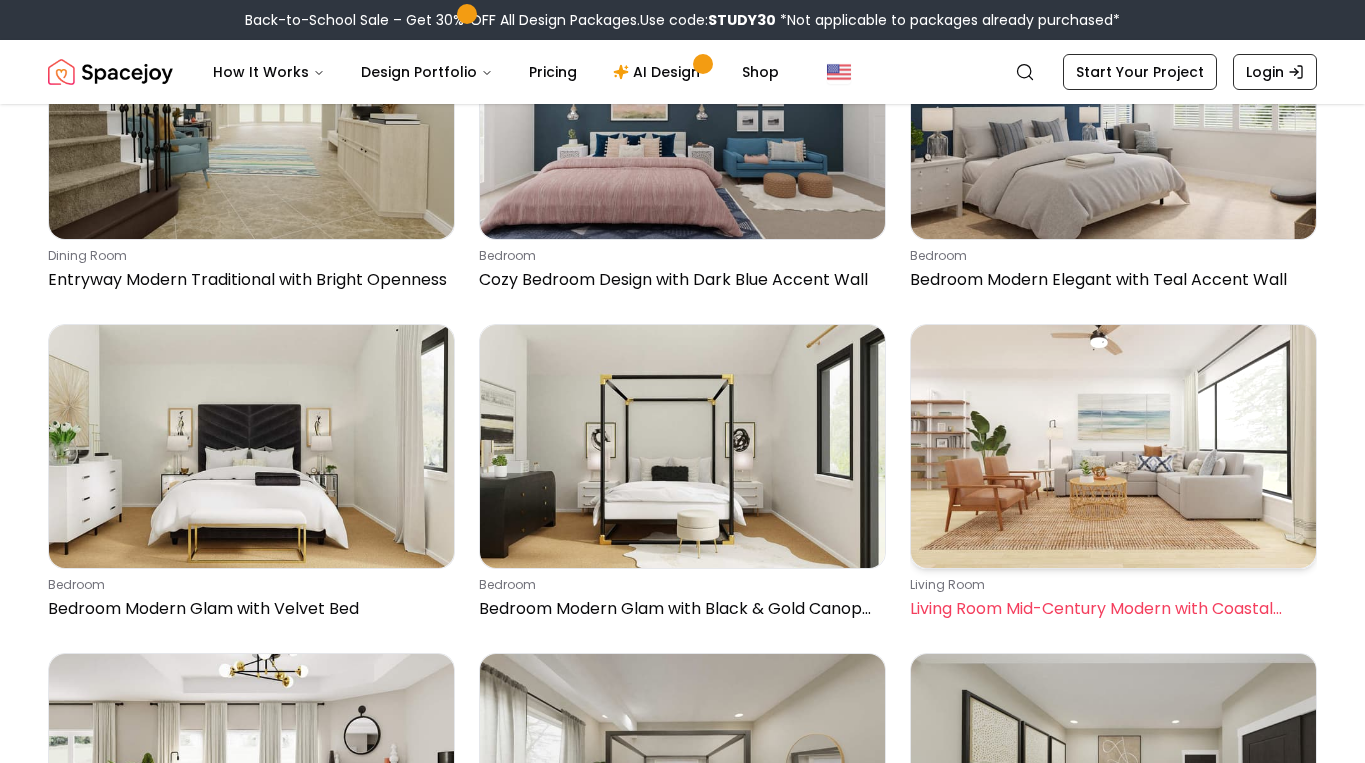 click at bounding box center [1113, 446] 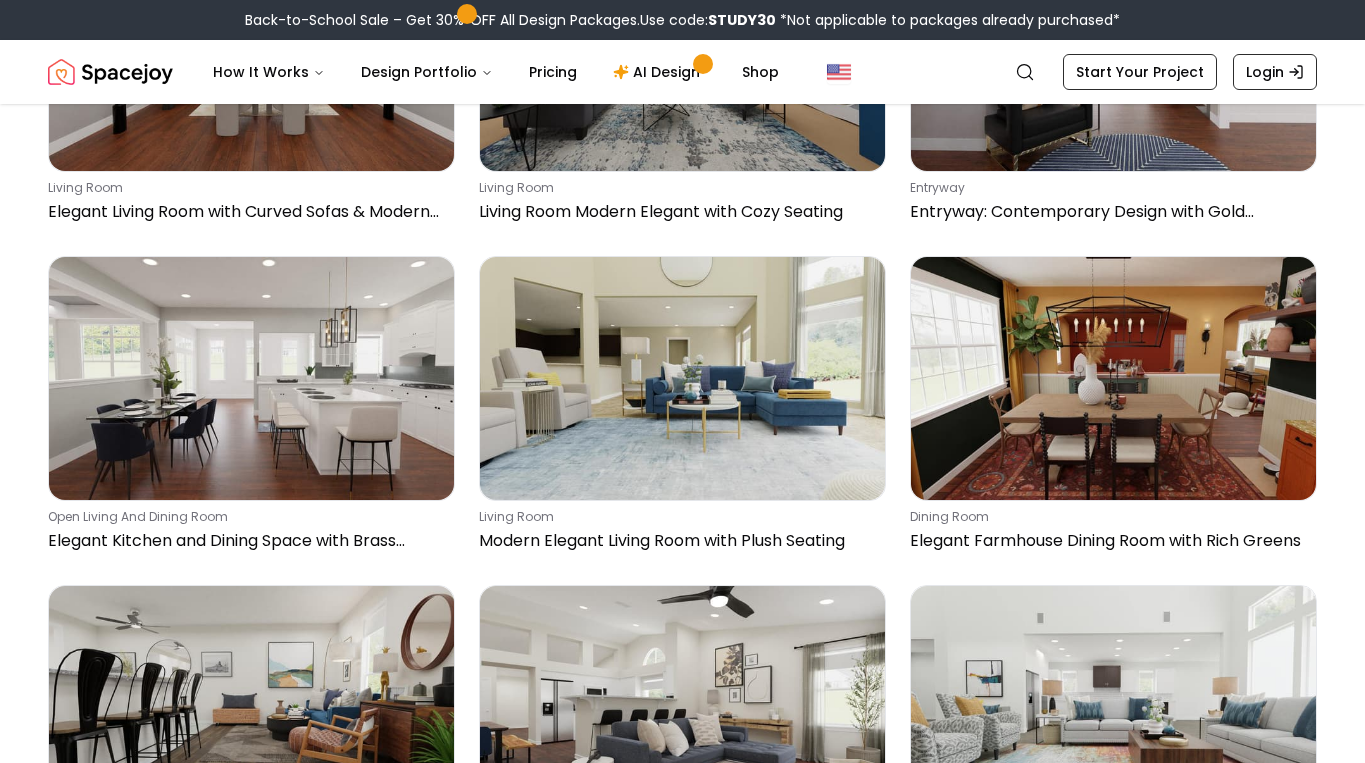 scroll, scrollTop: 5869, scrollLeft: 0, axis: vertical 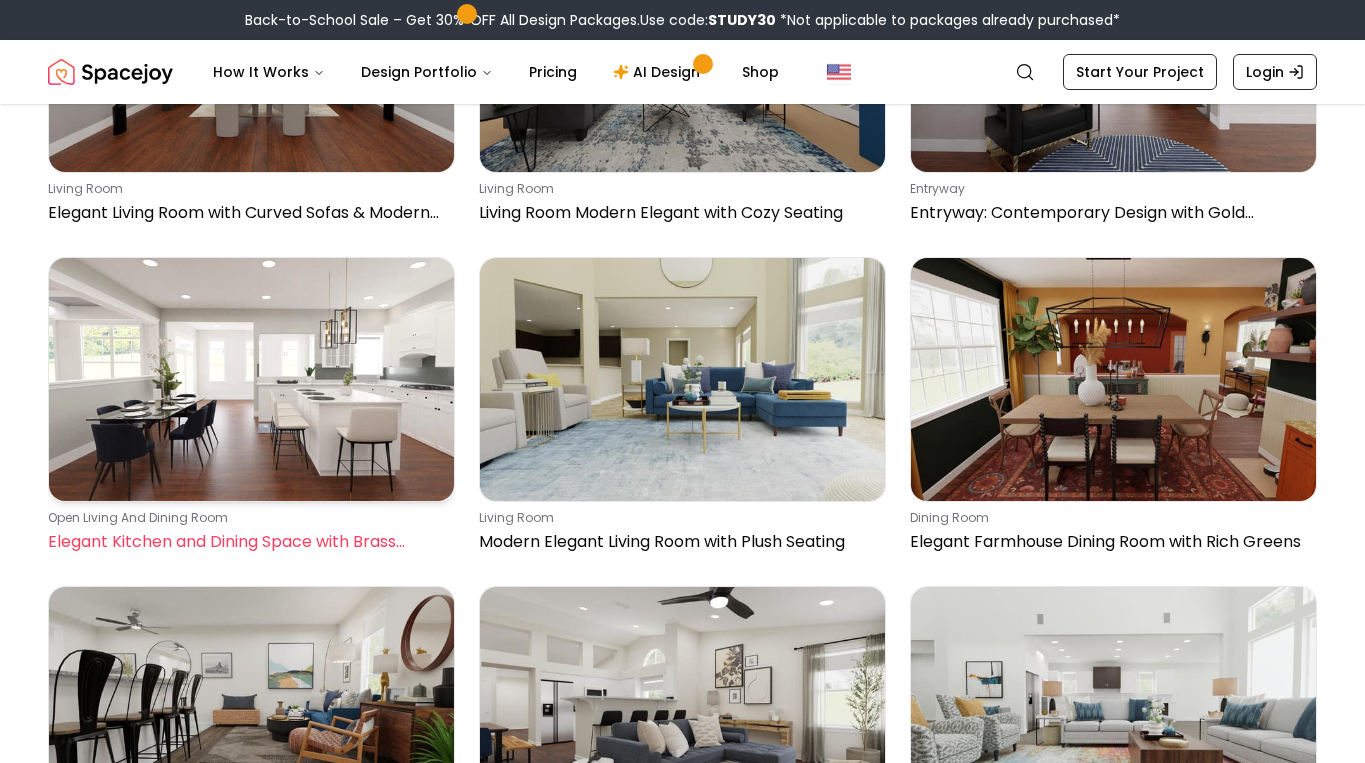 click at bounding box center [251, 379] 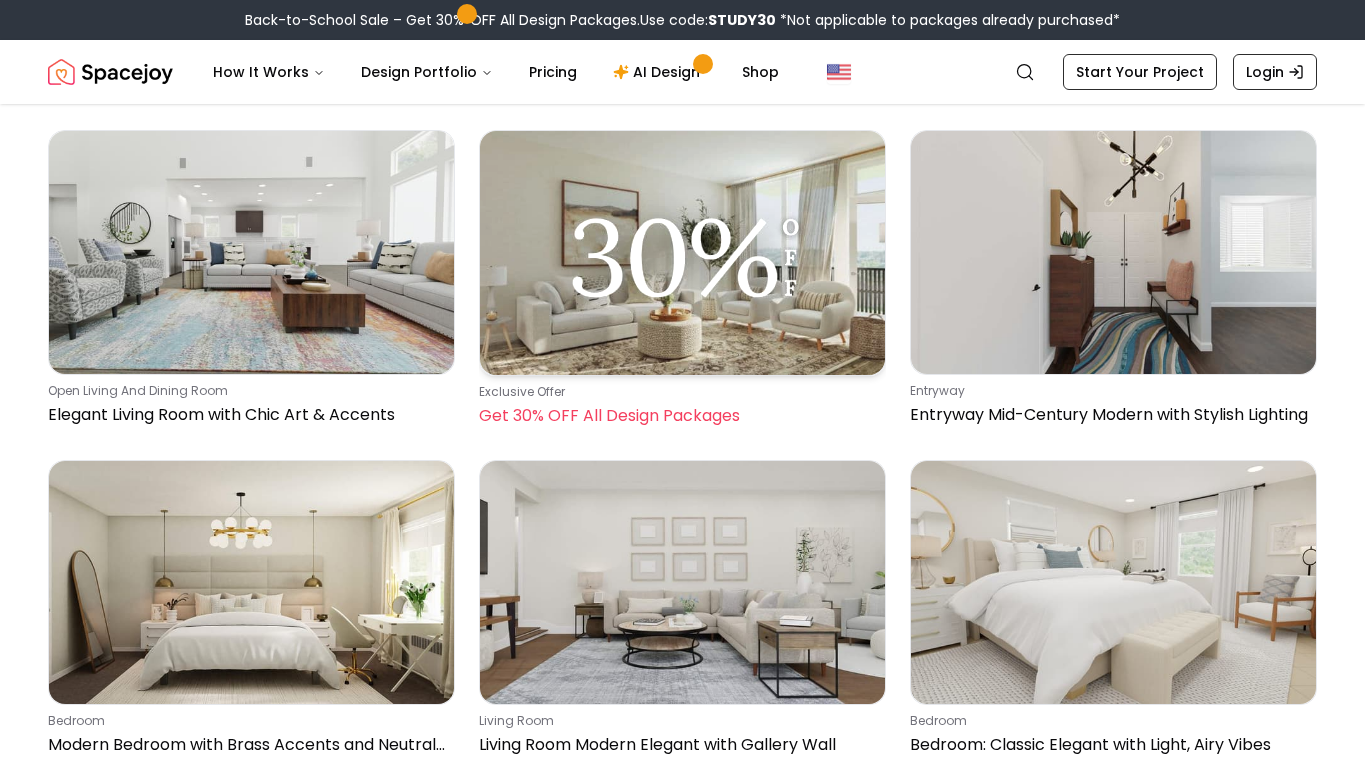 scroll, scrollTop: 6456, scrollLeft: 0, axis: vertical 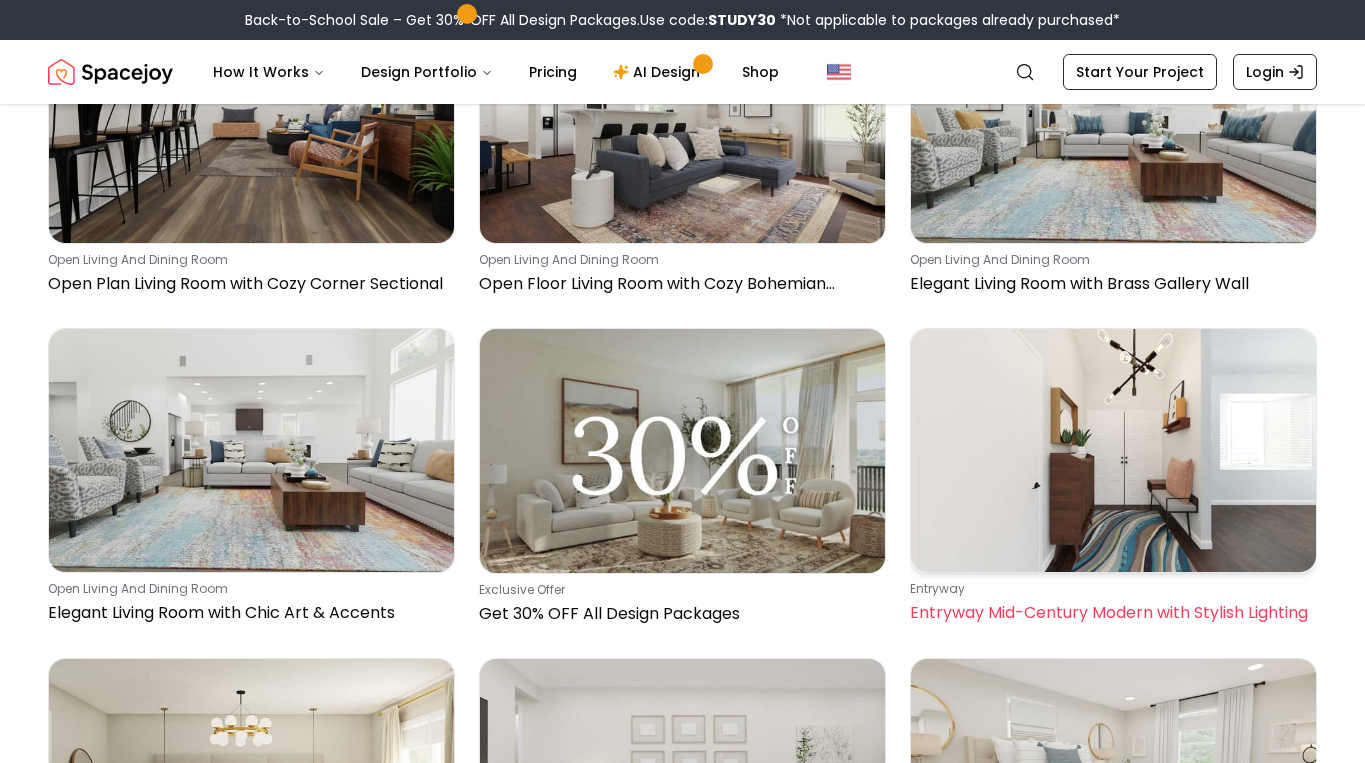 click at bounding box center [1113, 450] 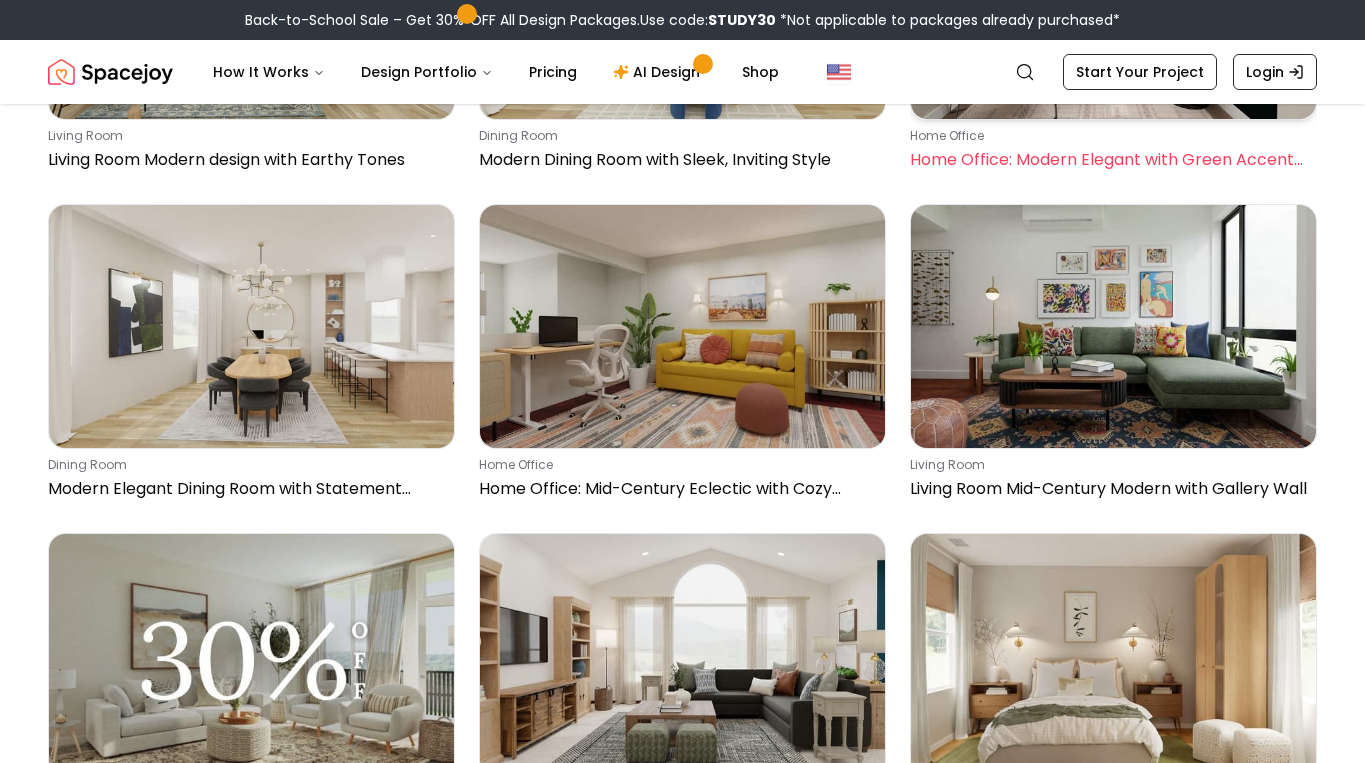 scroll, scrollTop: 13483, scrollLeft: 0, axis: vertical 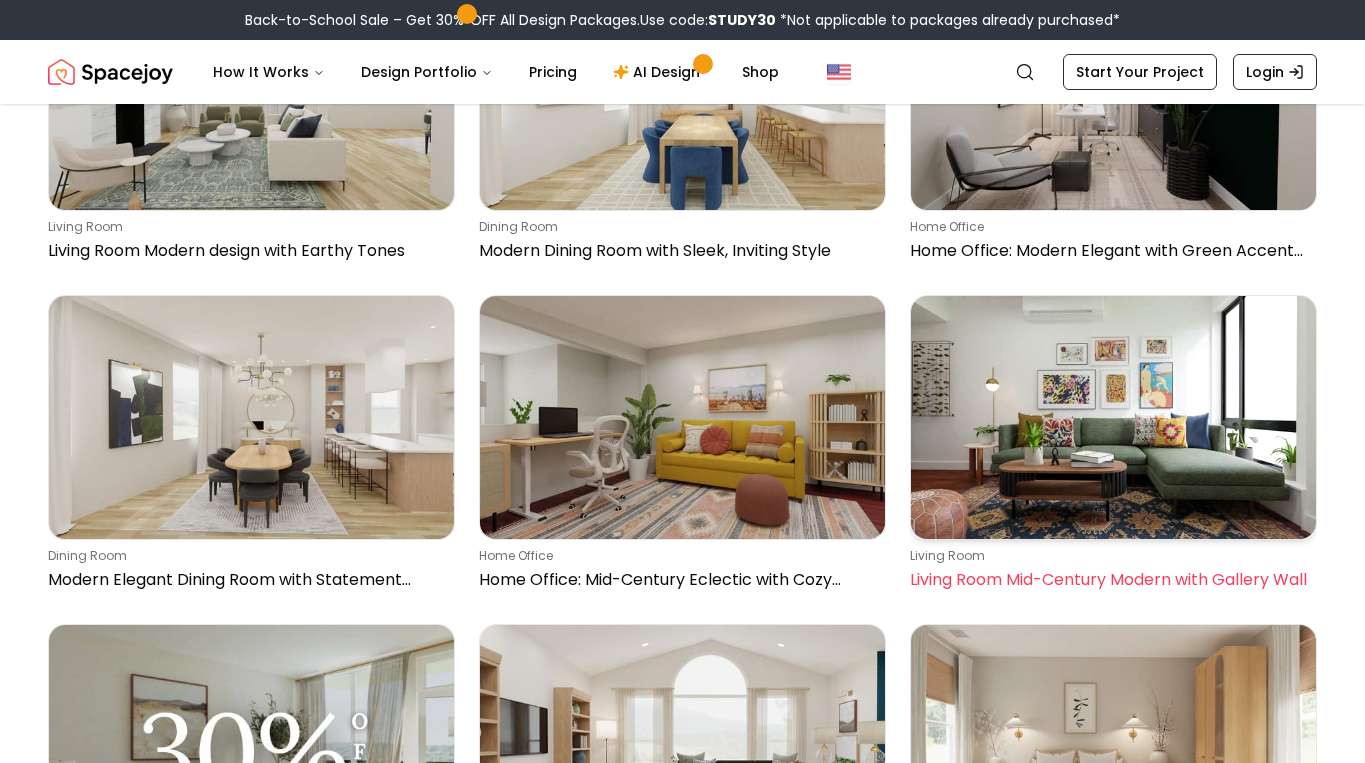 click at bounding box center [1113, 417] 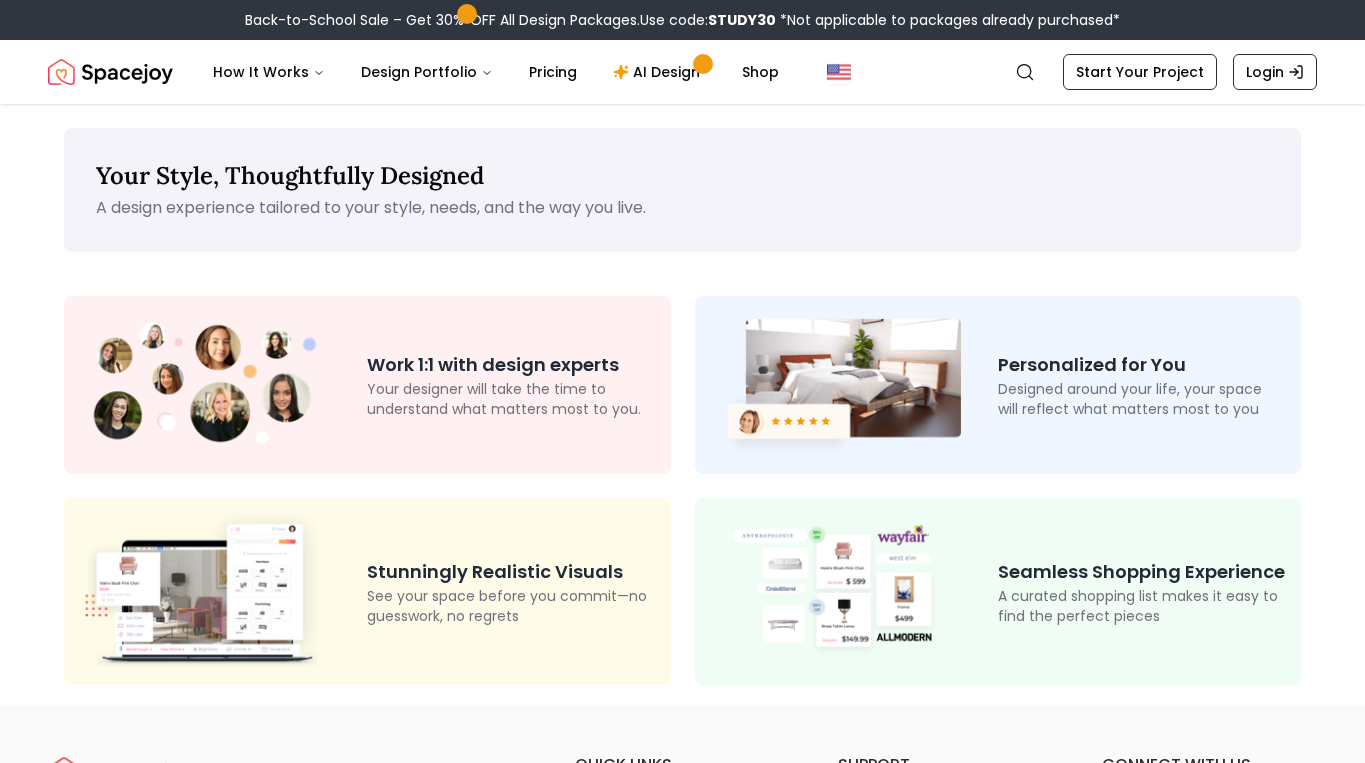 scroll, scrollTop: 0, scrollLeft: 0, axis: both 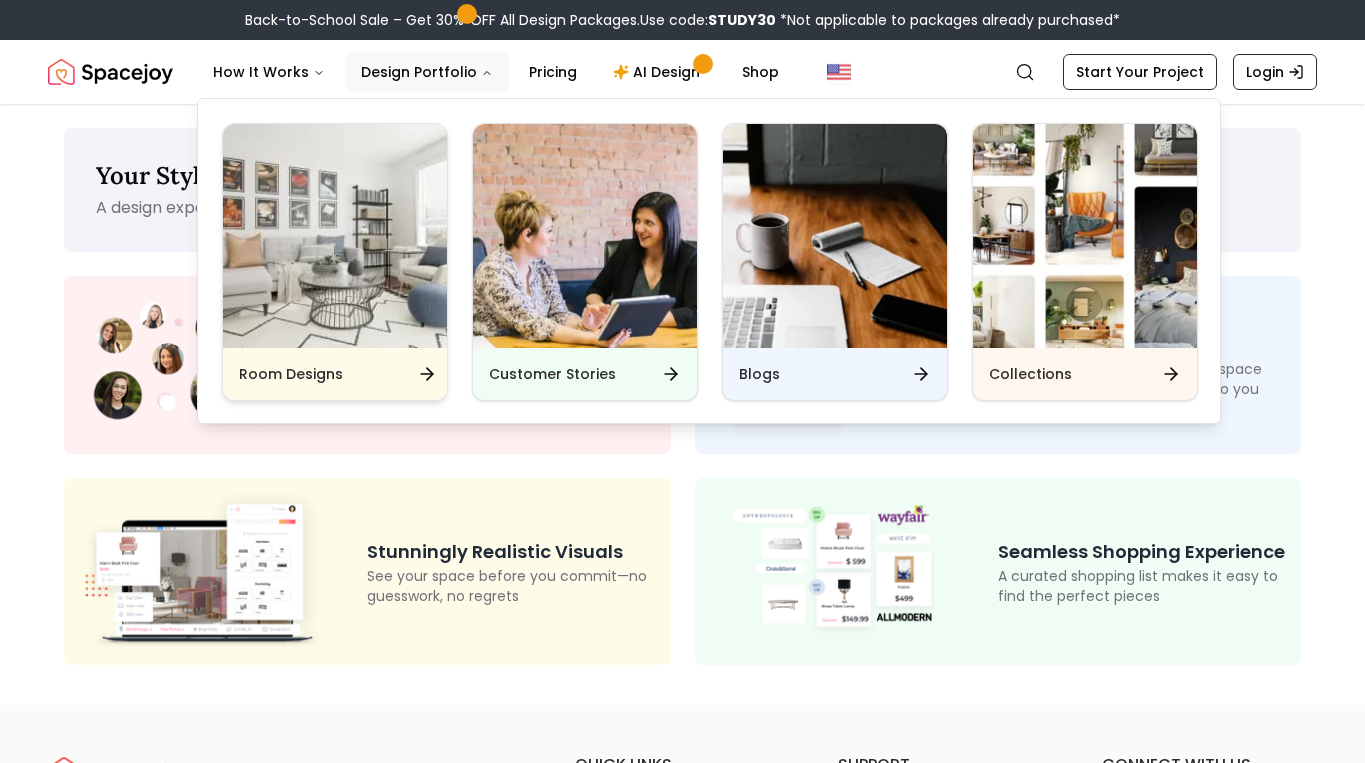 click at bounding box center (335, 236) 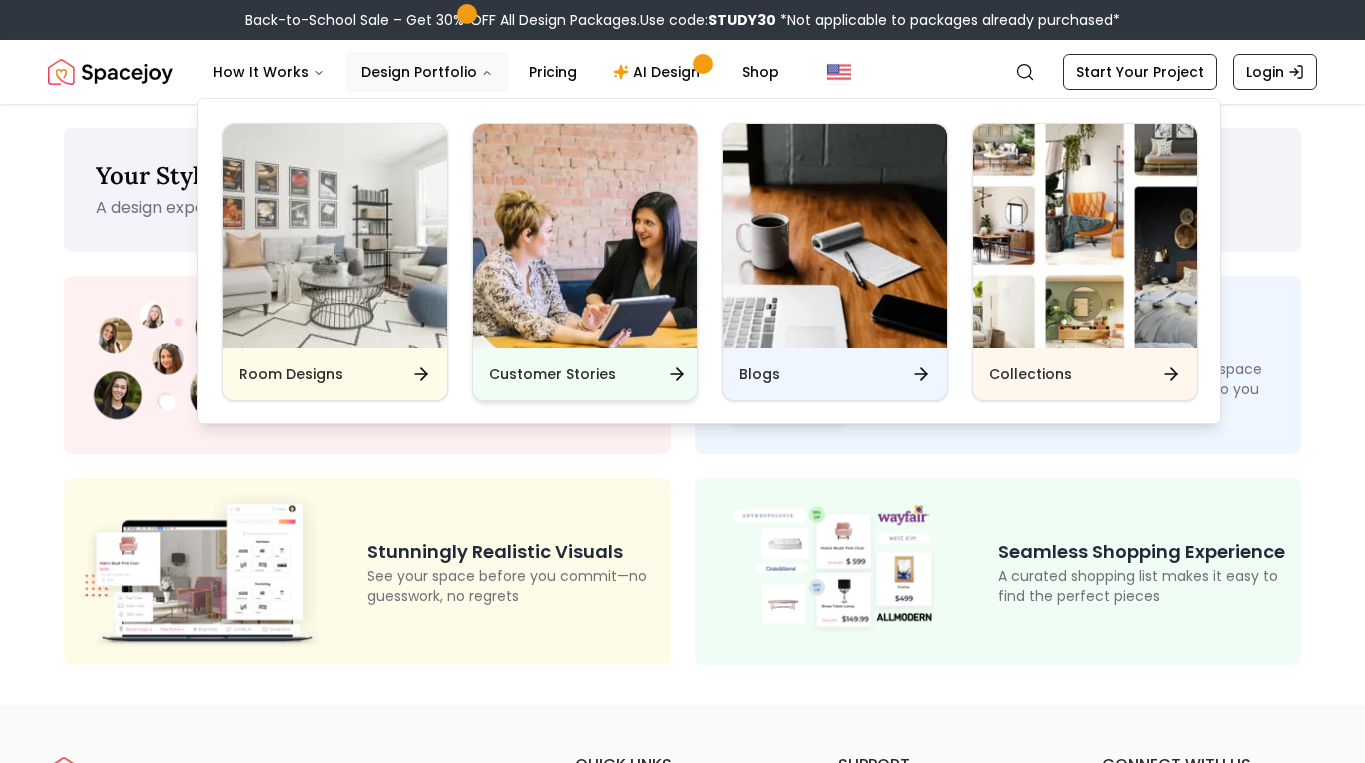 click at bounding box center (585, 236) 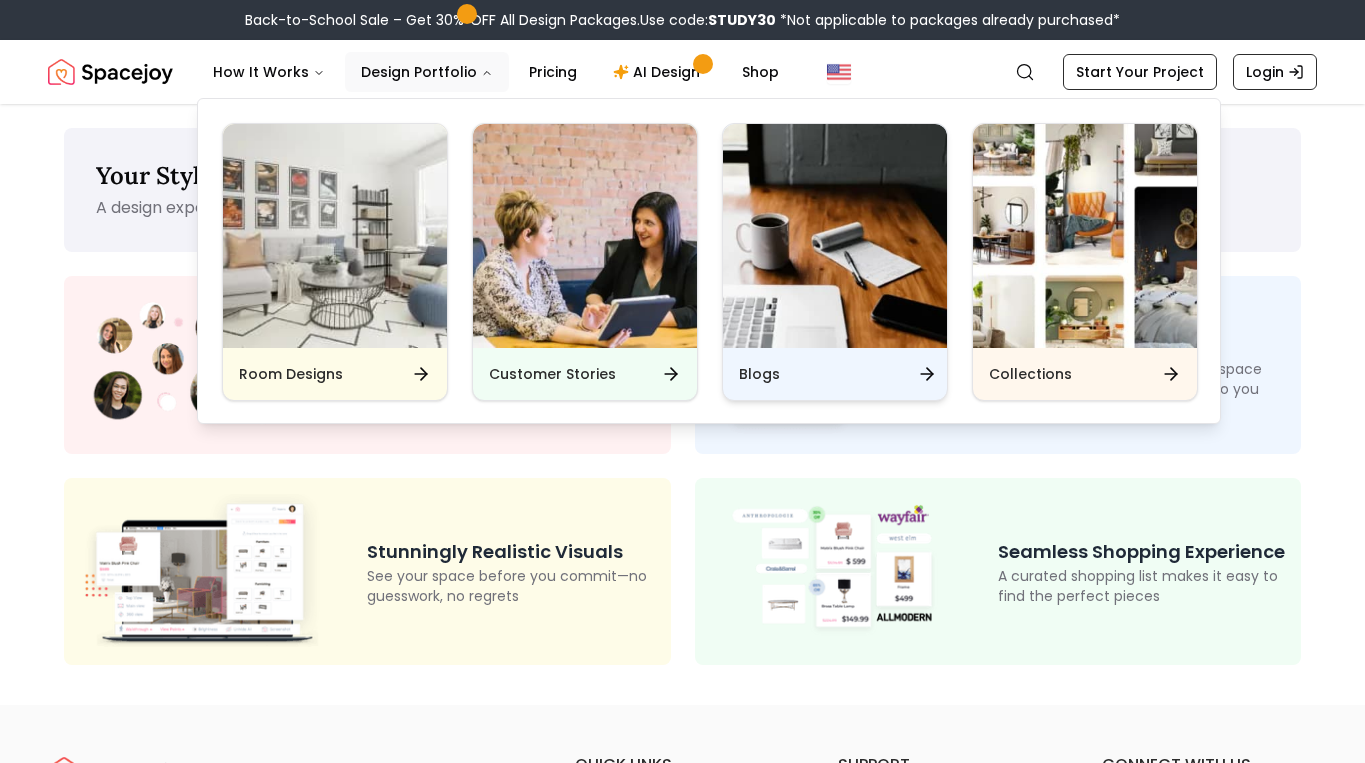 click at bounding box center (835, 236) 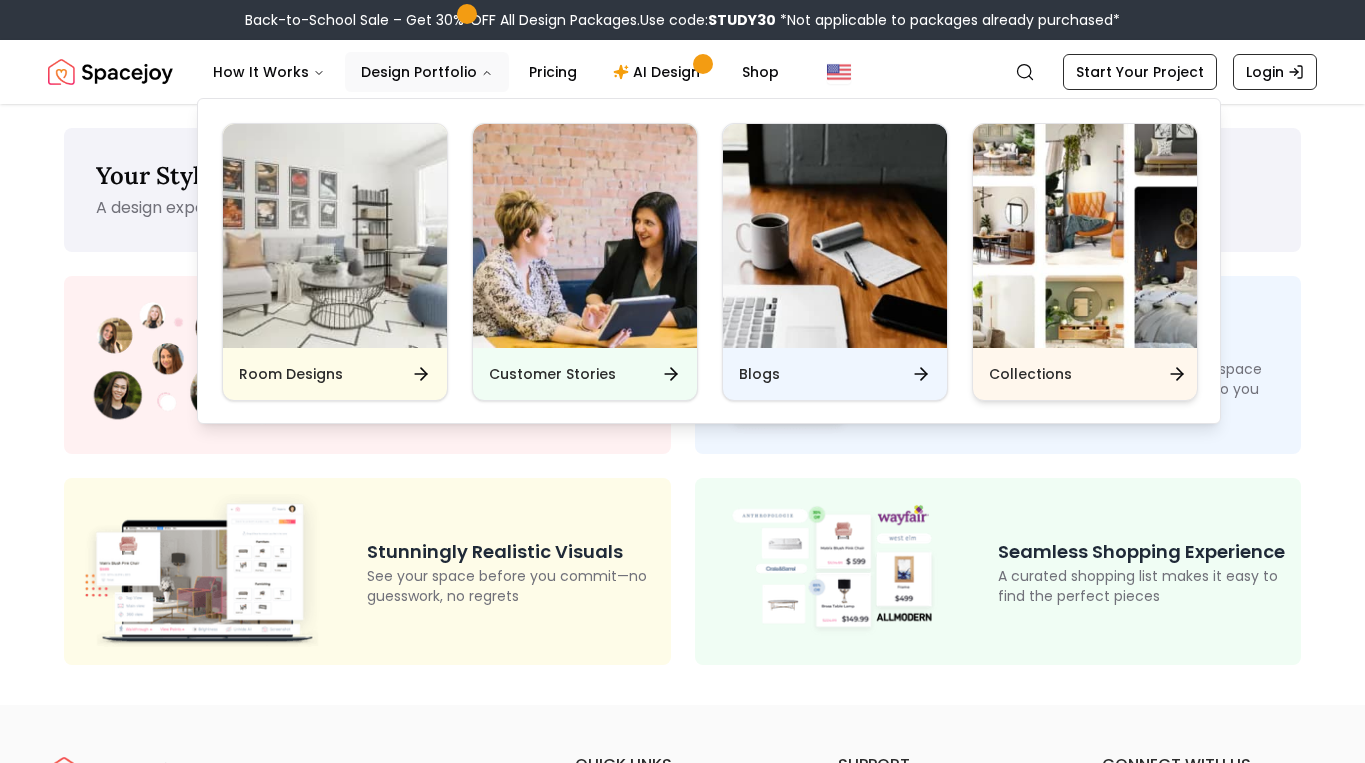 click at bounding box center (1085, 236) 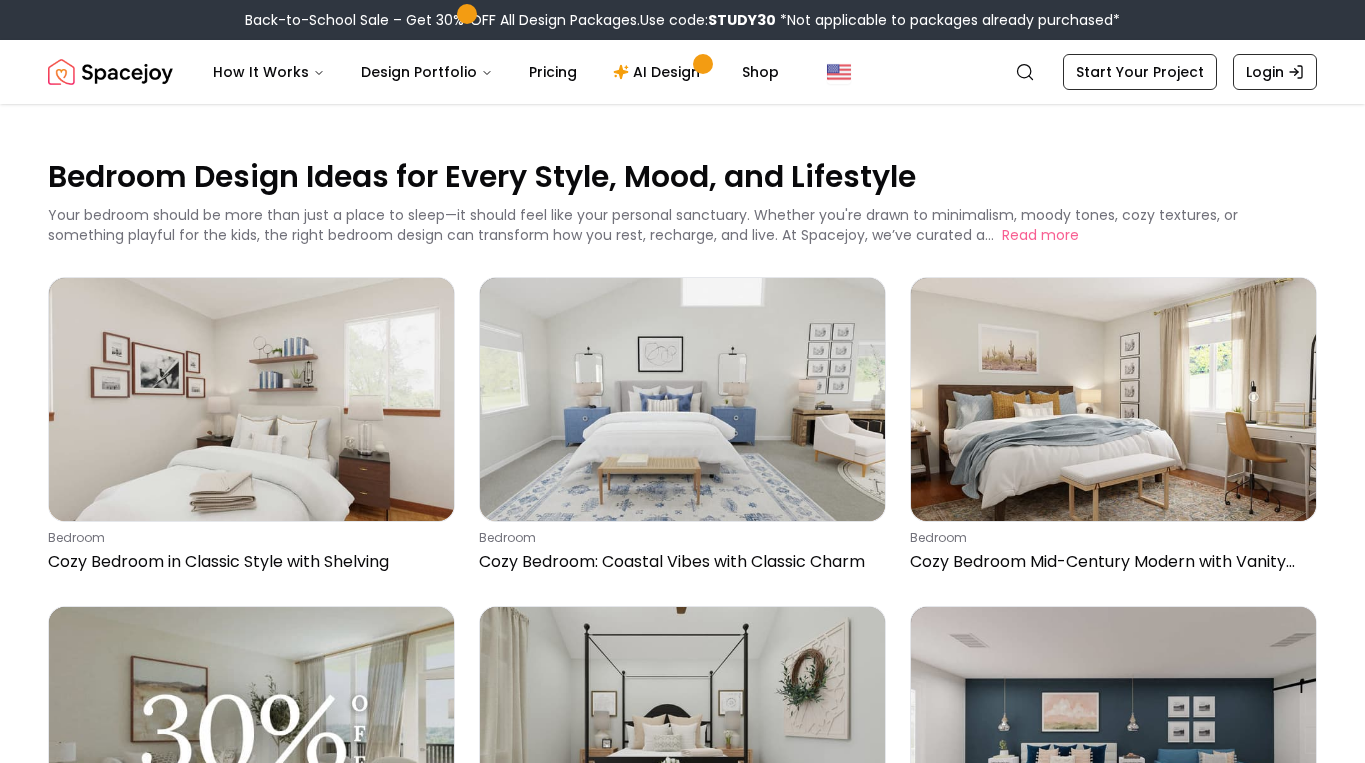 scroll, scrollTop: 0, scrollLeft: 0, axis: both 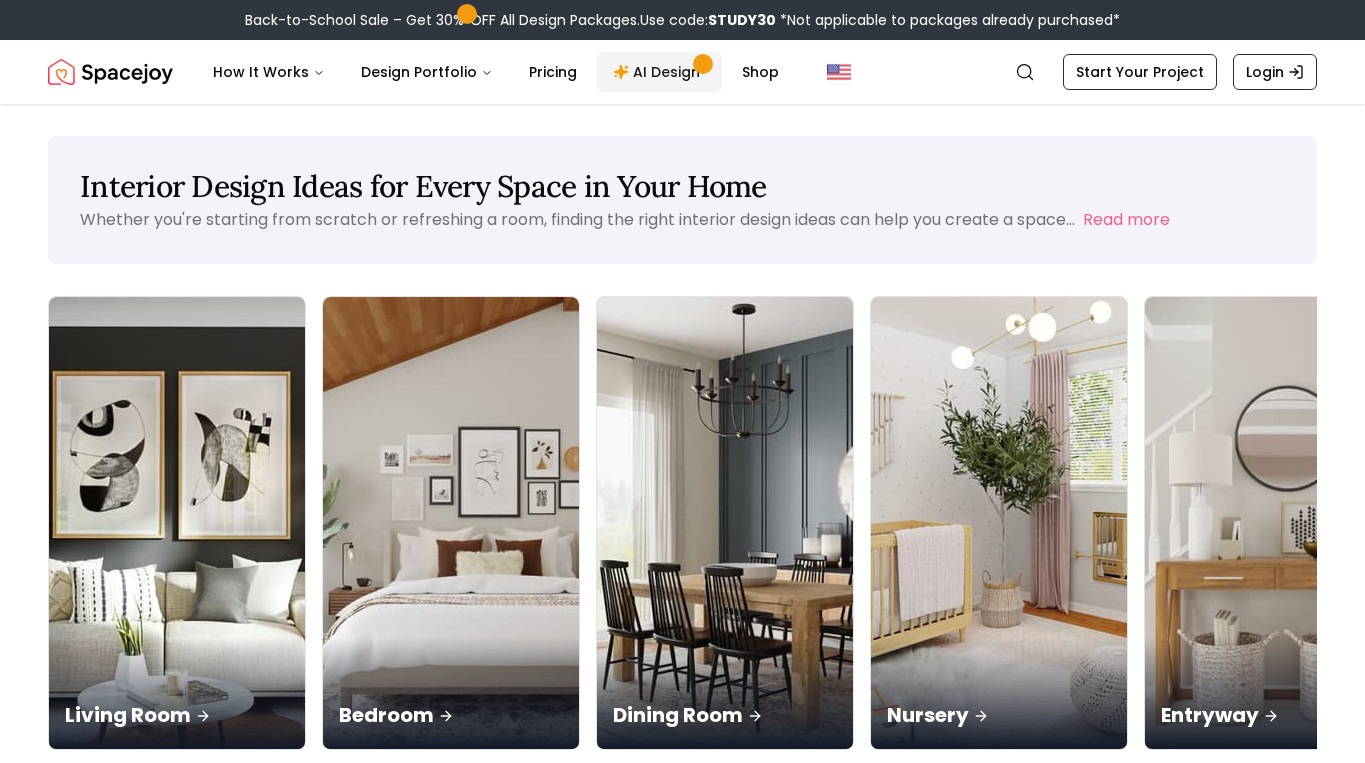 click on "AI Design" at bounding box center (659, 72) 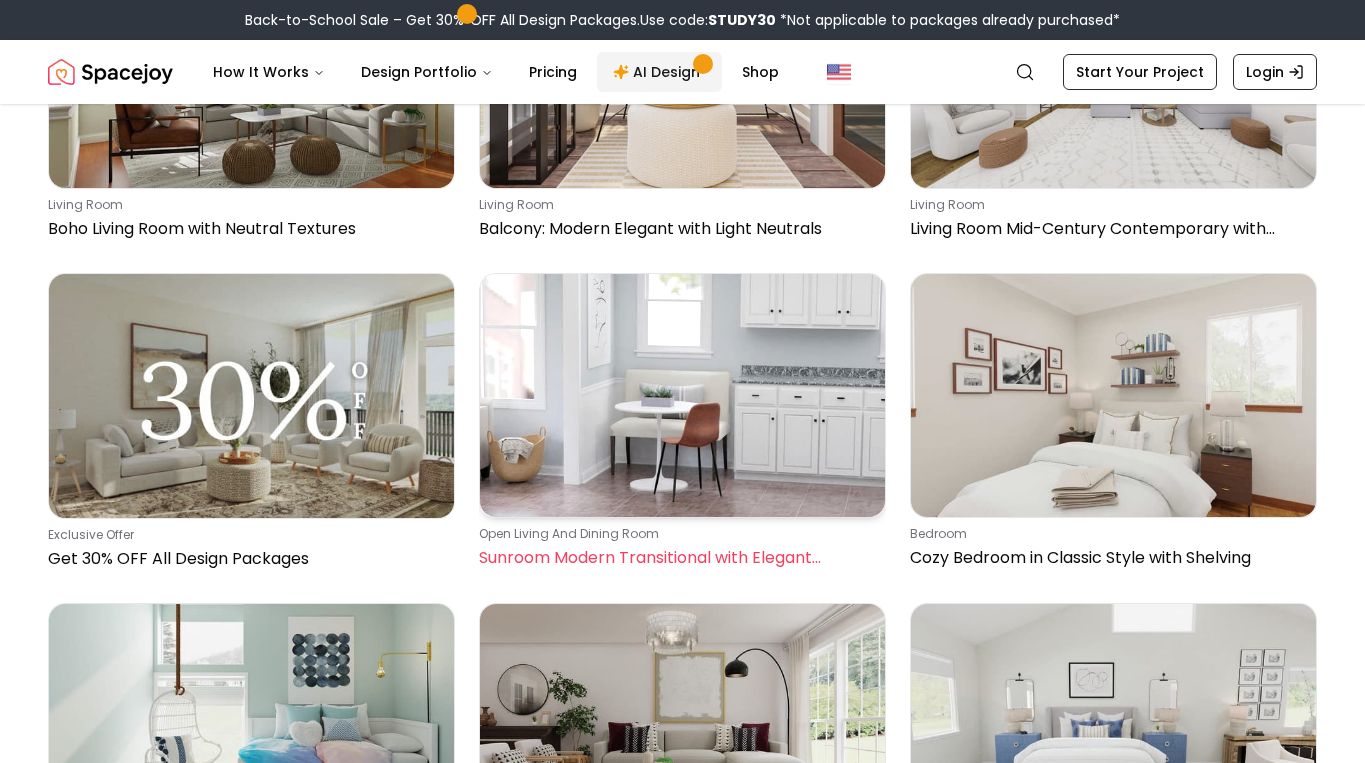 scroll, scrollTop: 923, scrollLeft: 0, axis: vertical 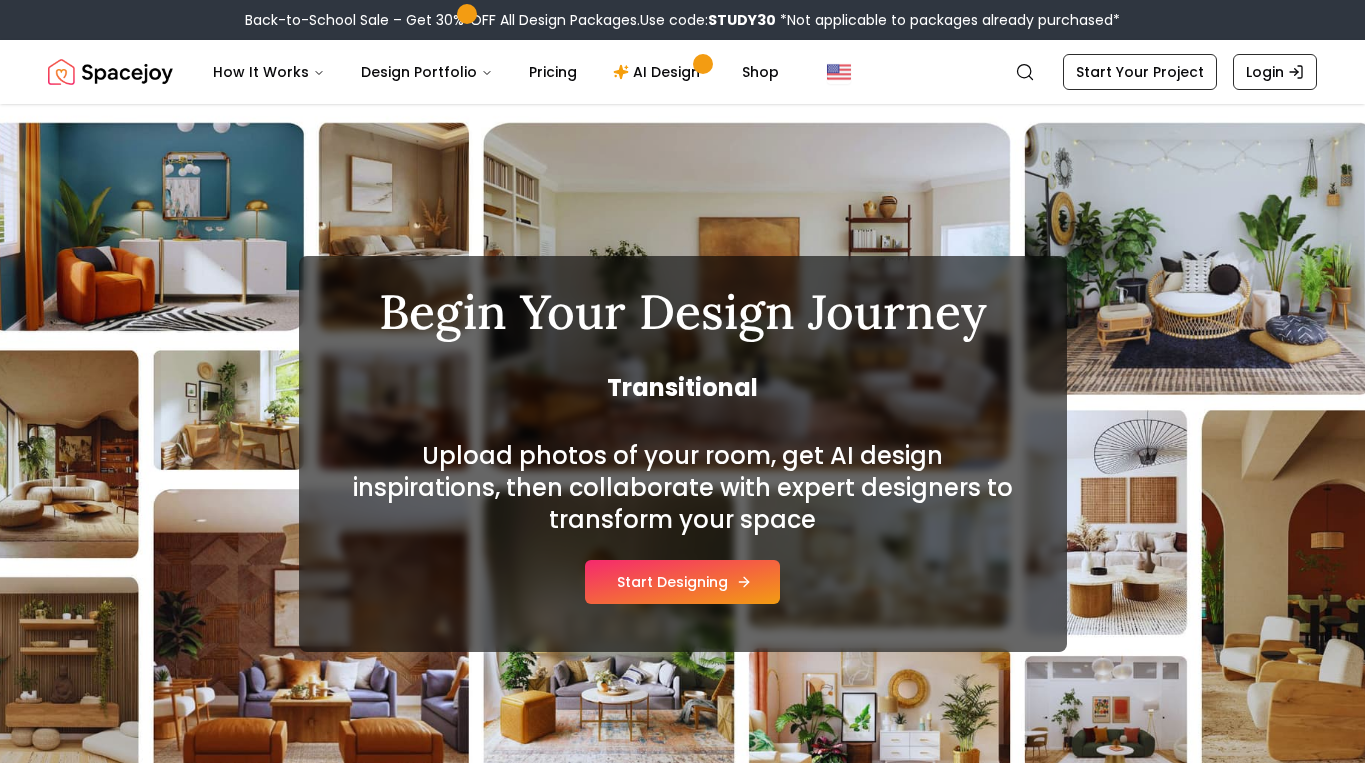 click on "Start Designing" at bounding box center (682, 582) 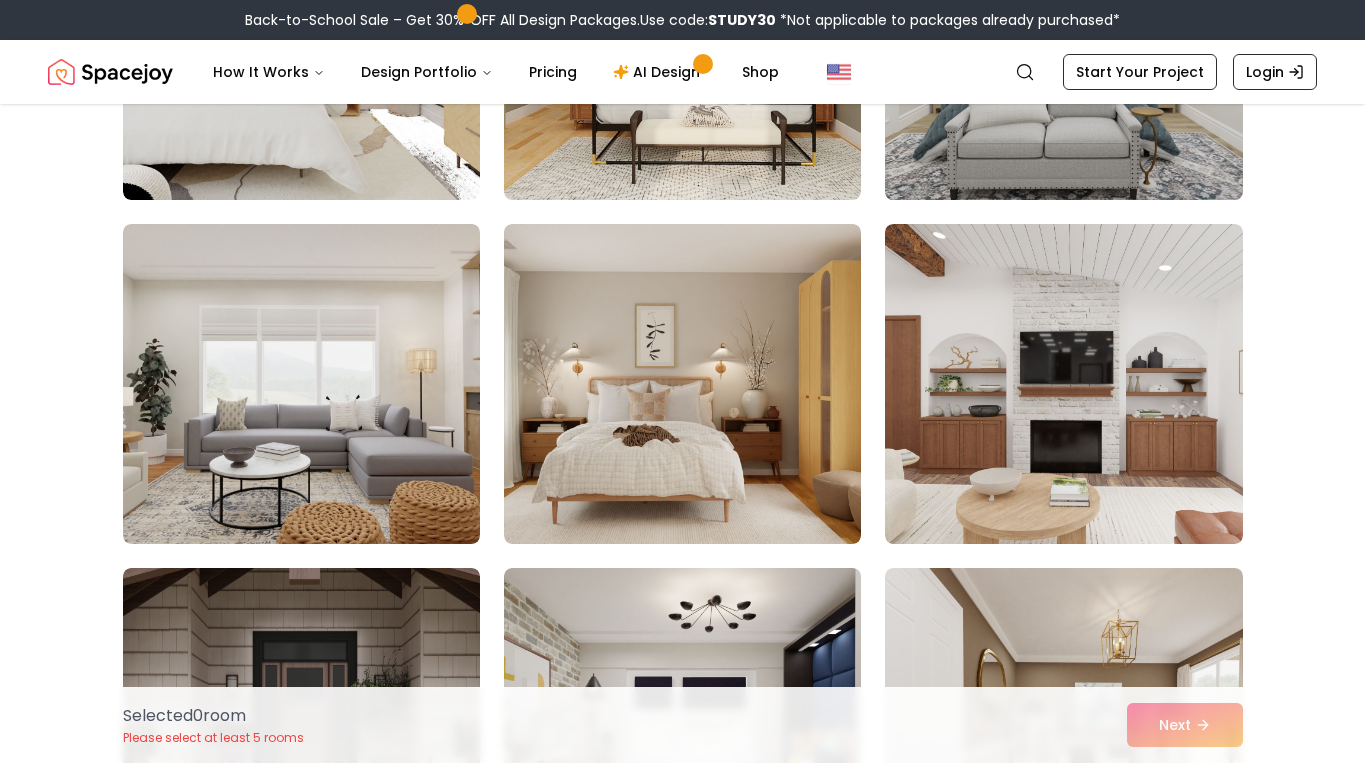 scroll, scrollTop: 393, scrollLeft: 0, axis: vertical 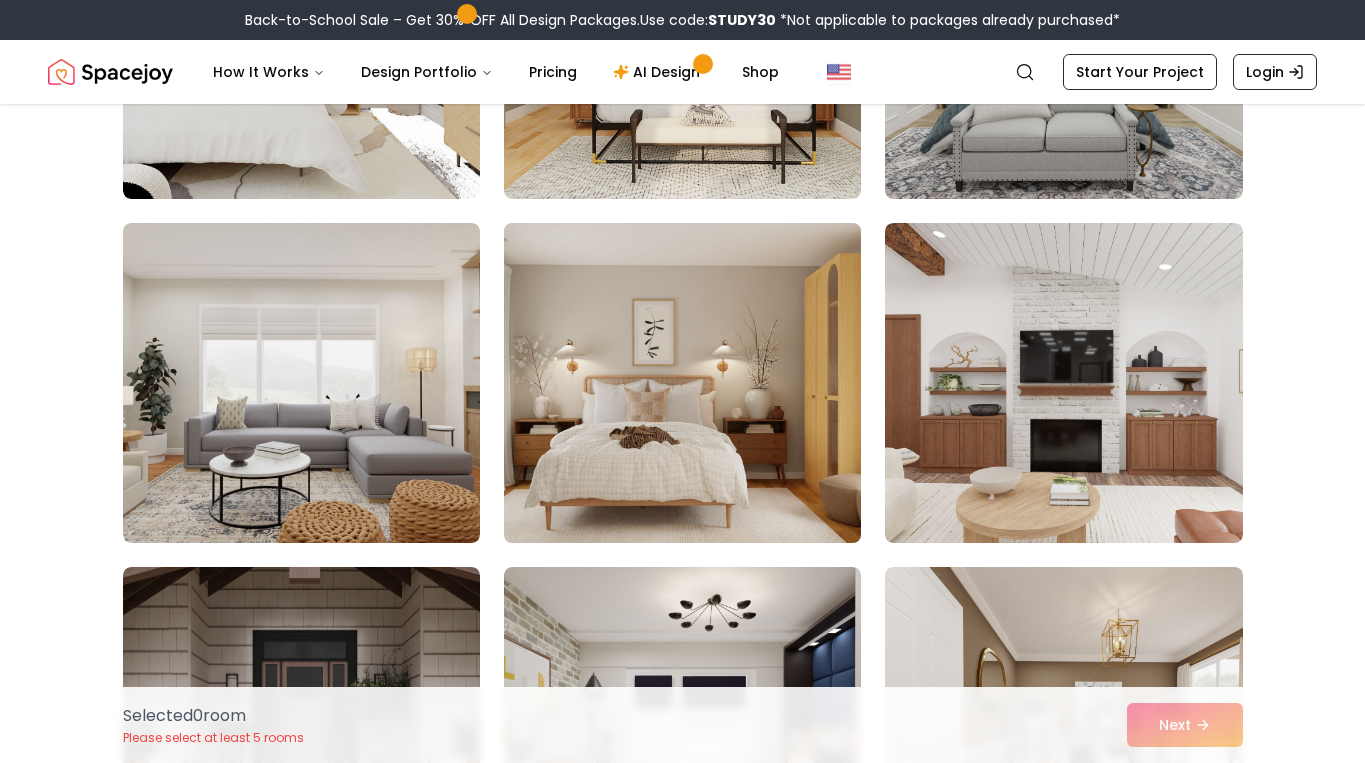 click at bounding box center [682, 383] 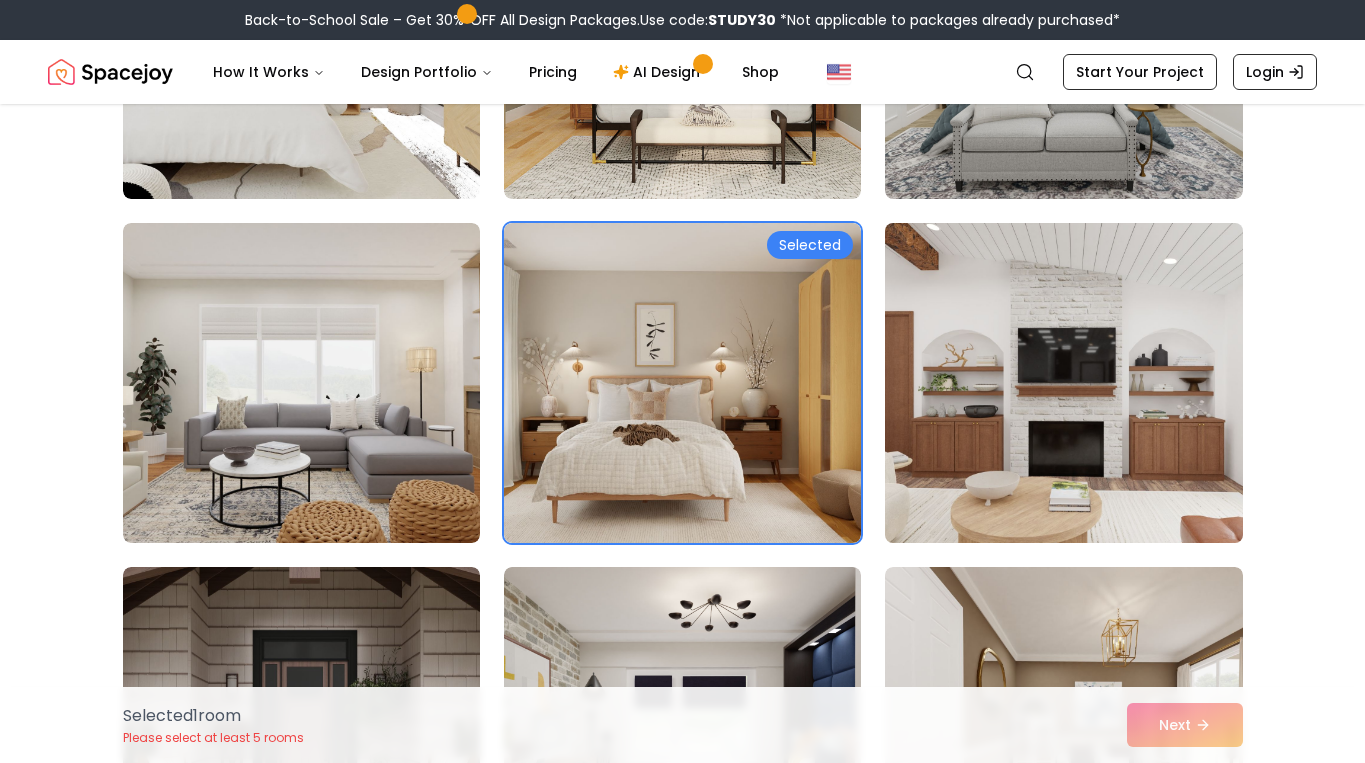 click at bounding box center [1063, 383] 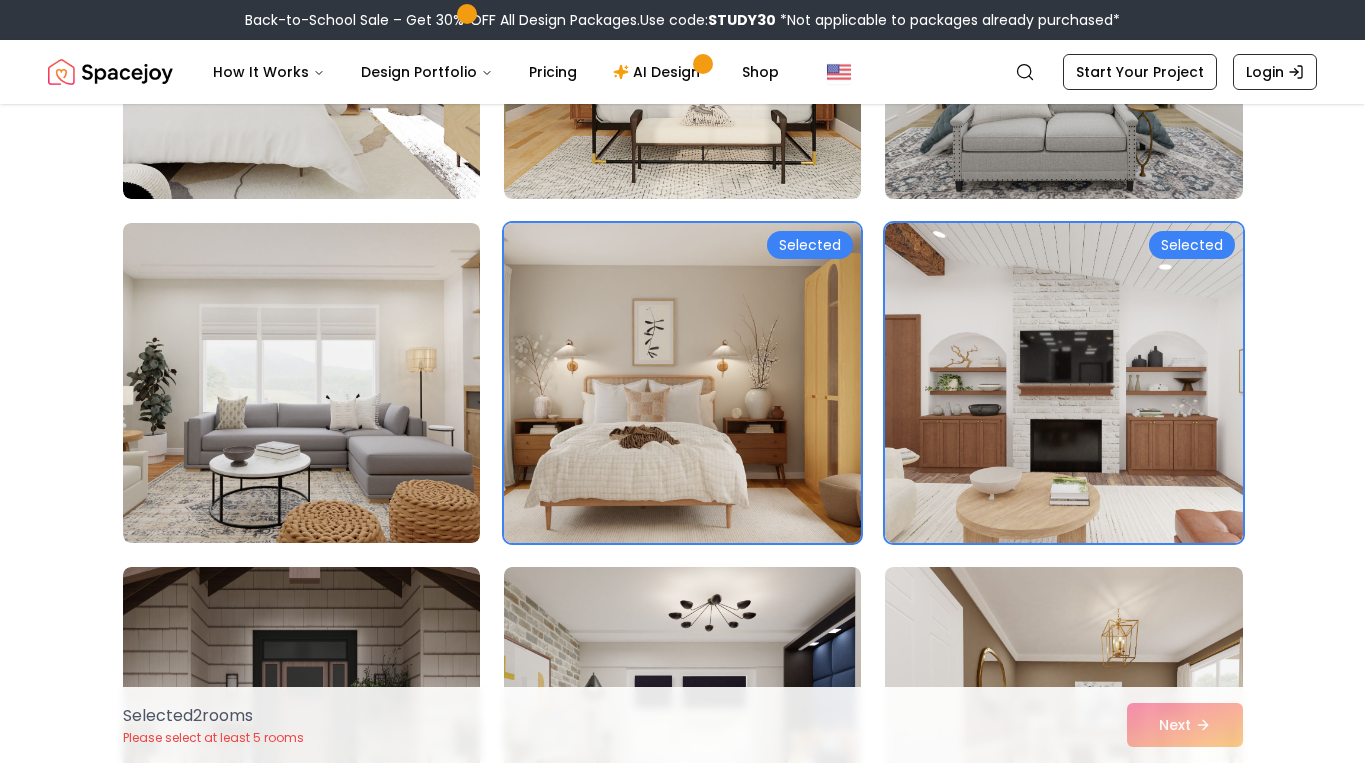 click on "Selected" at bounding box center (810, 245) 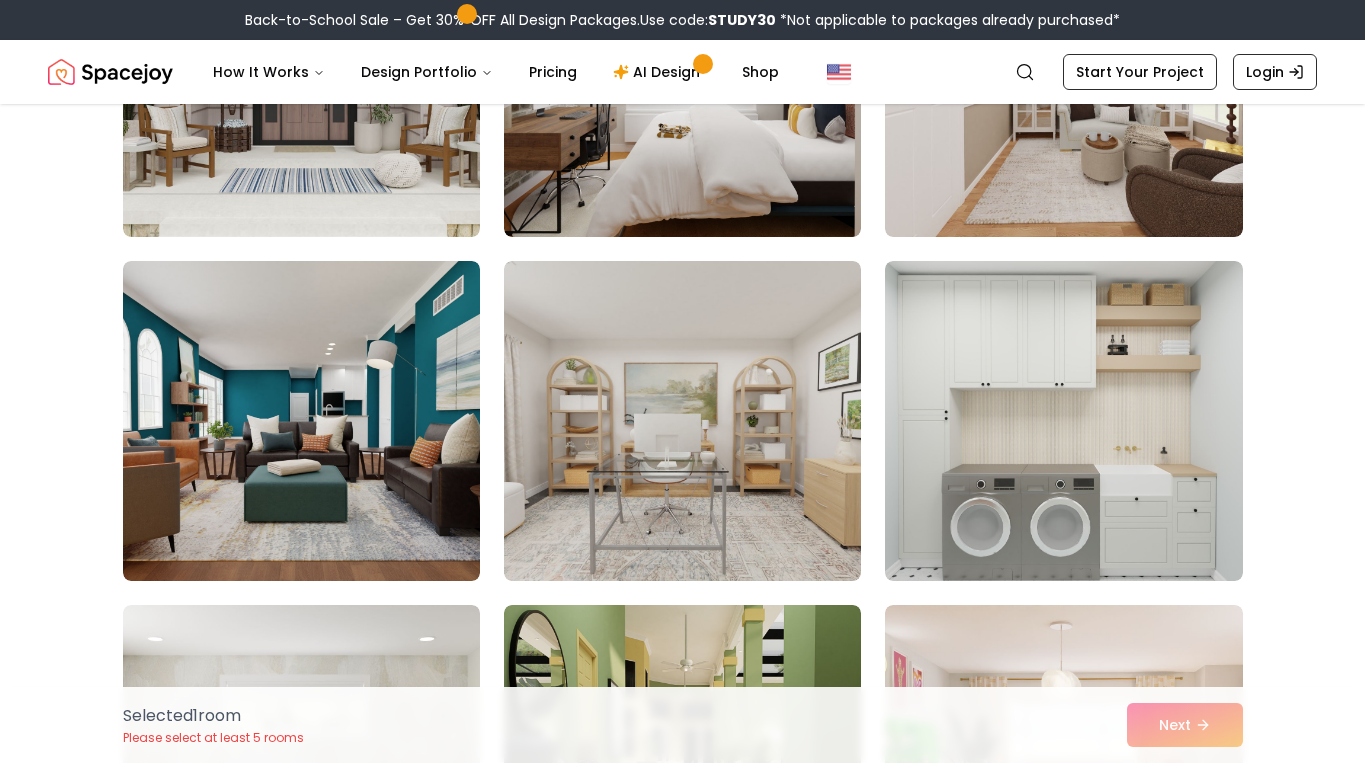 scroll, scrollTop: 1047, scrollLeft: 0, axis: vertical 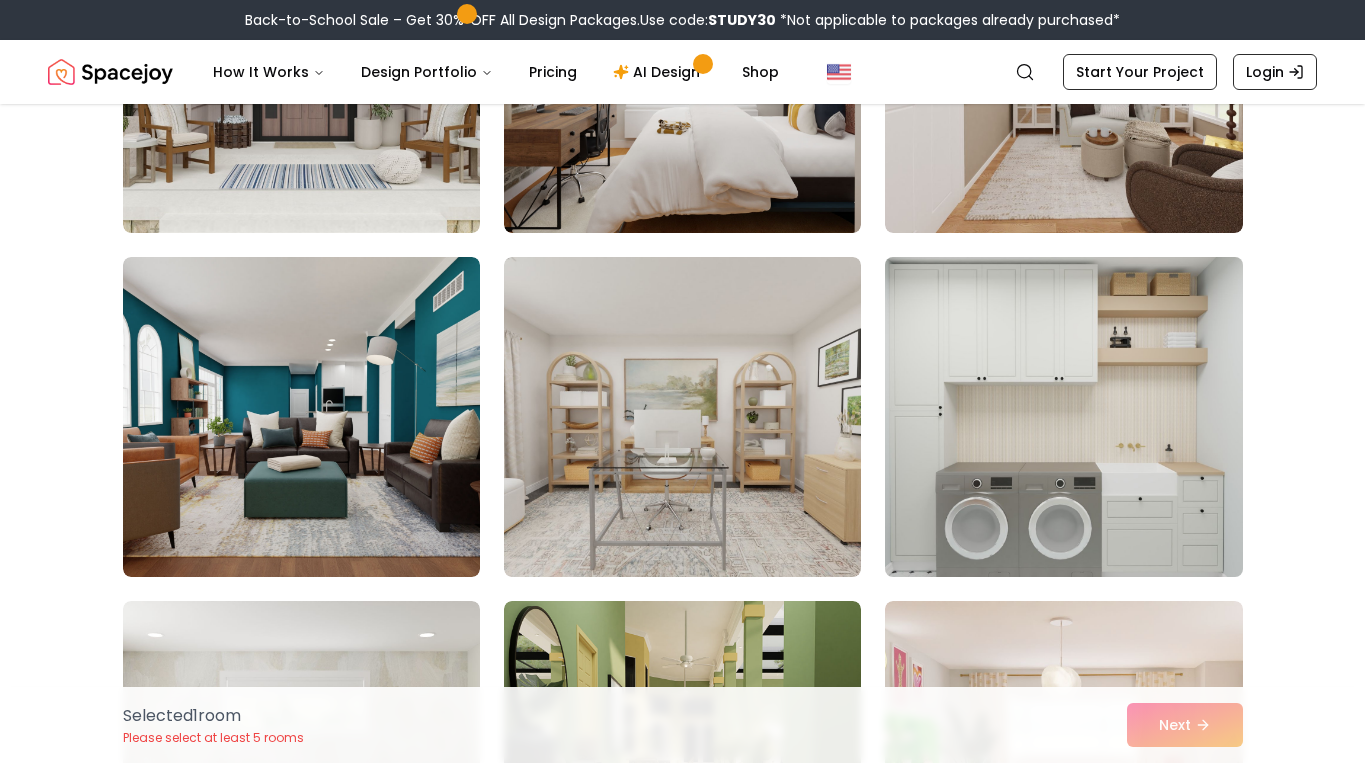 click at bounding box center (1063, 417) 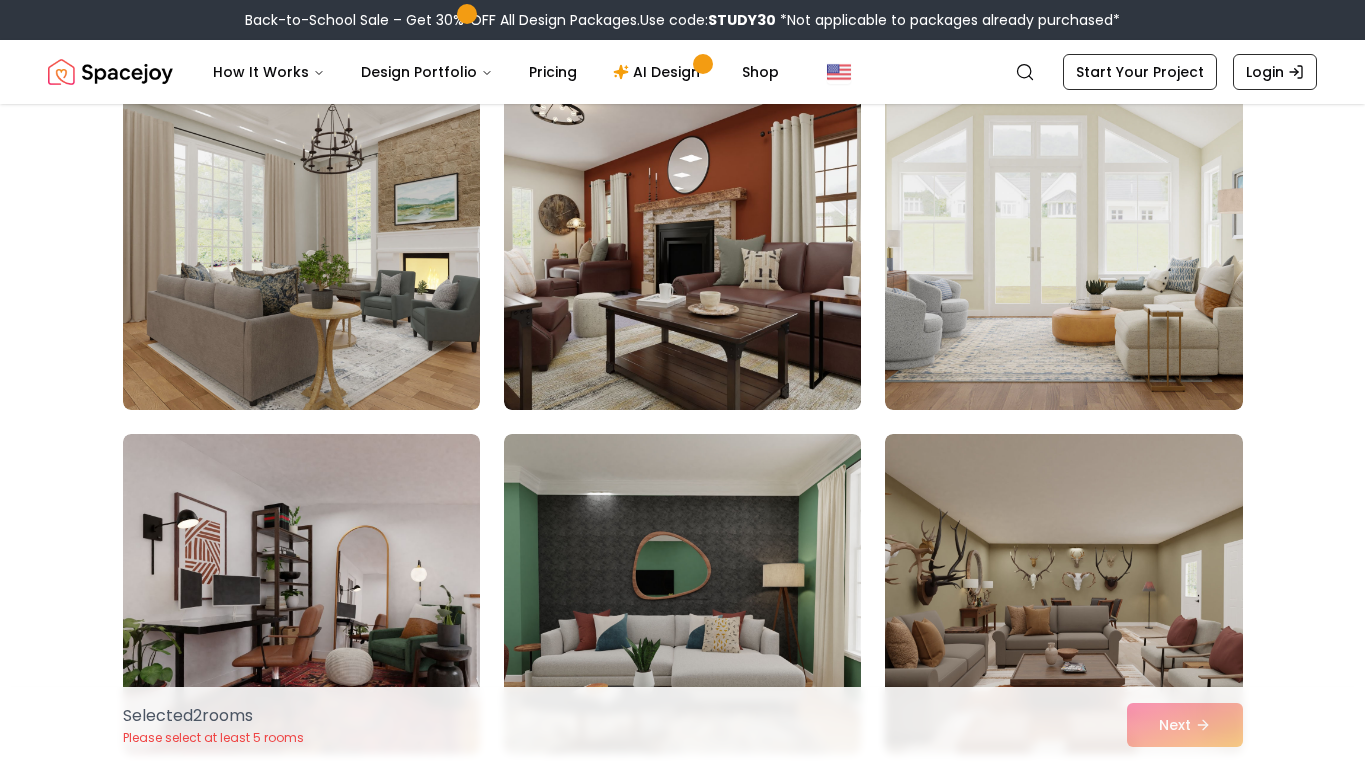 scroll, scrollTop: 2956, scrollLeft: 0, axis: vertical 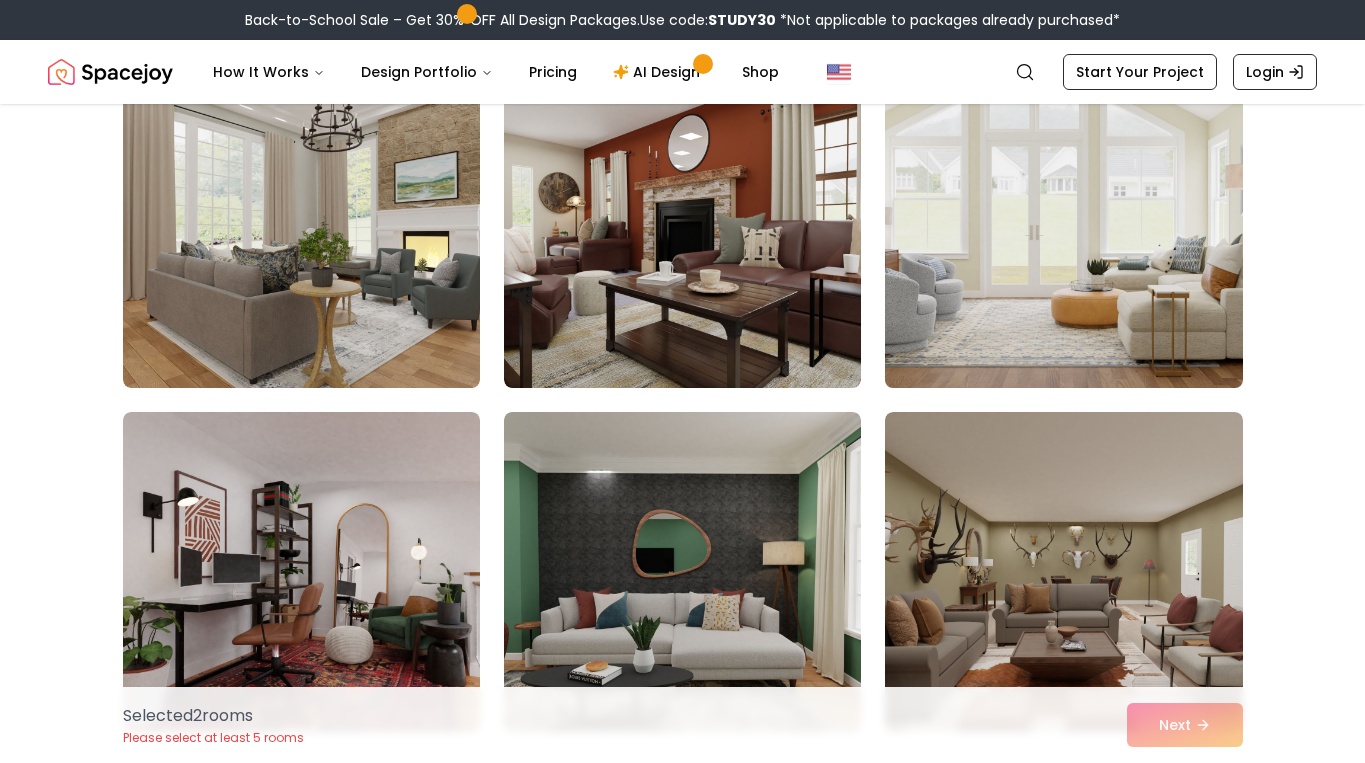 click at bounding box center [1063, 228] 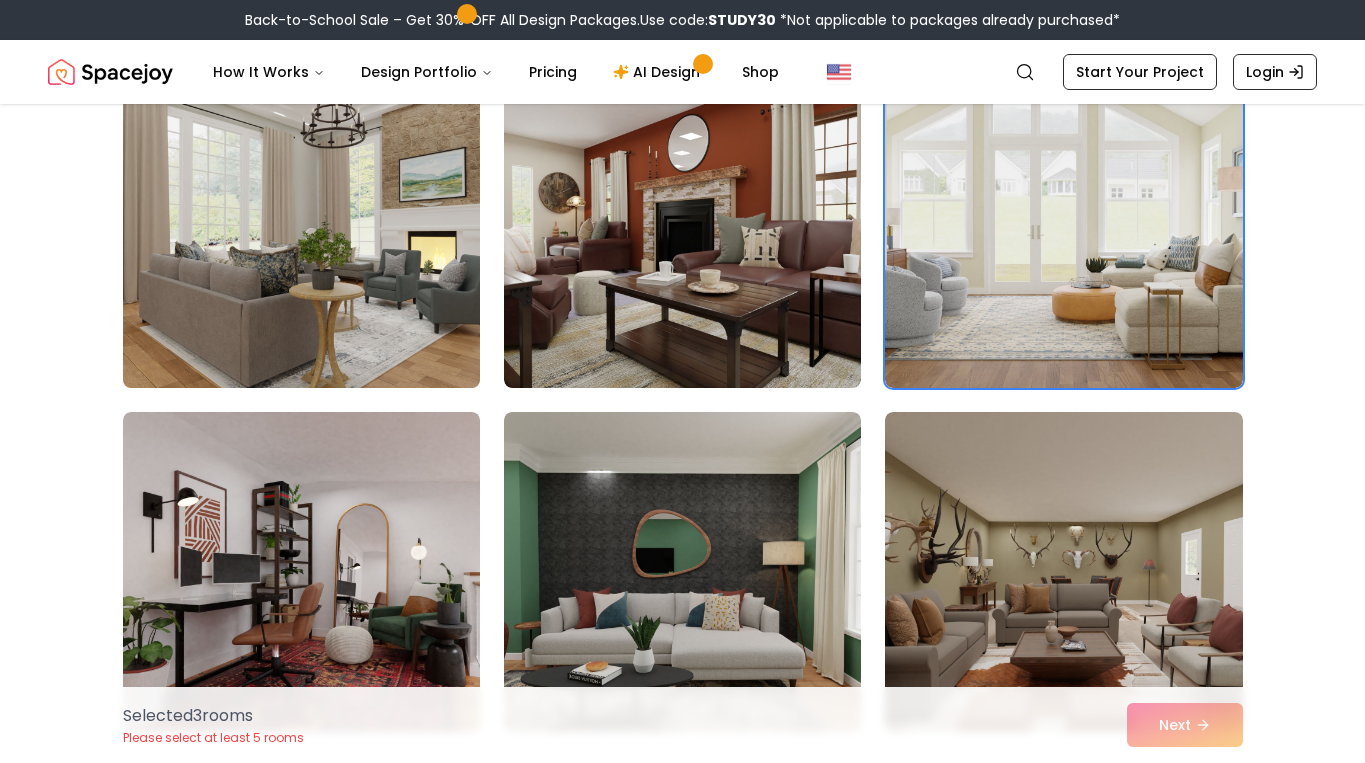 click at bounding box center [301, 228] 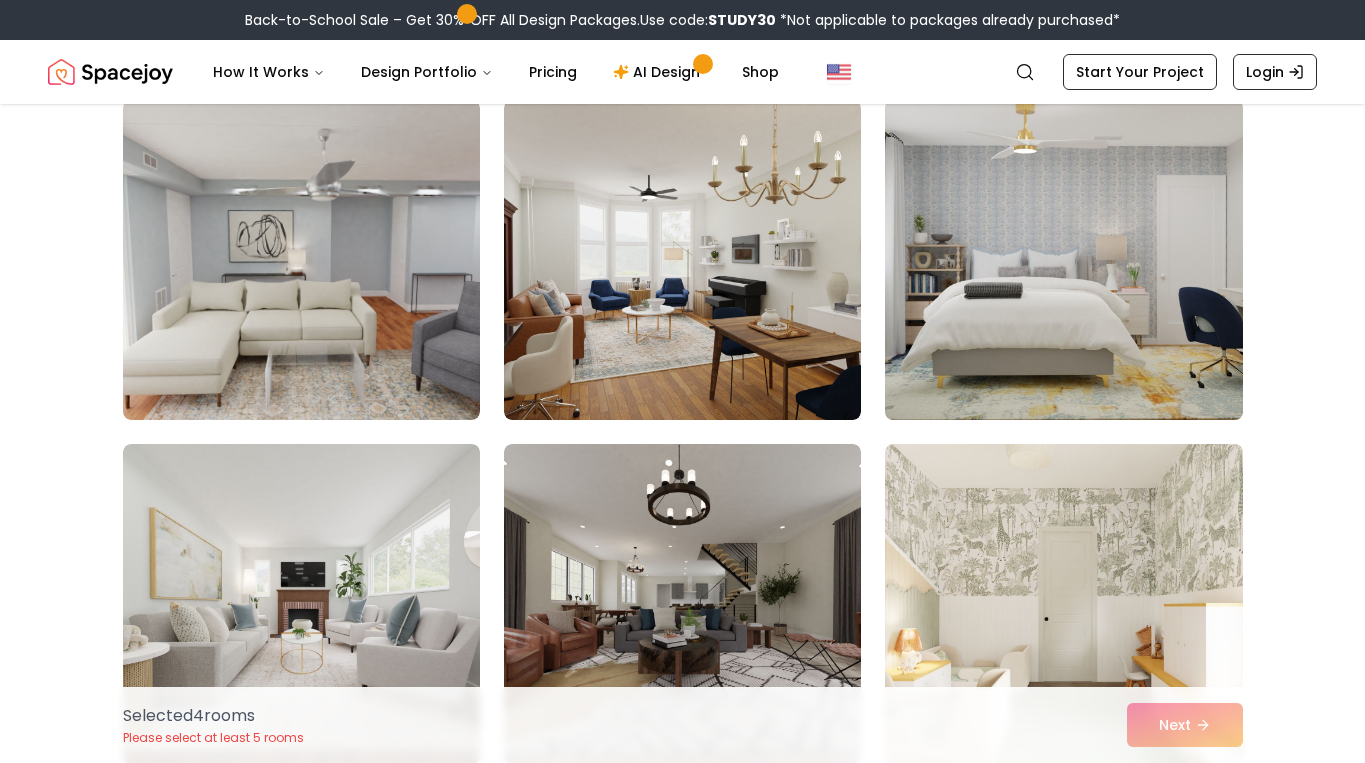 scroll, scrollTop: 3958, scrollLeft: 0, axis: vertical 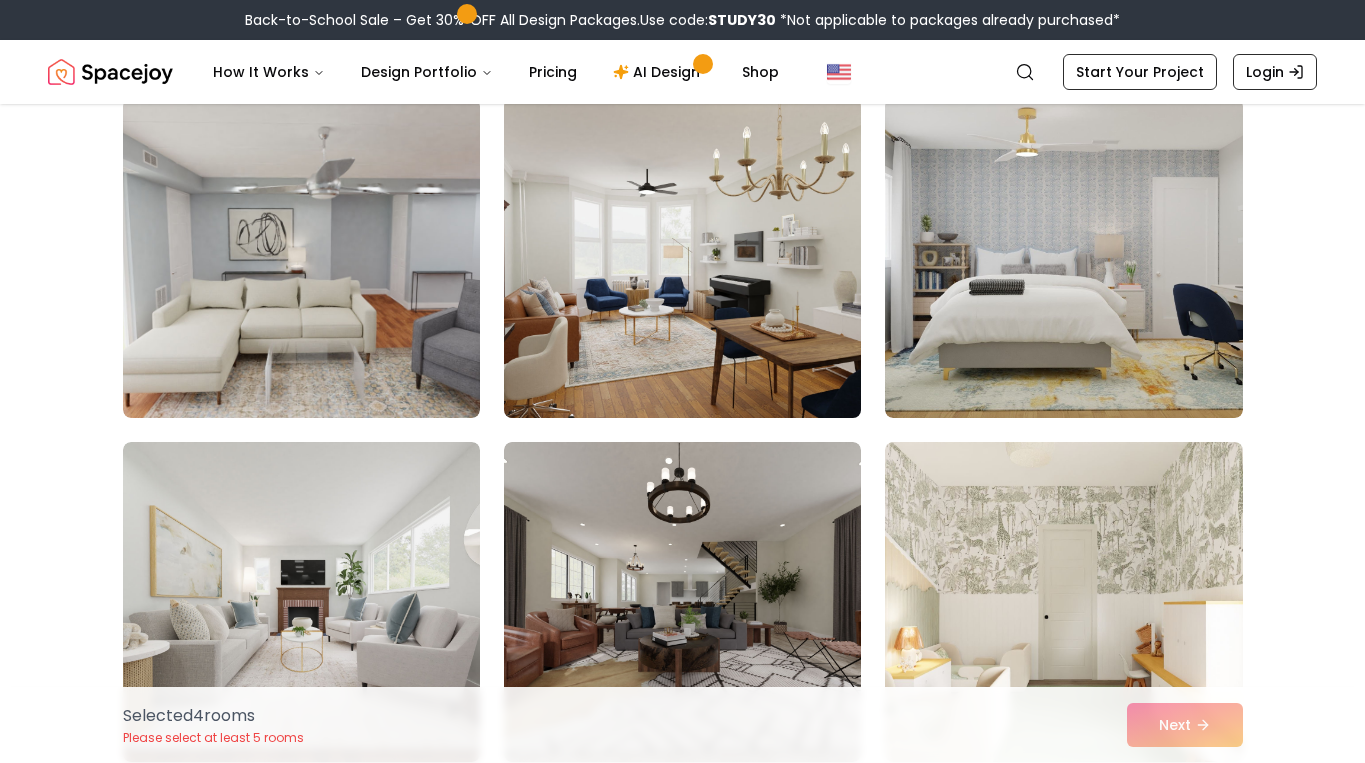 click at bounding box center [682, 258] 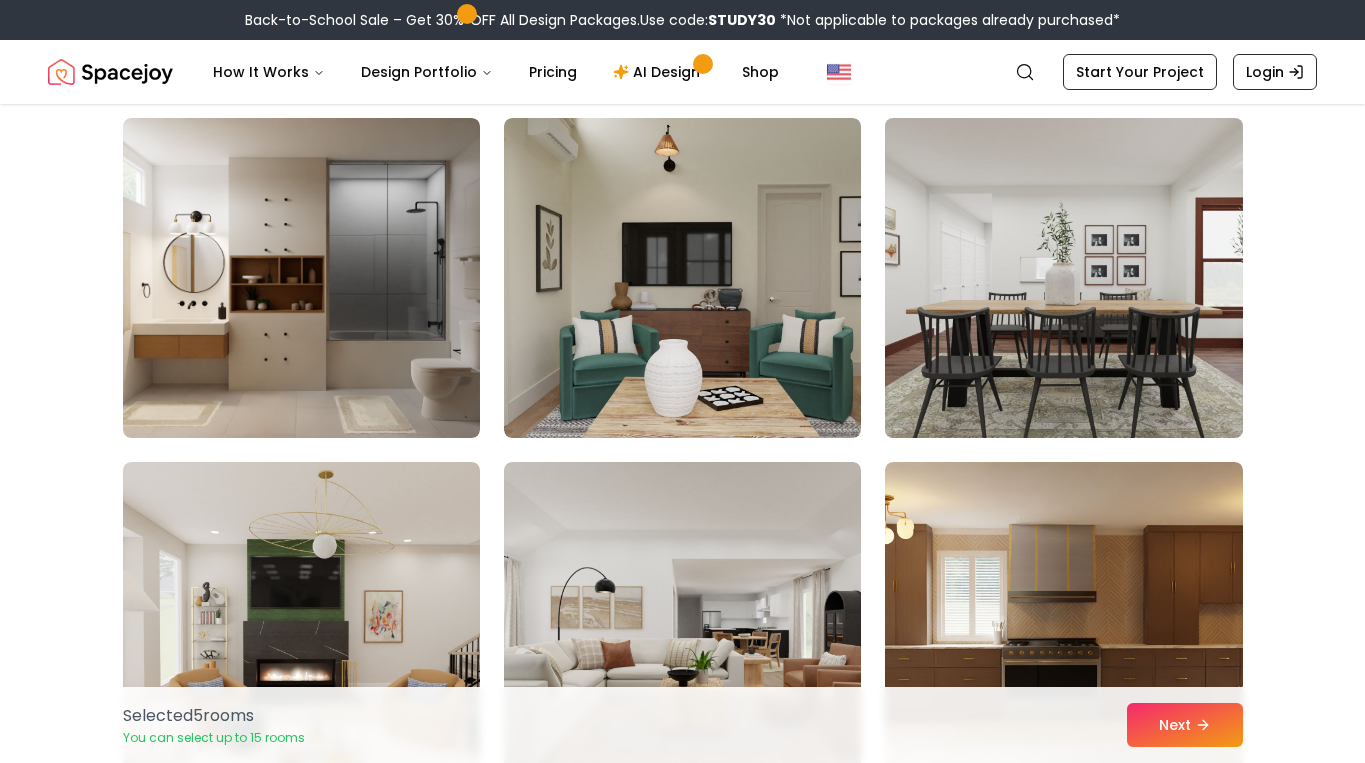 scroll, scrollTop: 4980, scrollLeft: 0, axis: vertical 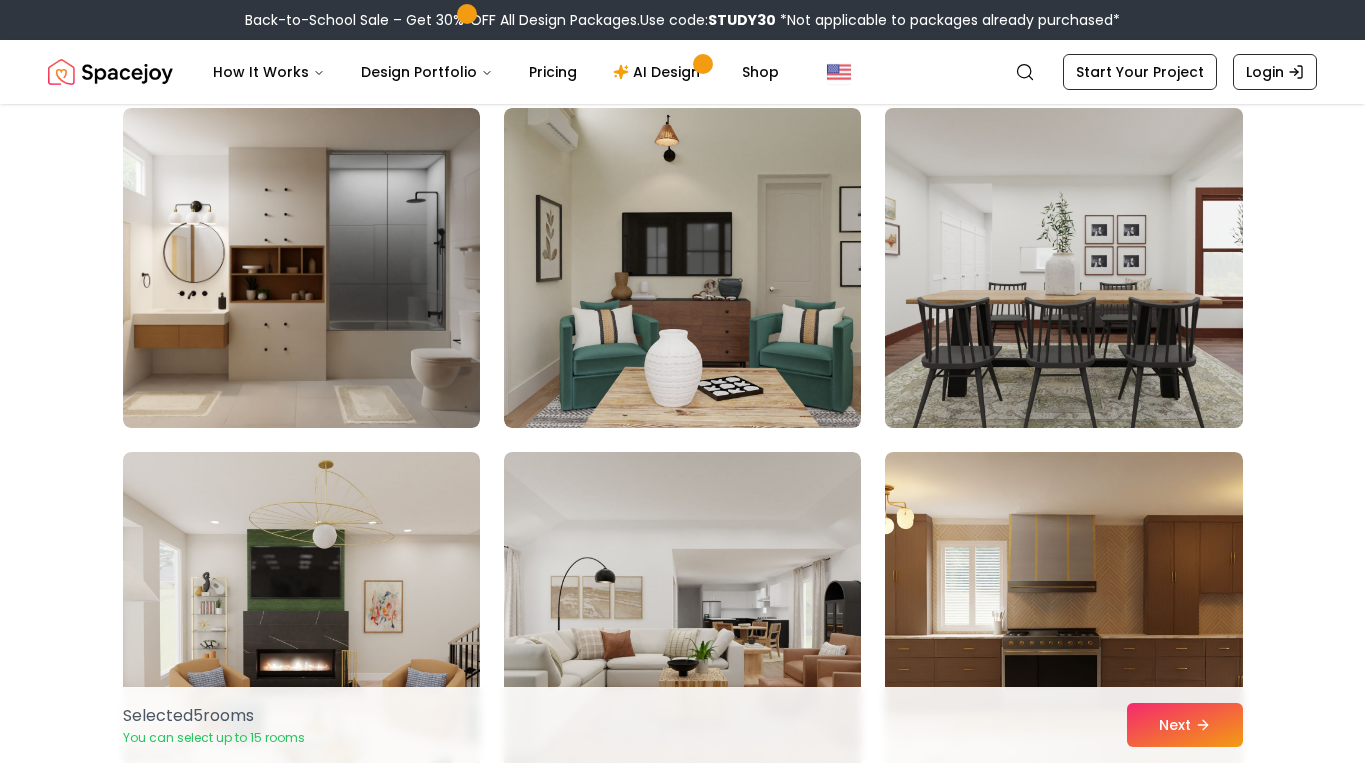 click at bounding box center (1063, 268) 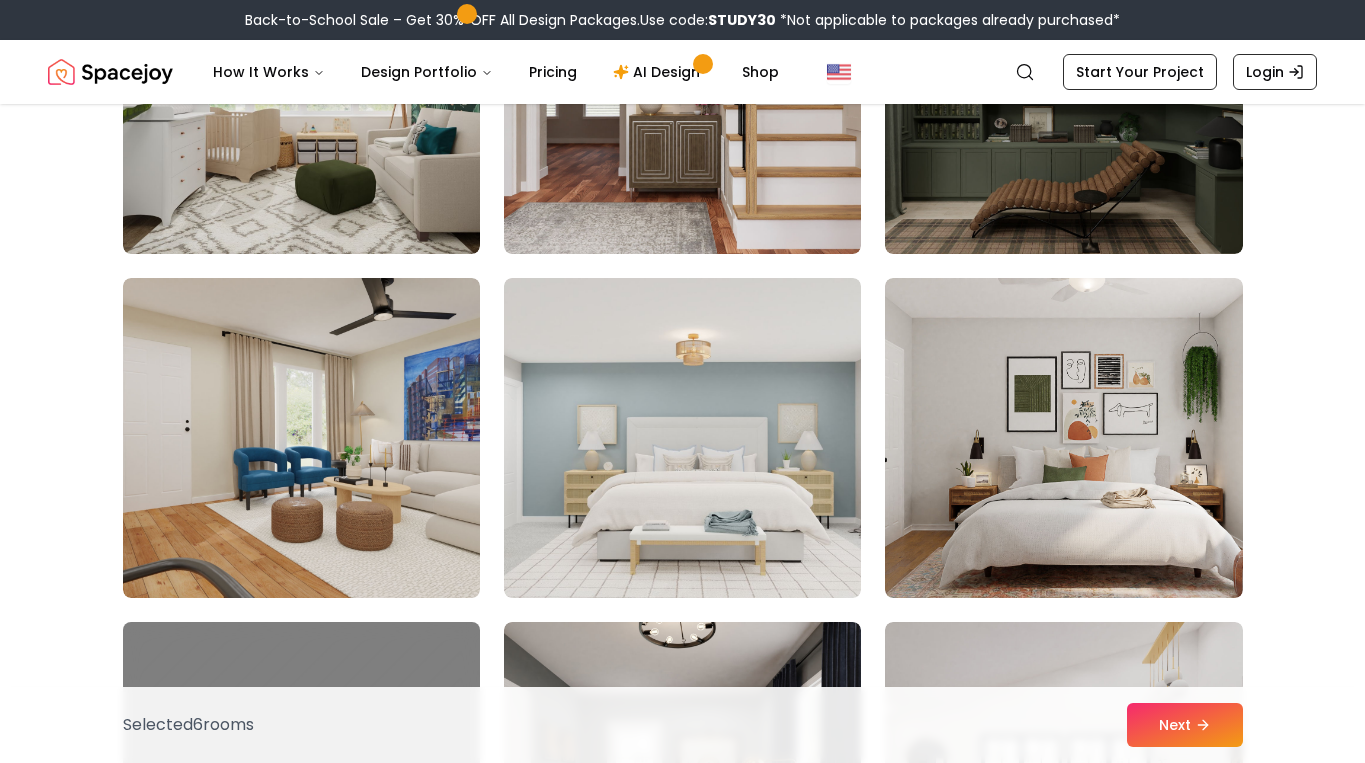 scroll, scrollTop: 9971, scrollLeft: 0, axis: vertical 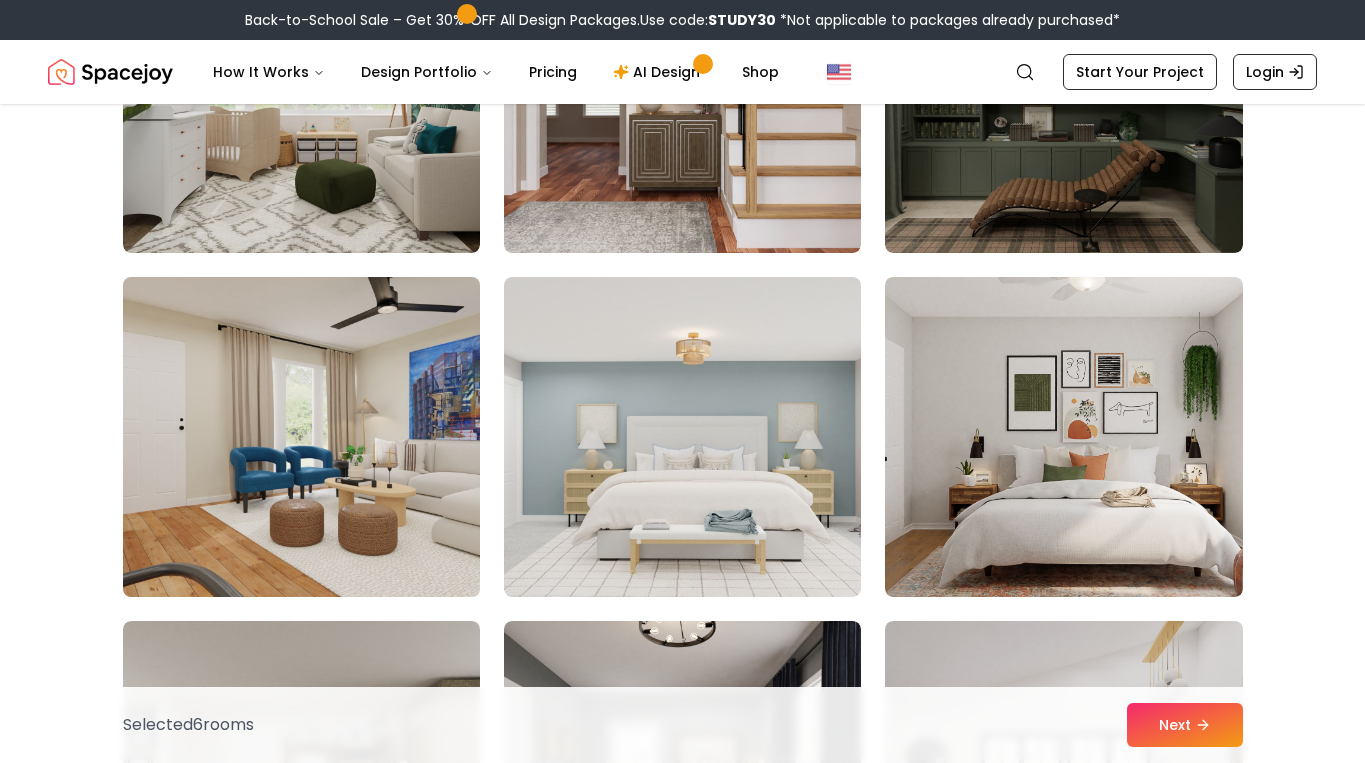 click at bounding box center [301, 437] 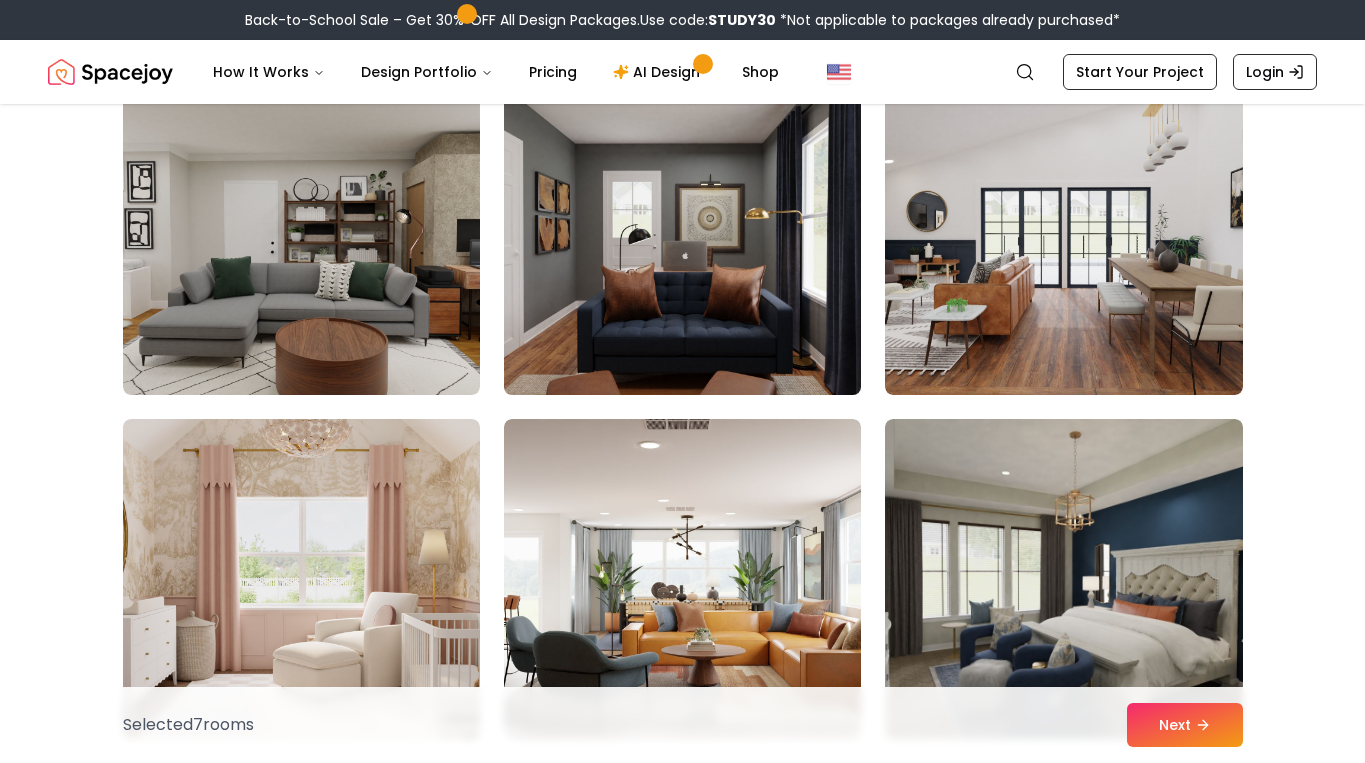 scroll, scrollTop: 10518, scrollLeft: 0, axis: vertical 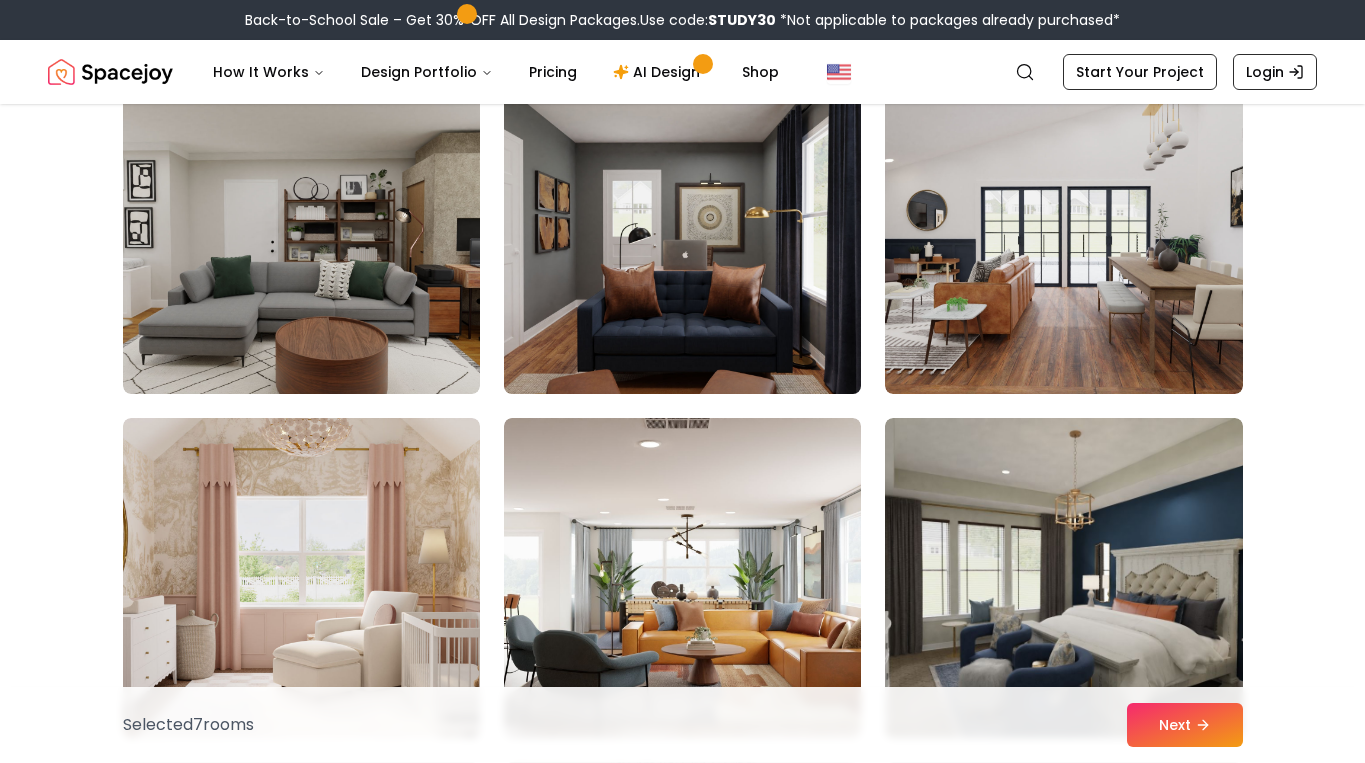 click at bounding box center (682, 234) 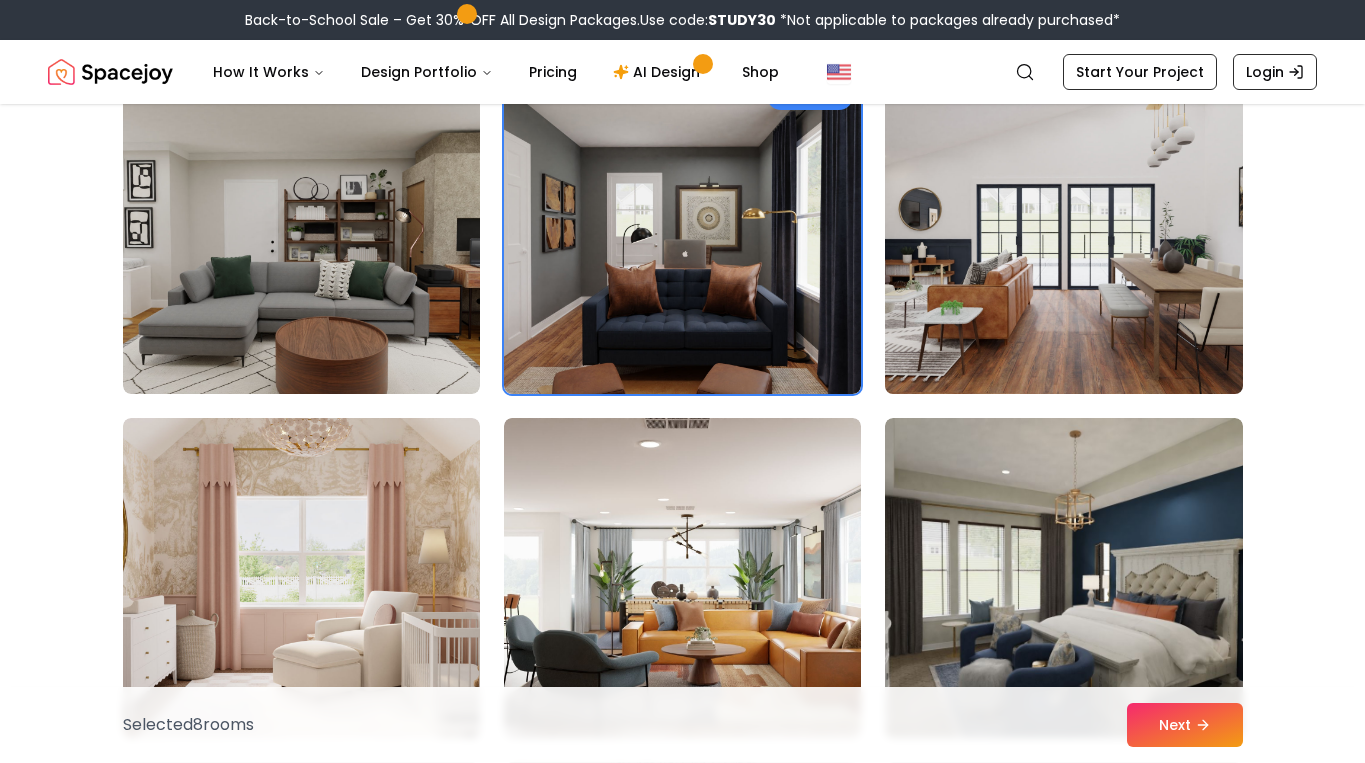 click at bounding box center (1063, 234) 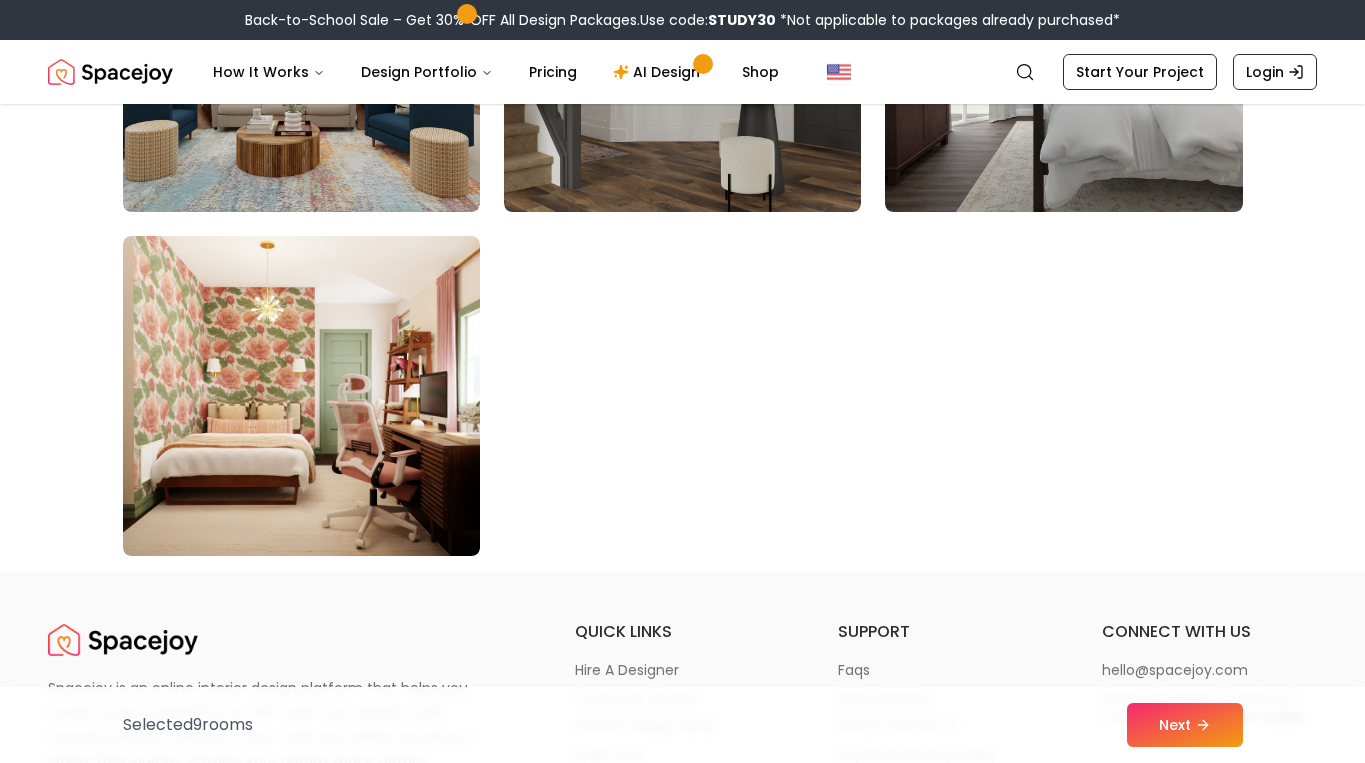 scroll, scrollTop: 11389, scrollLeft: 0, axis: vertical 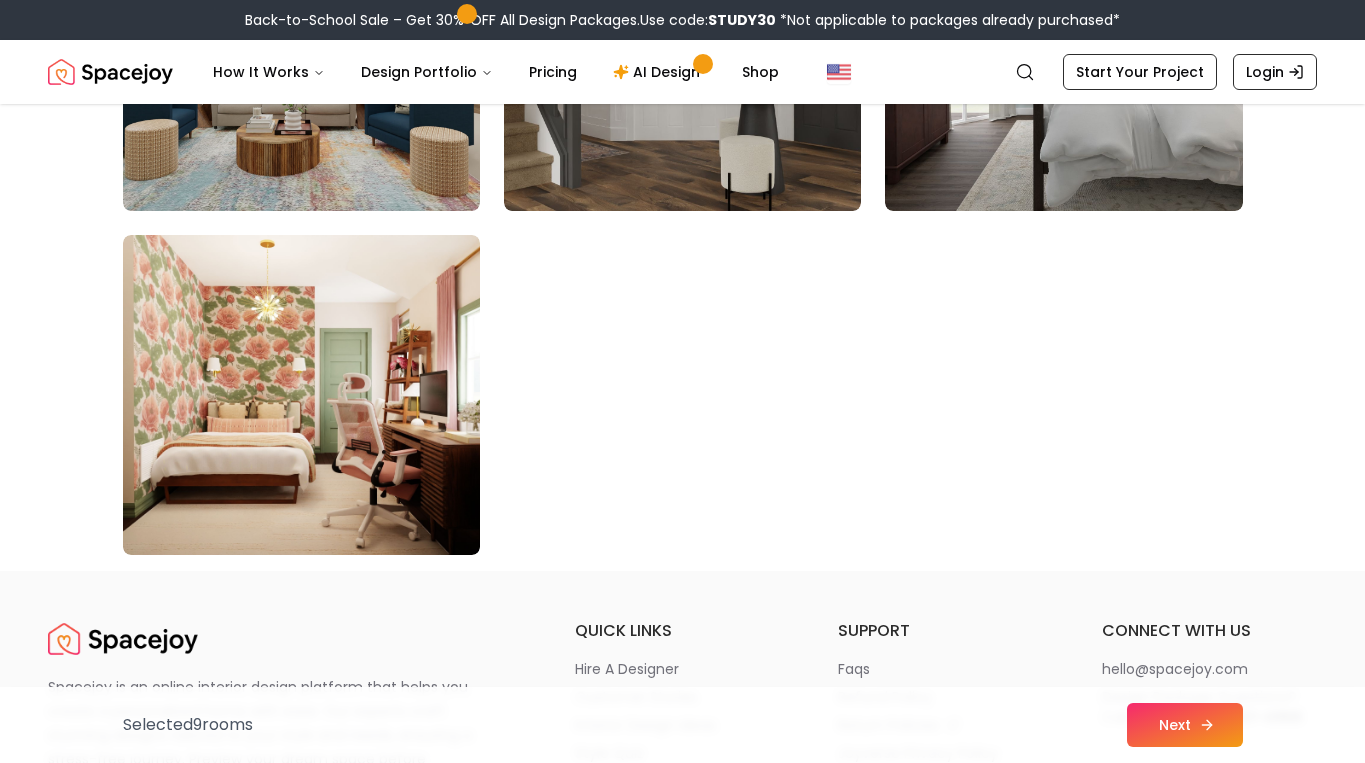 click on "Next" at bounding box center [1185, 725] 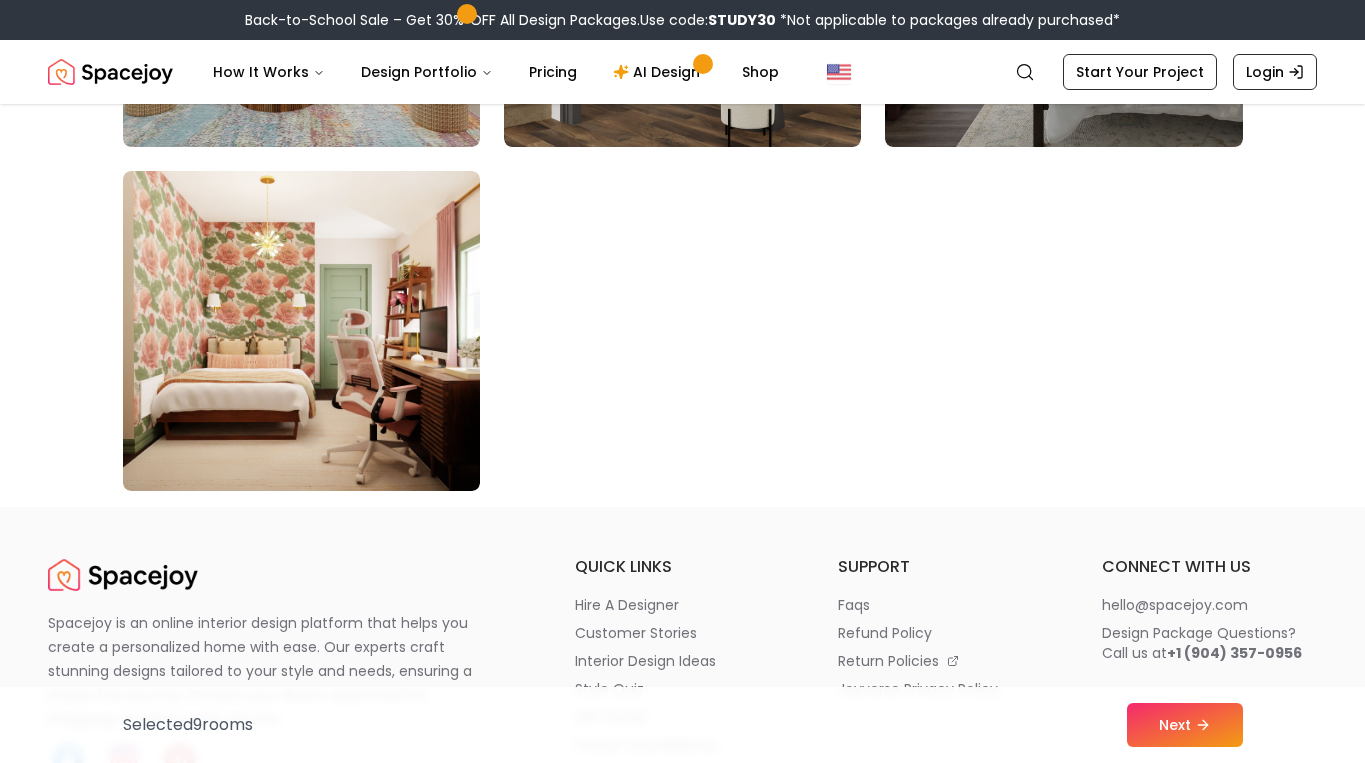 scroll, scrollTop: 11389, scrollLeft: 0, axis: vertical 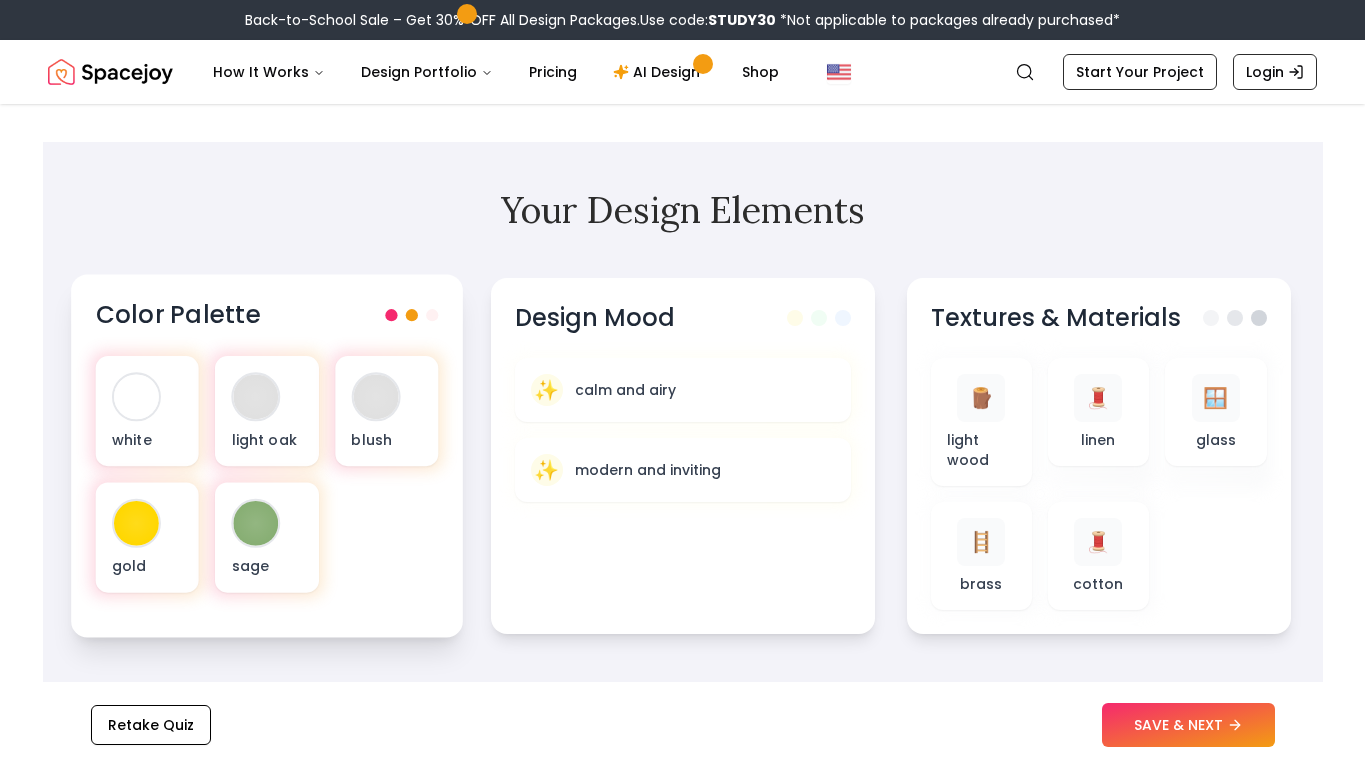 click on "Color Palette" at bounding box center [266, 315] 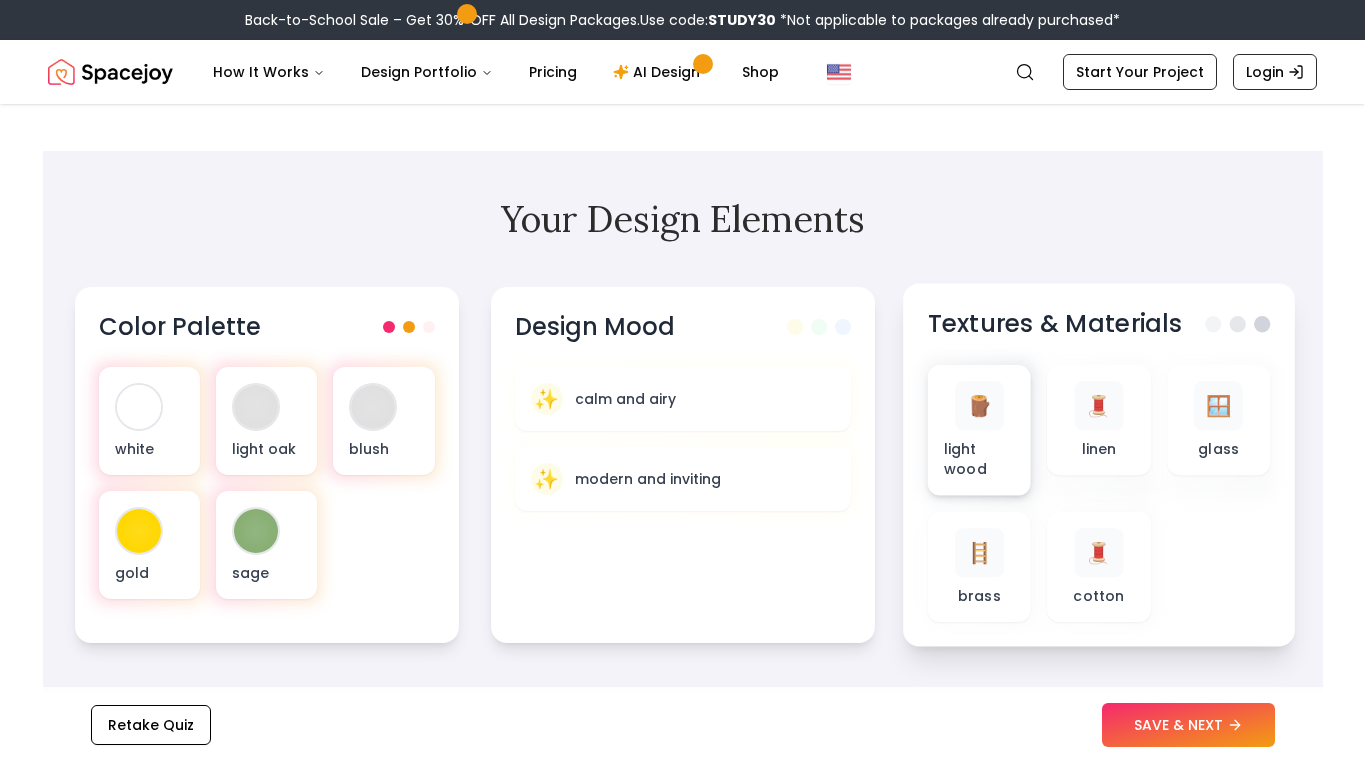 scroll, scrollTop: 545, scrollLeft: 0, axis: vertical 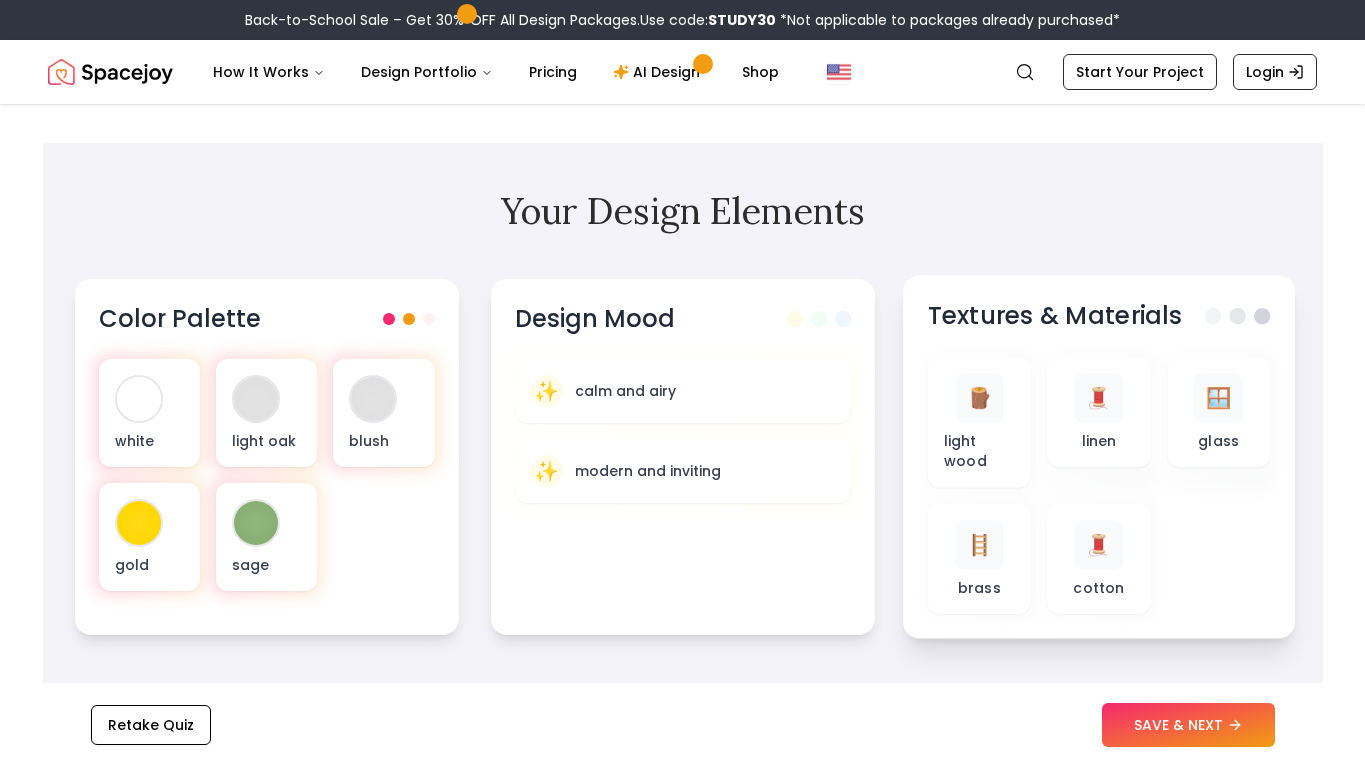 click on "Textures & Materials" at bounding box center (1098, 316) 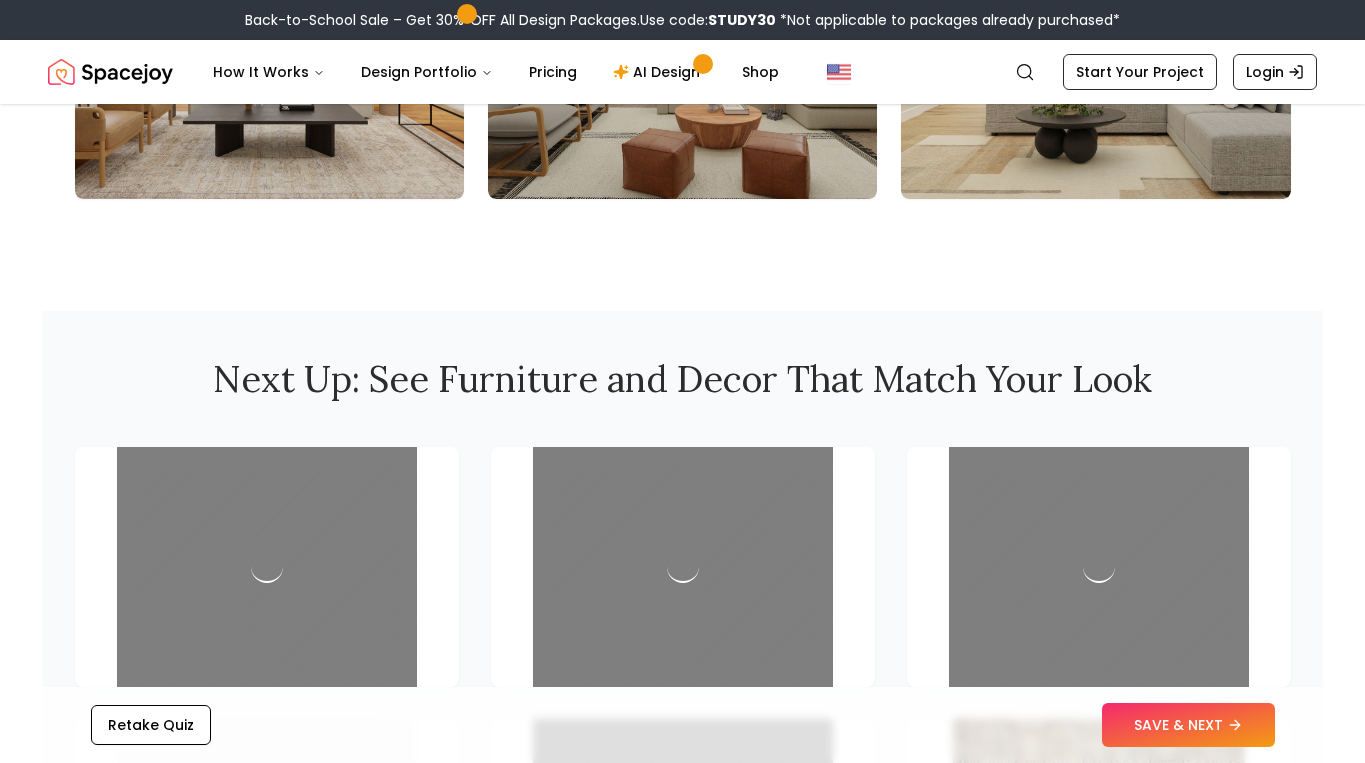 scroll, scrollTop: 2473, scrollLeft: 0, axis: vertical 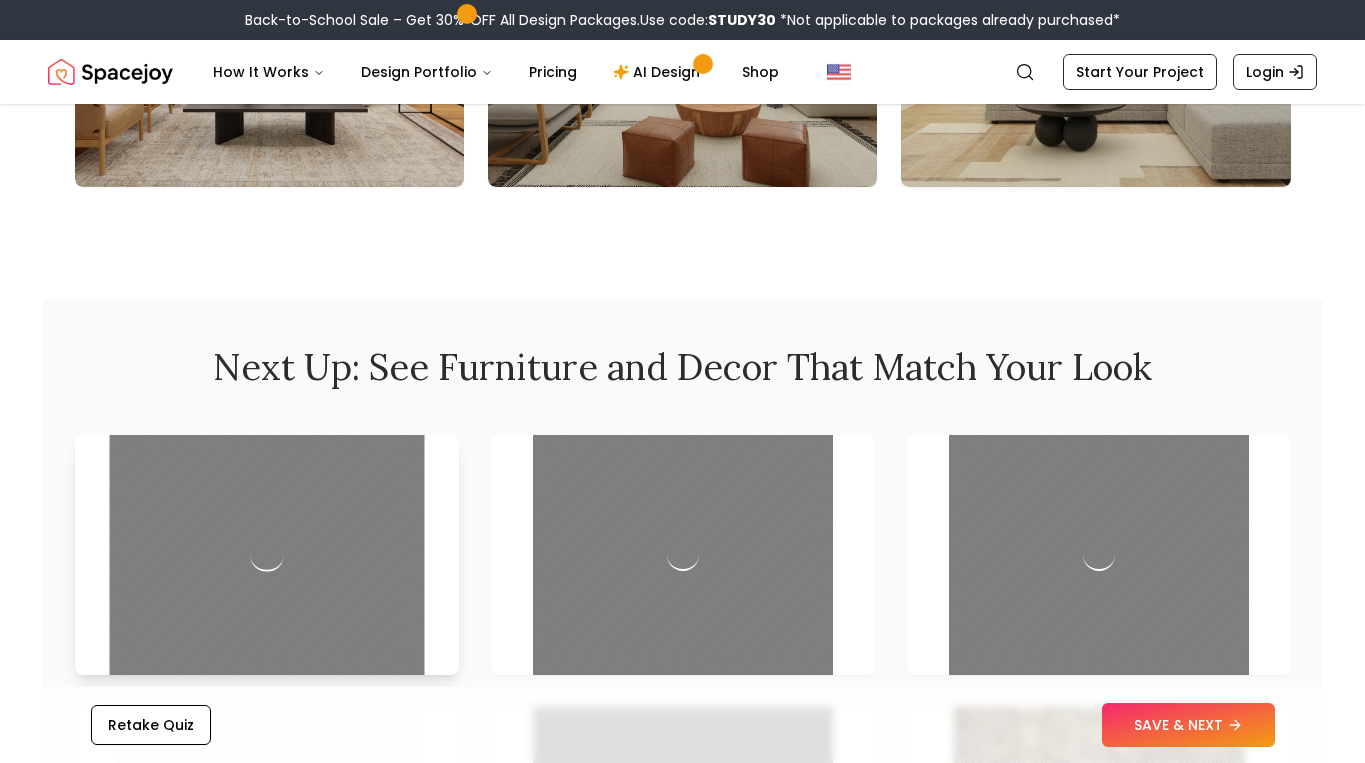 click at bounding box center (266, 555) 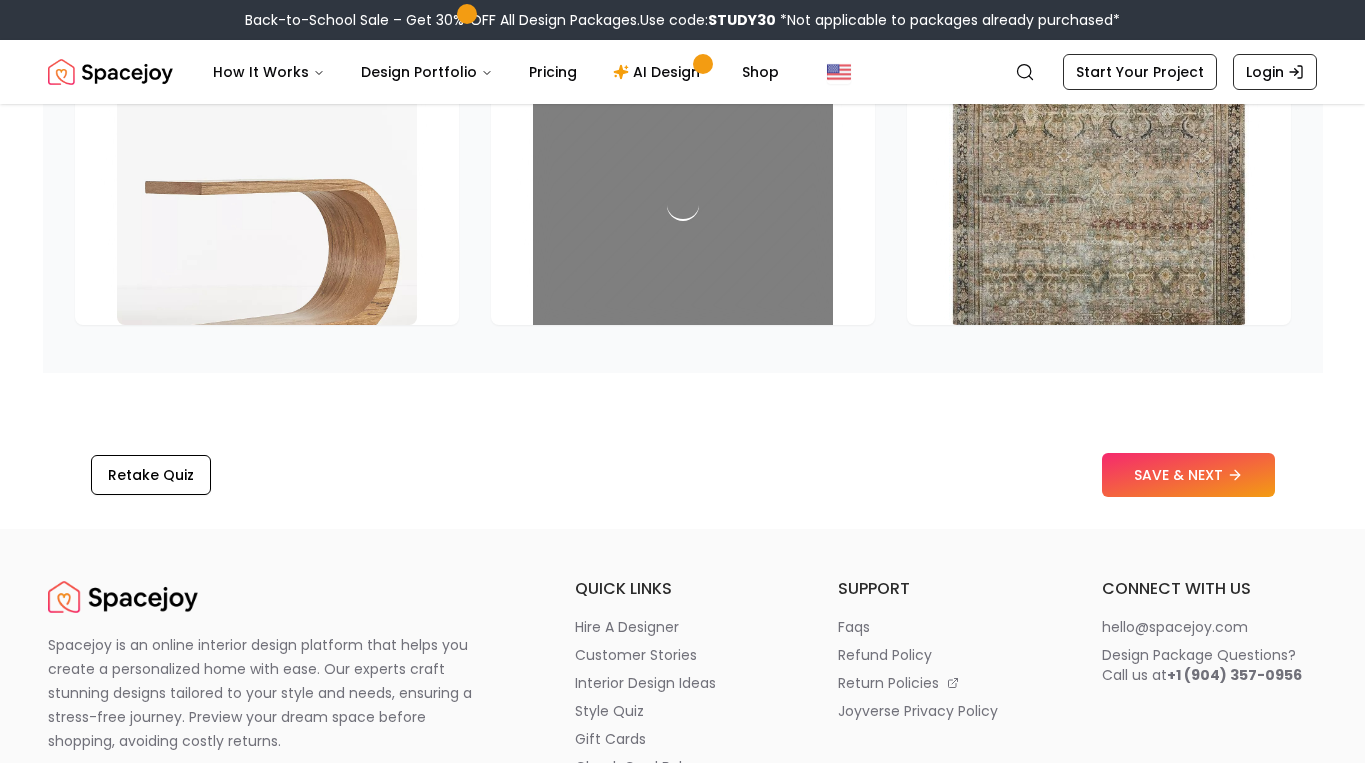 scroll, scrollTop: 3118, scrollLeft: 0, axis: vertical 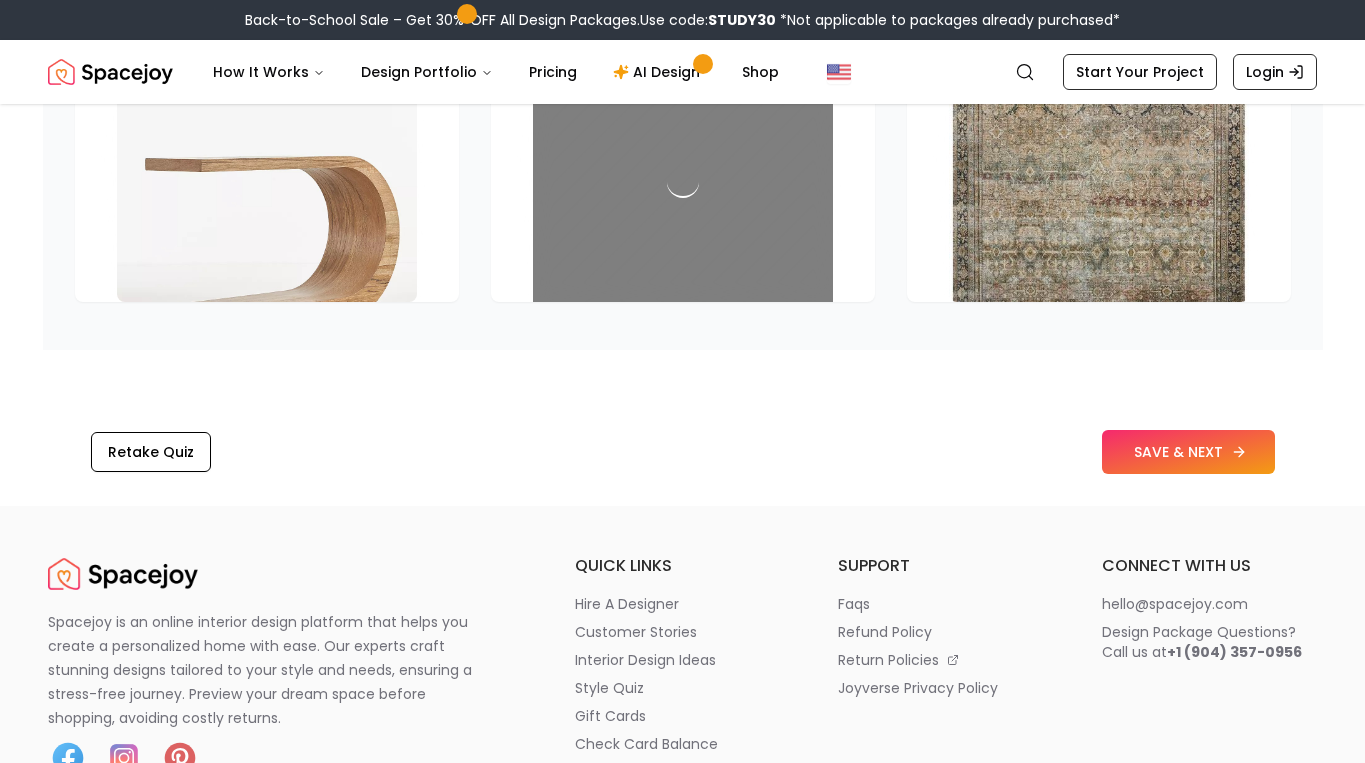 click on "SAVE & NEXT" at bounding box center (1188, 452) 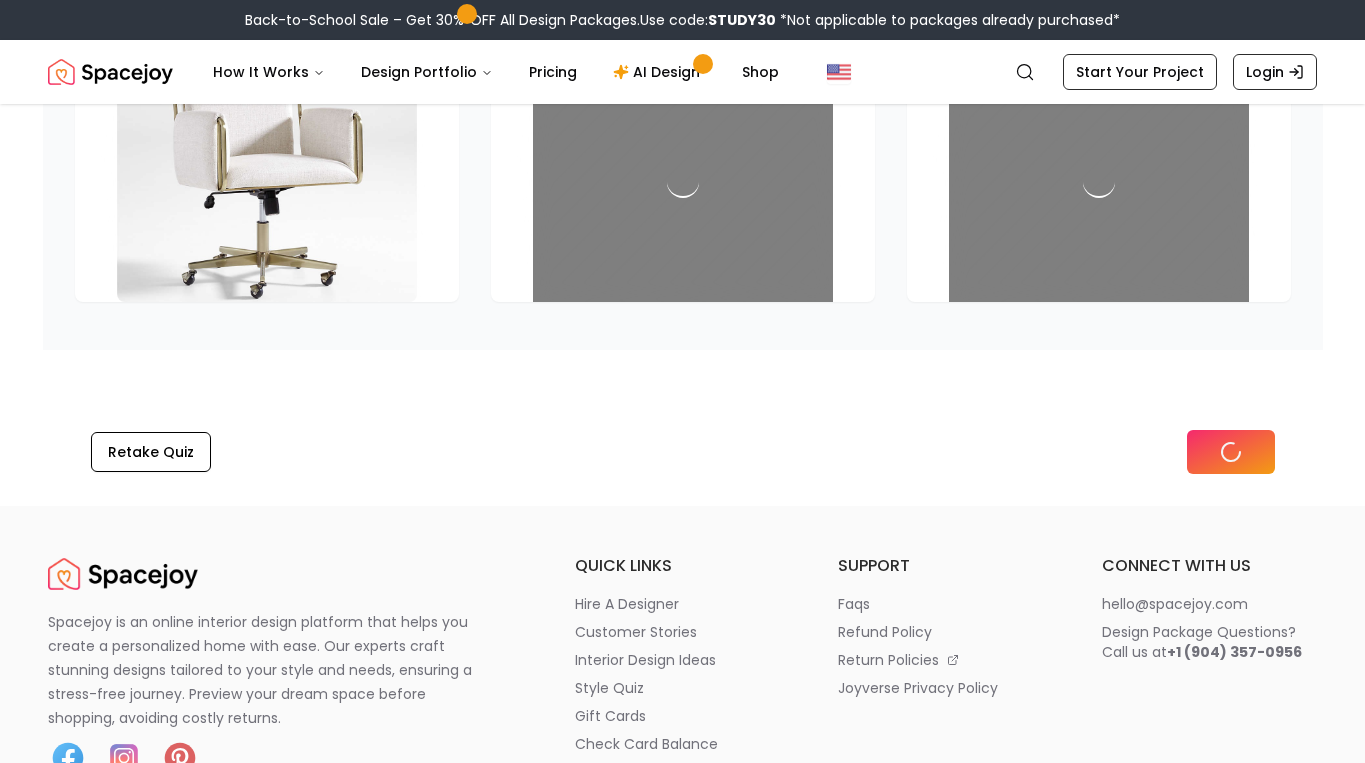 scroll, scrollTop: 3390, scrollLeft: 0, axis: vertical 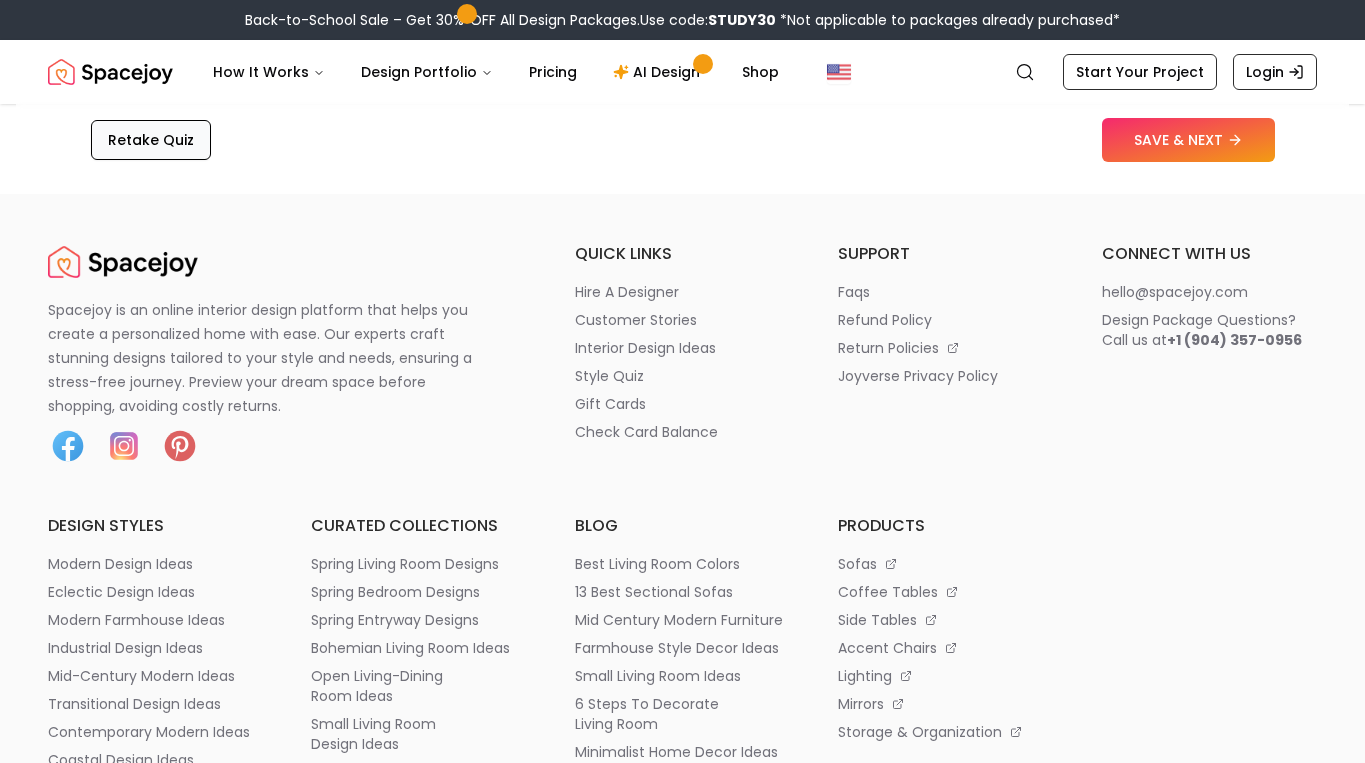 click on "Retake Quiz" at bounding box center (151, 140) 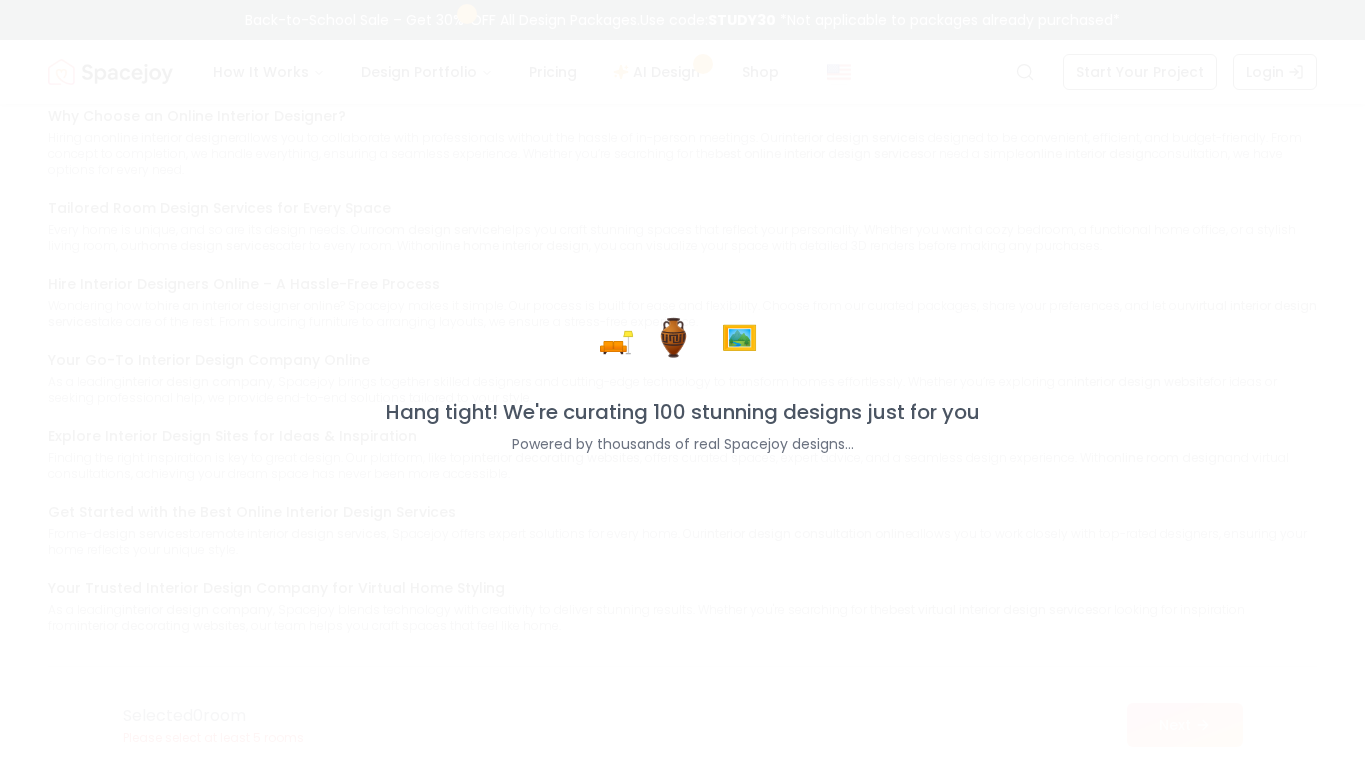 scroll, scrollTop: 0, scrollLeft: 0, axis: both 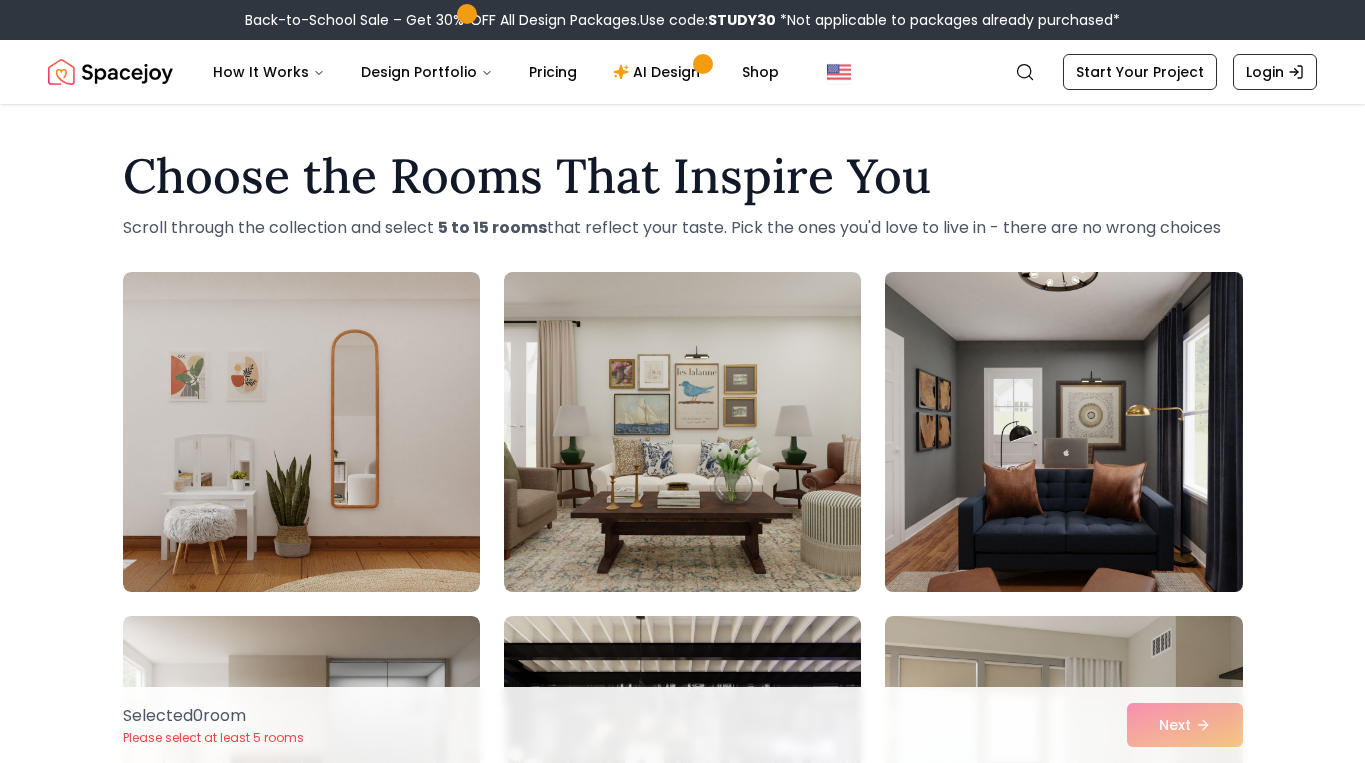 click at bounding box center (1063, 432) 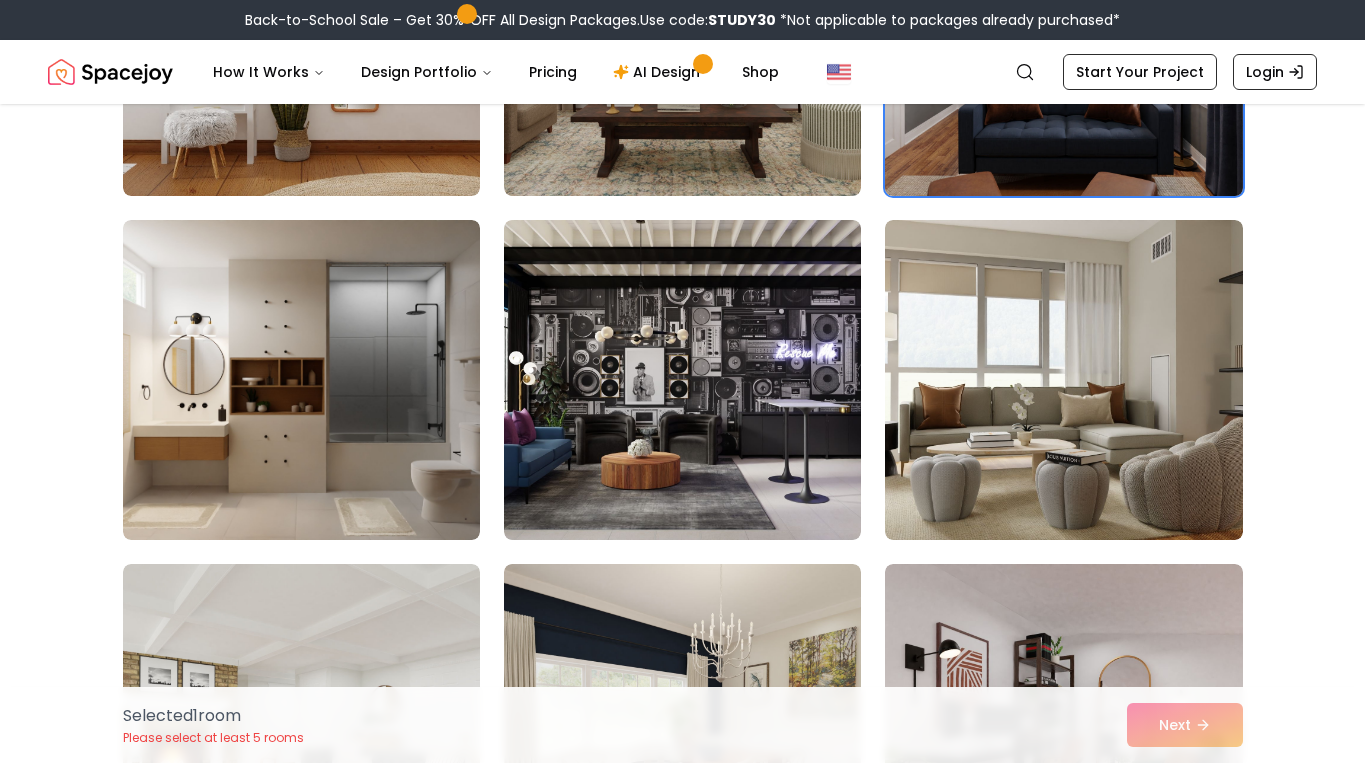 scroll, scrollTop: 398, scrollLeft: 0, axis: vertical 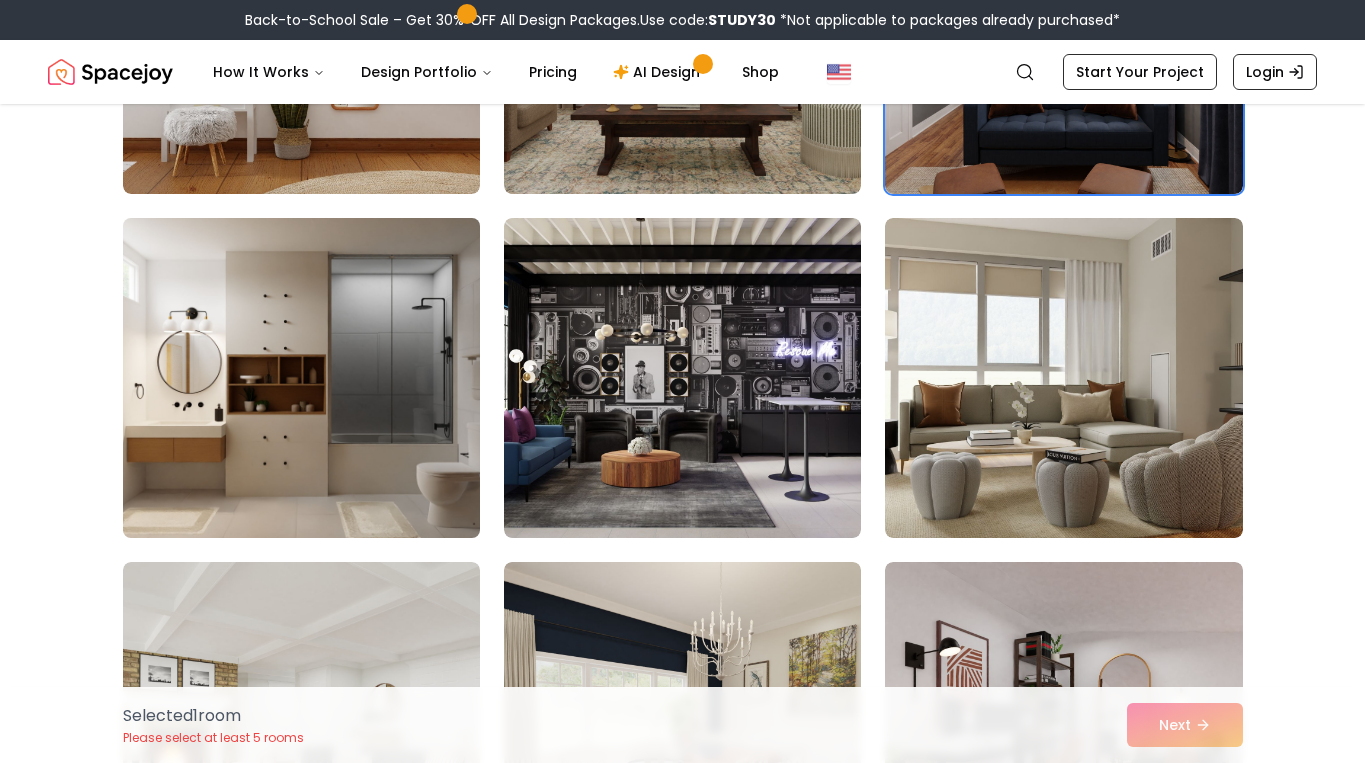 click at bounding box center (301, 378) 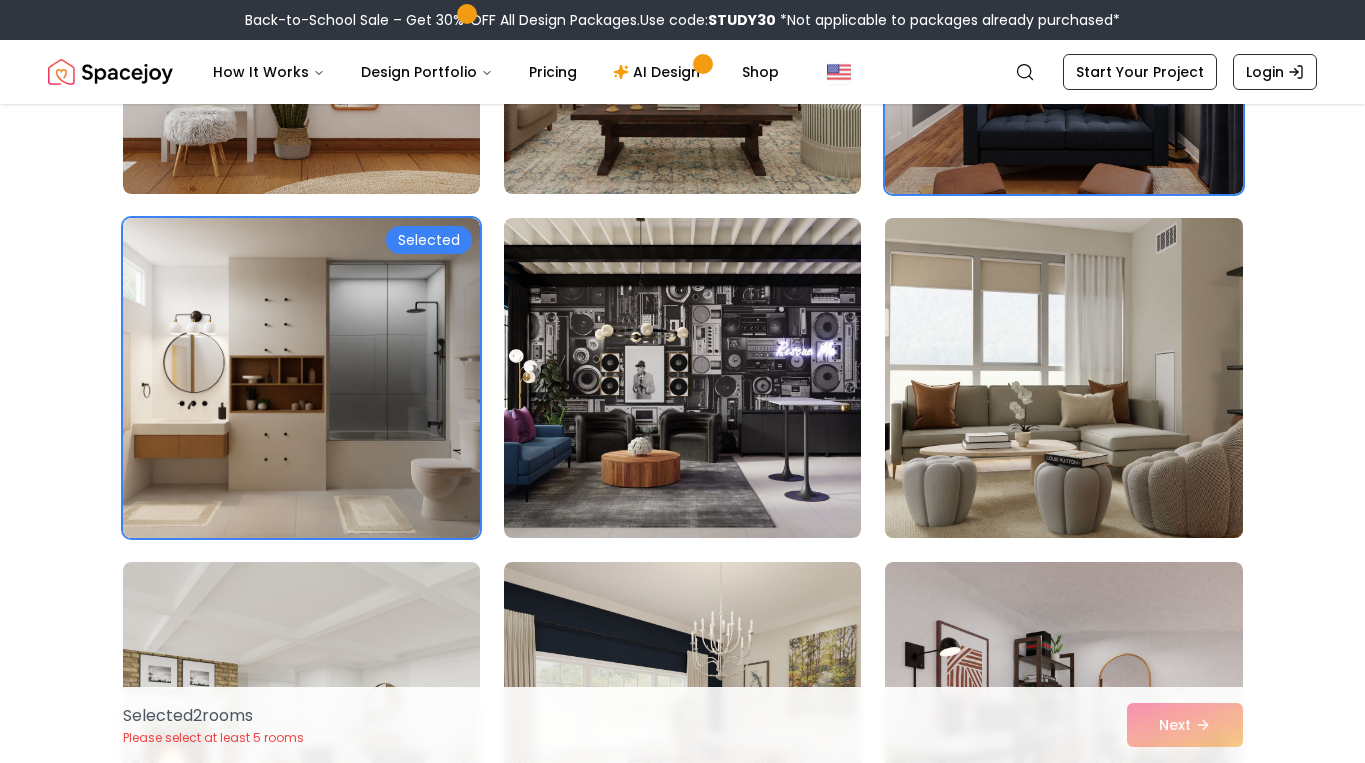 click at bounding box center [1063, 378] 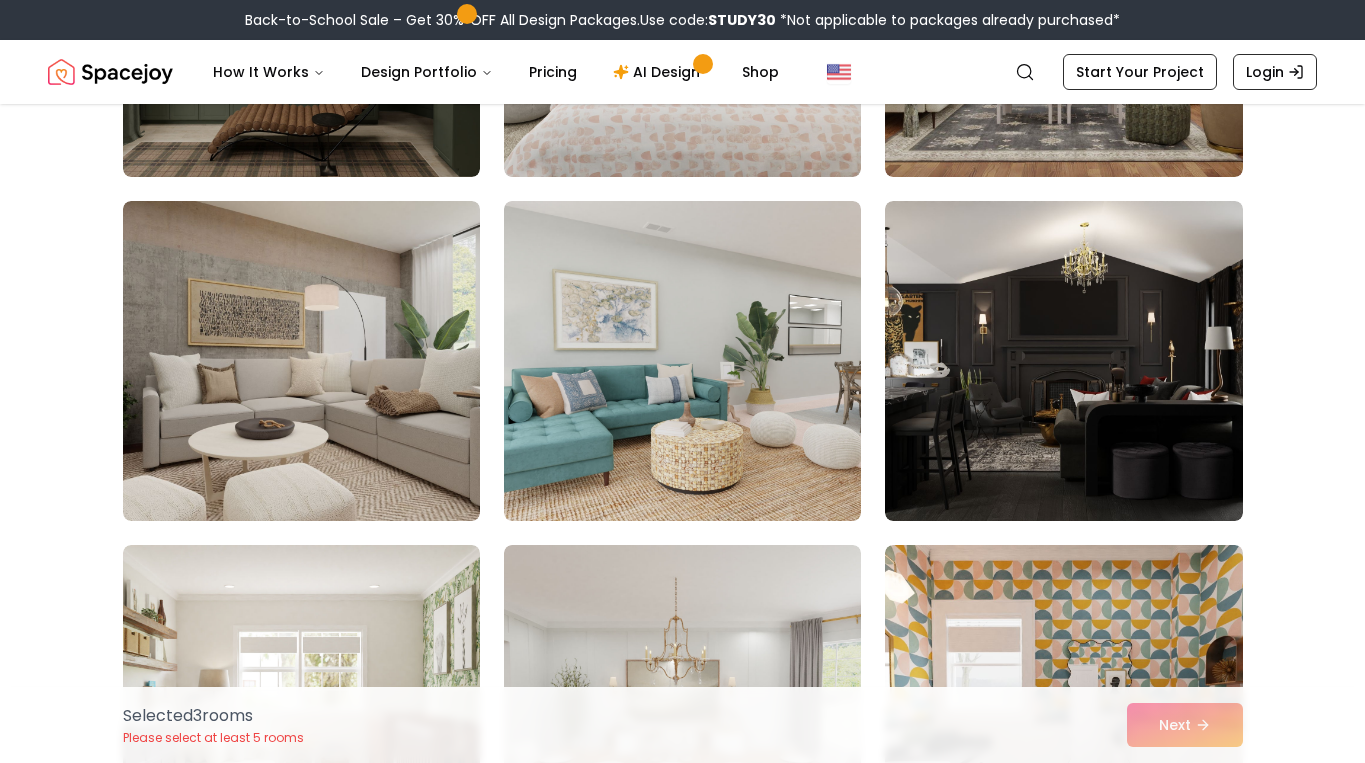 scroll, scrollTop: 1796, scrollLeft: 0, axis: vertical 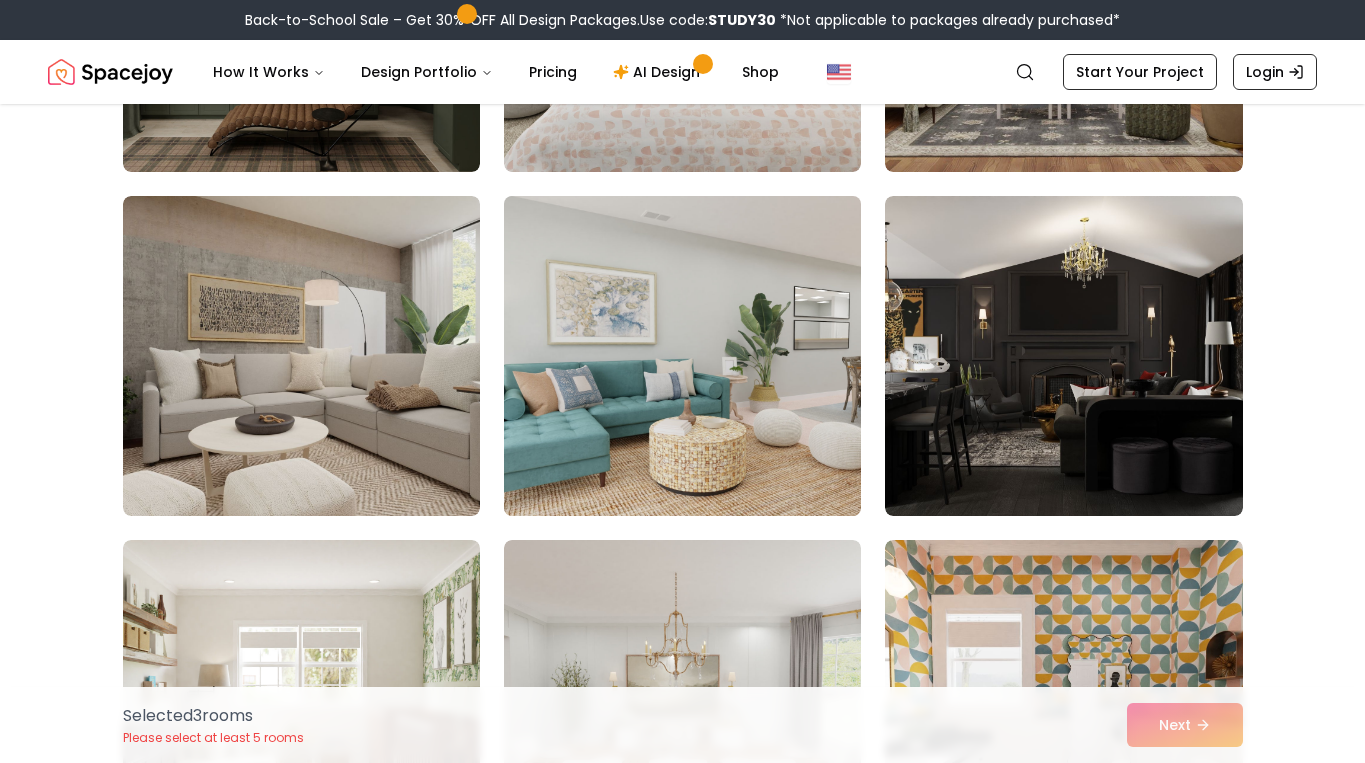 click at bounding box center (682, 356) 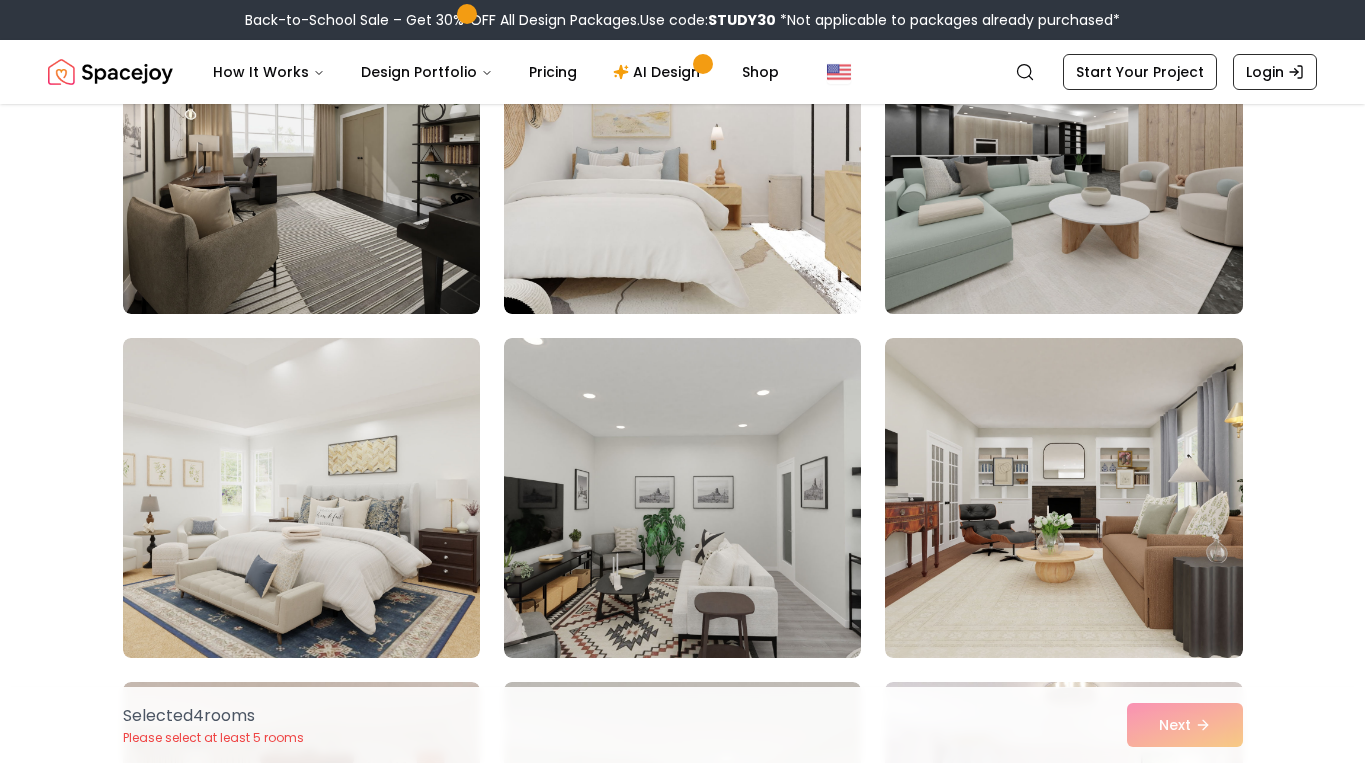 scroll, scrollTop: 6455, scrollLeft: 0, axis: vertical 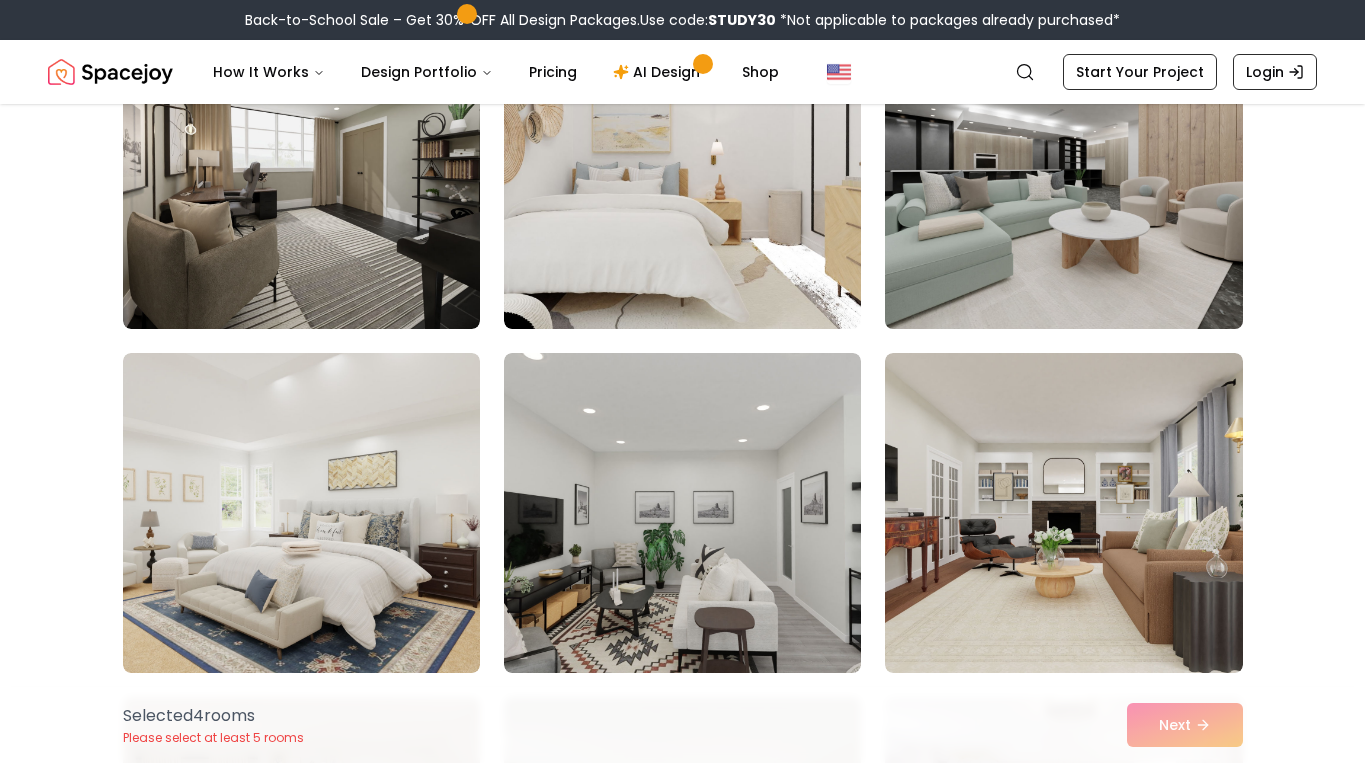click at bounding box center (1063, 169) 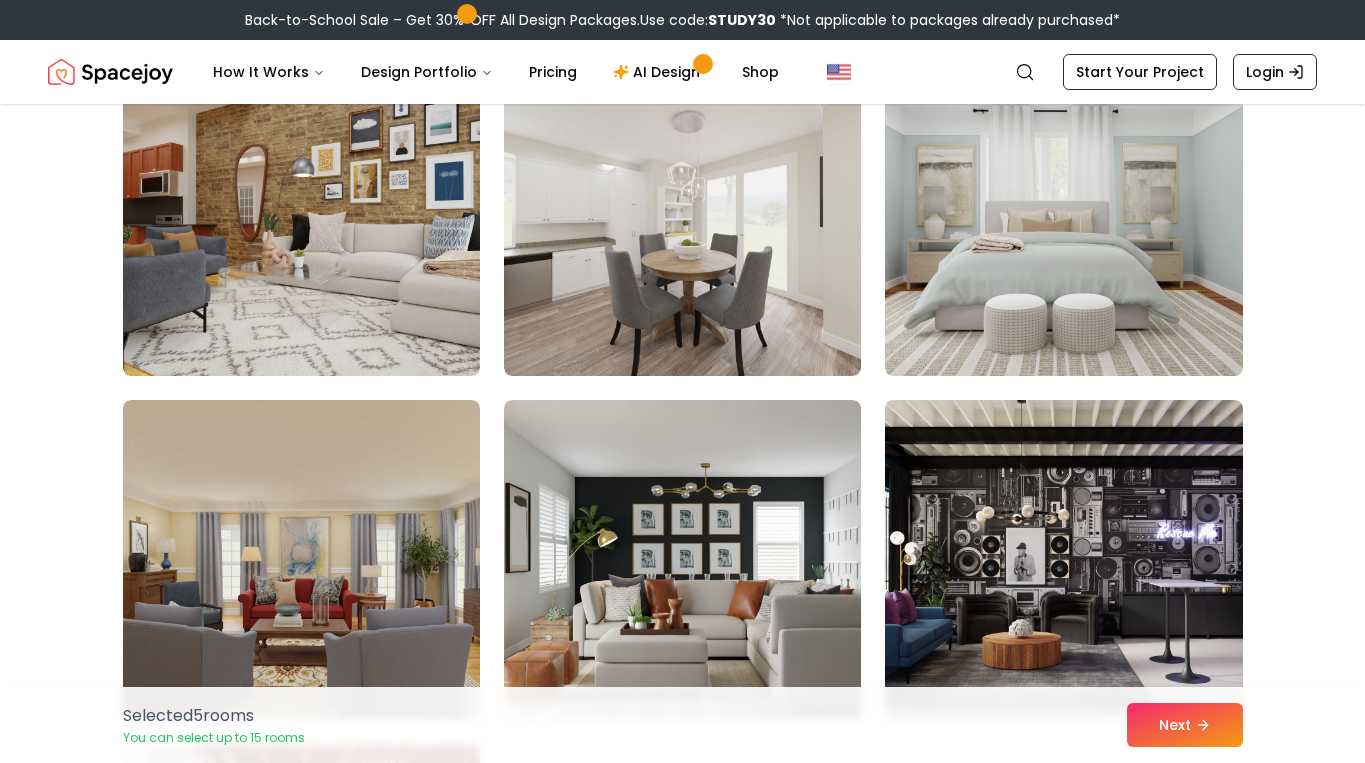 scroll, scrollTop: 7447, scrollLeft: 0, axis: vertical 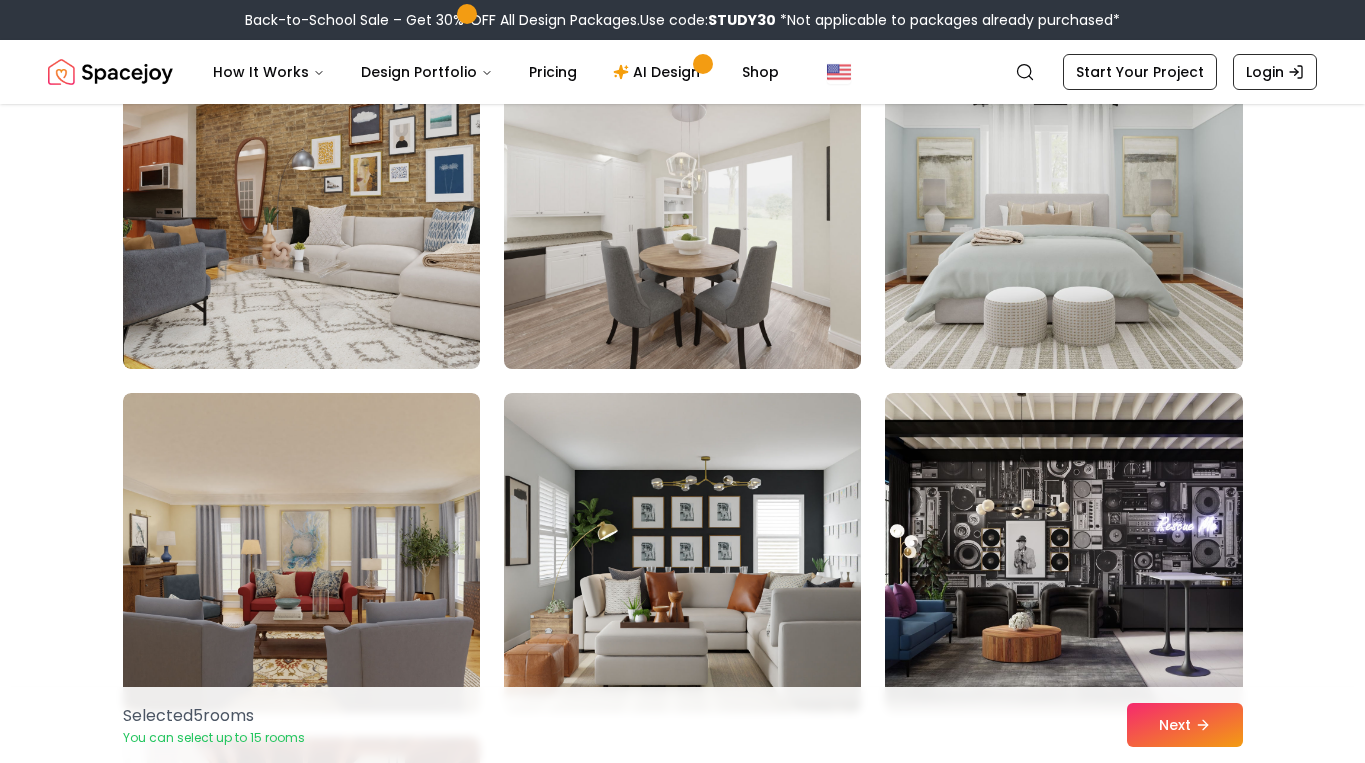 click at bounding box center (682, 209) 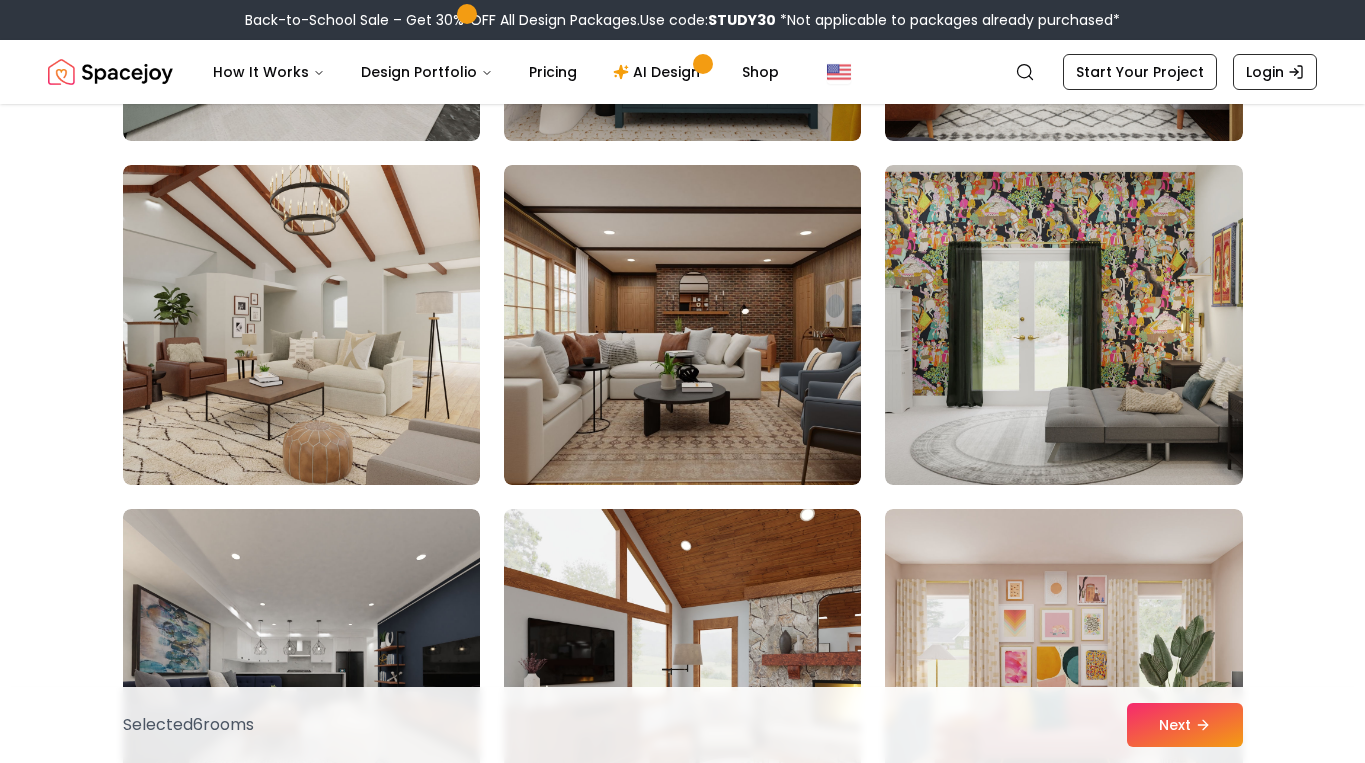 scroll, scrollTop: 9743, scrollLeft: 0, axis: vertical 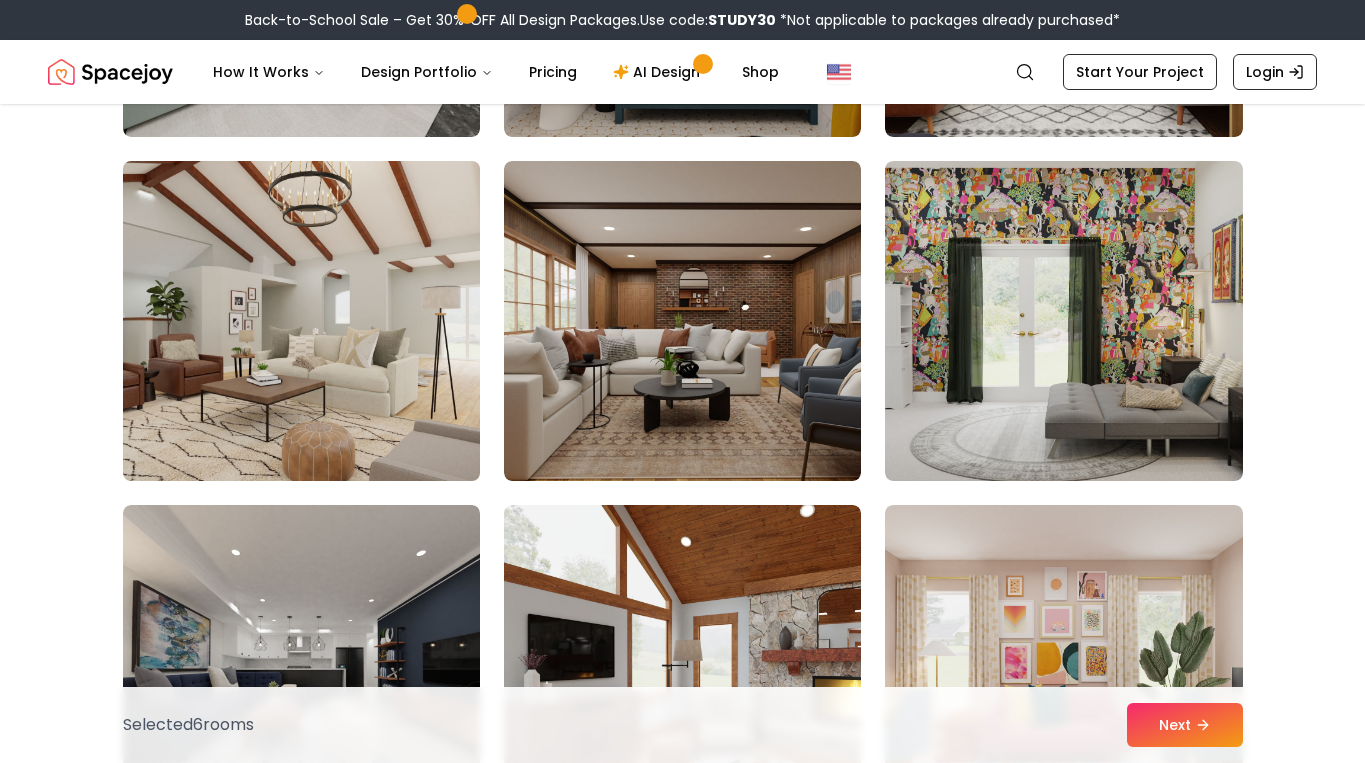 click at bounding box center [301, 321] 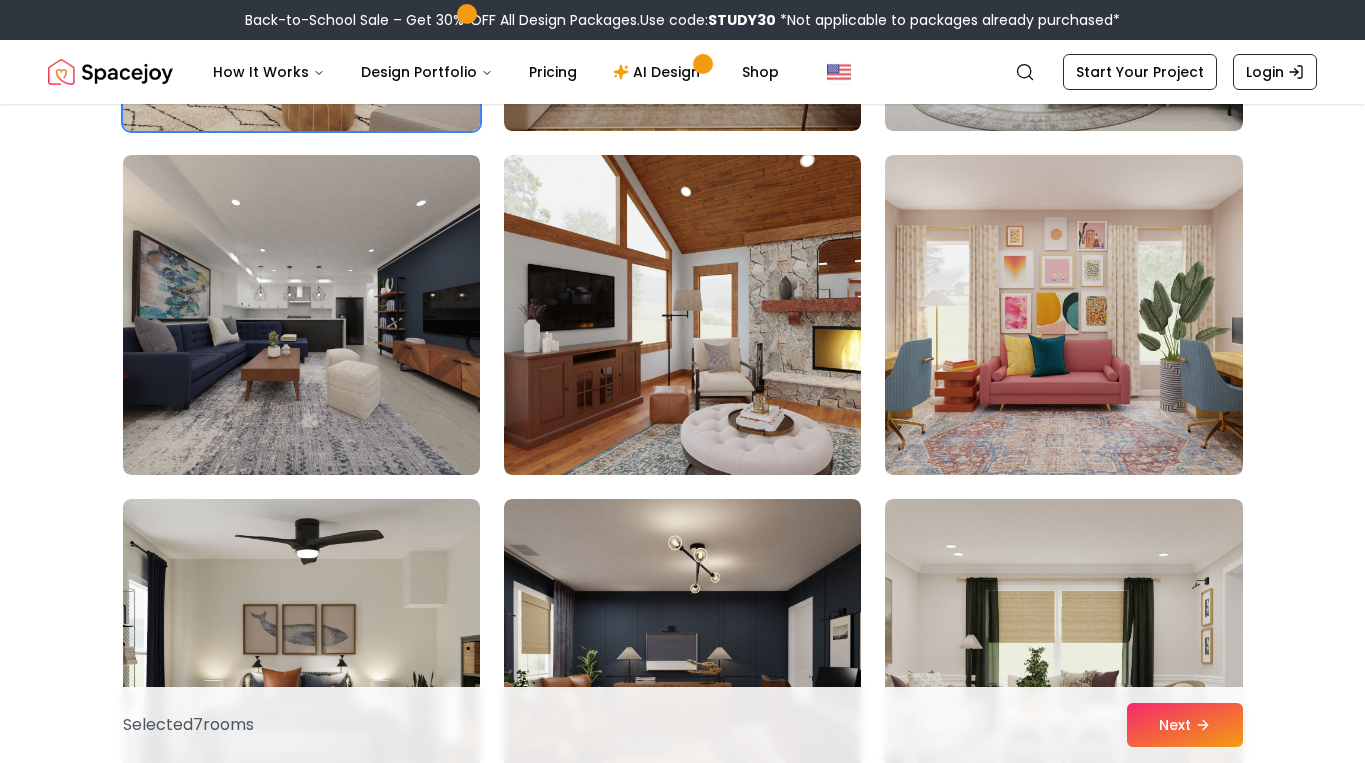 scroll, scrollTop: 10097, scrollLeft: 0, axis: vertical 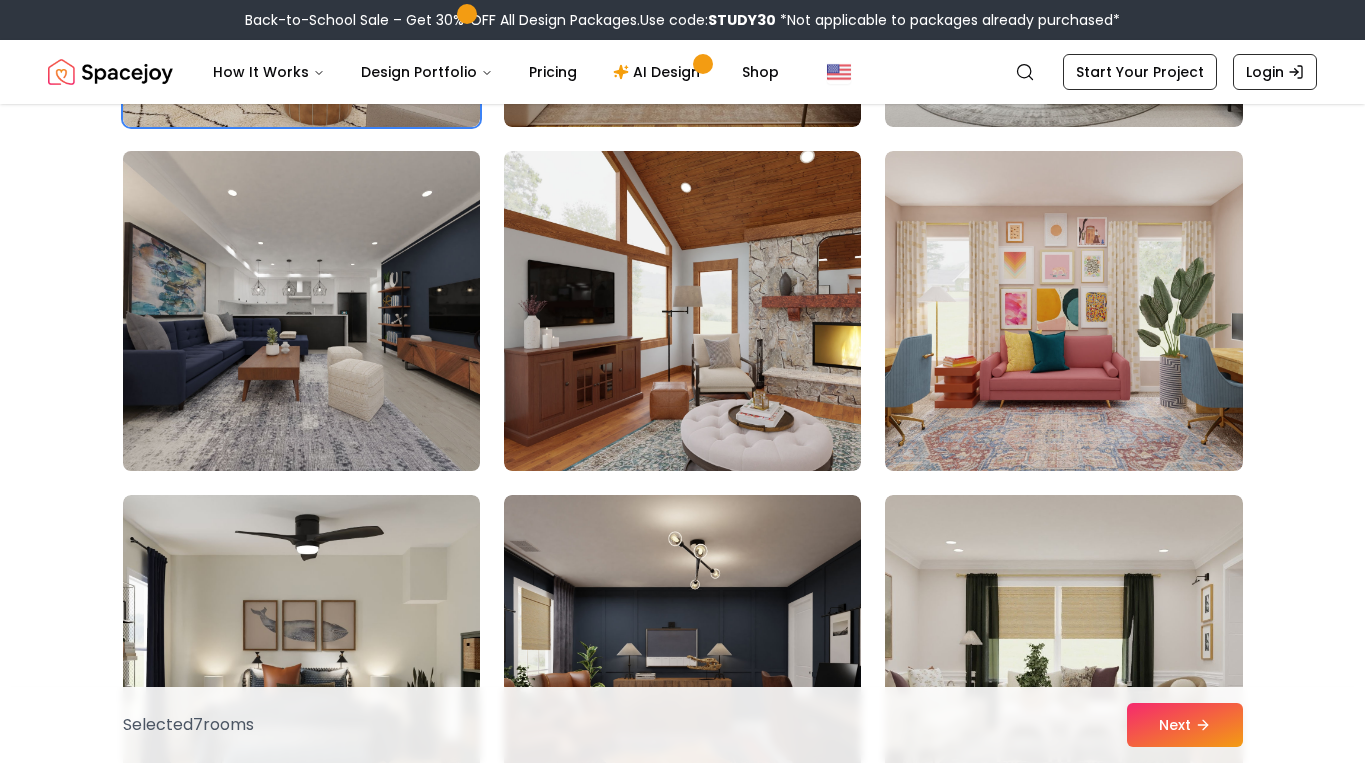 click at bounding box center (301, 311) 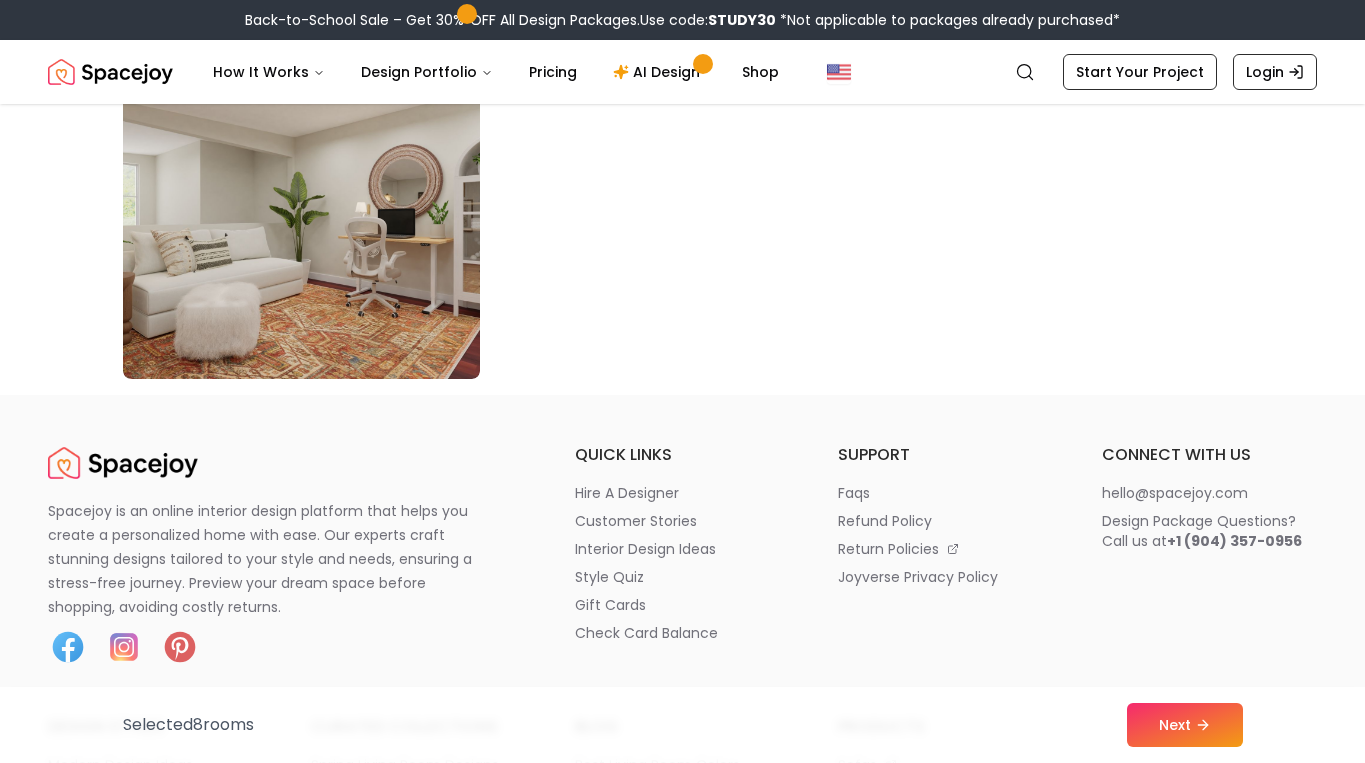 scroll, scrollTop: 11664, scrollLeft: 0, axis: vertical 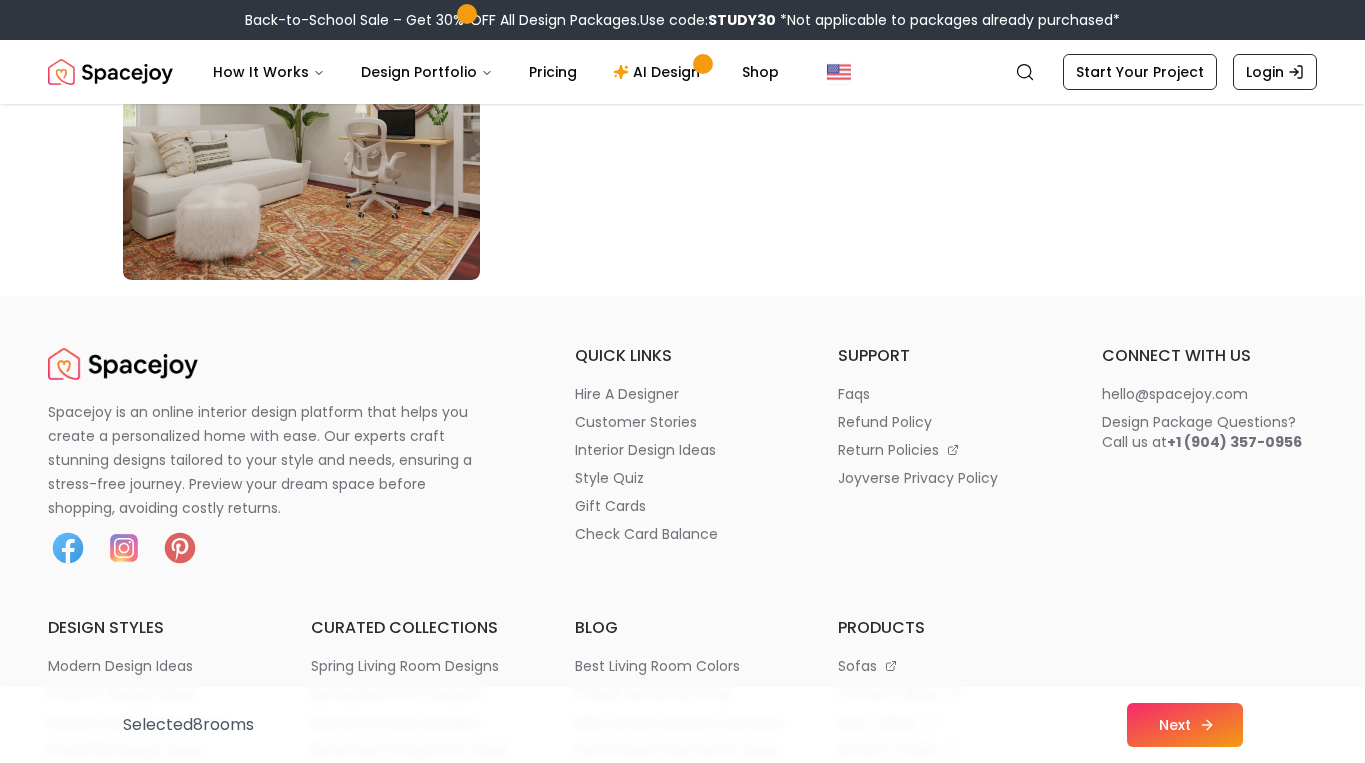 click 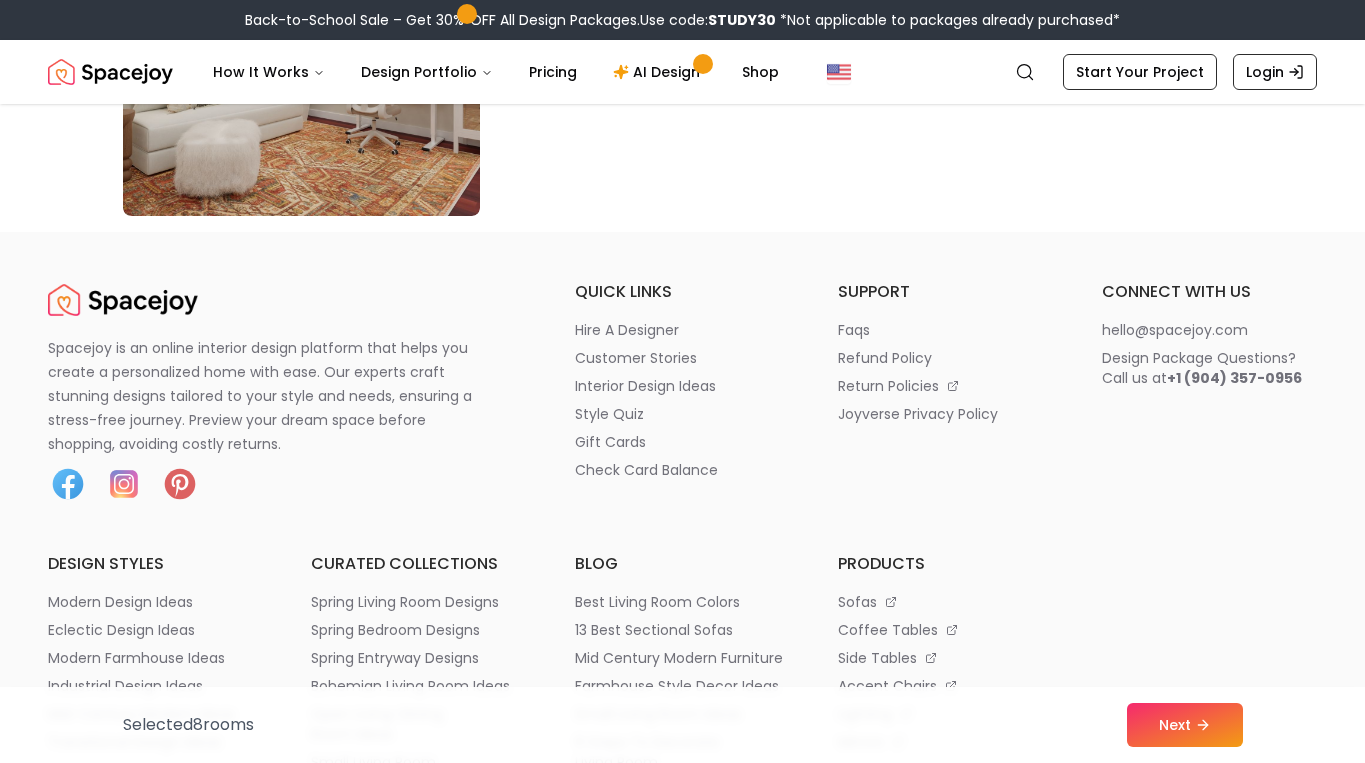 scroll, scrollTop: 11664, scrollLeft: 0, axis: vertical 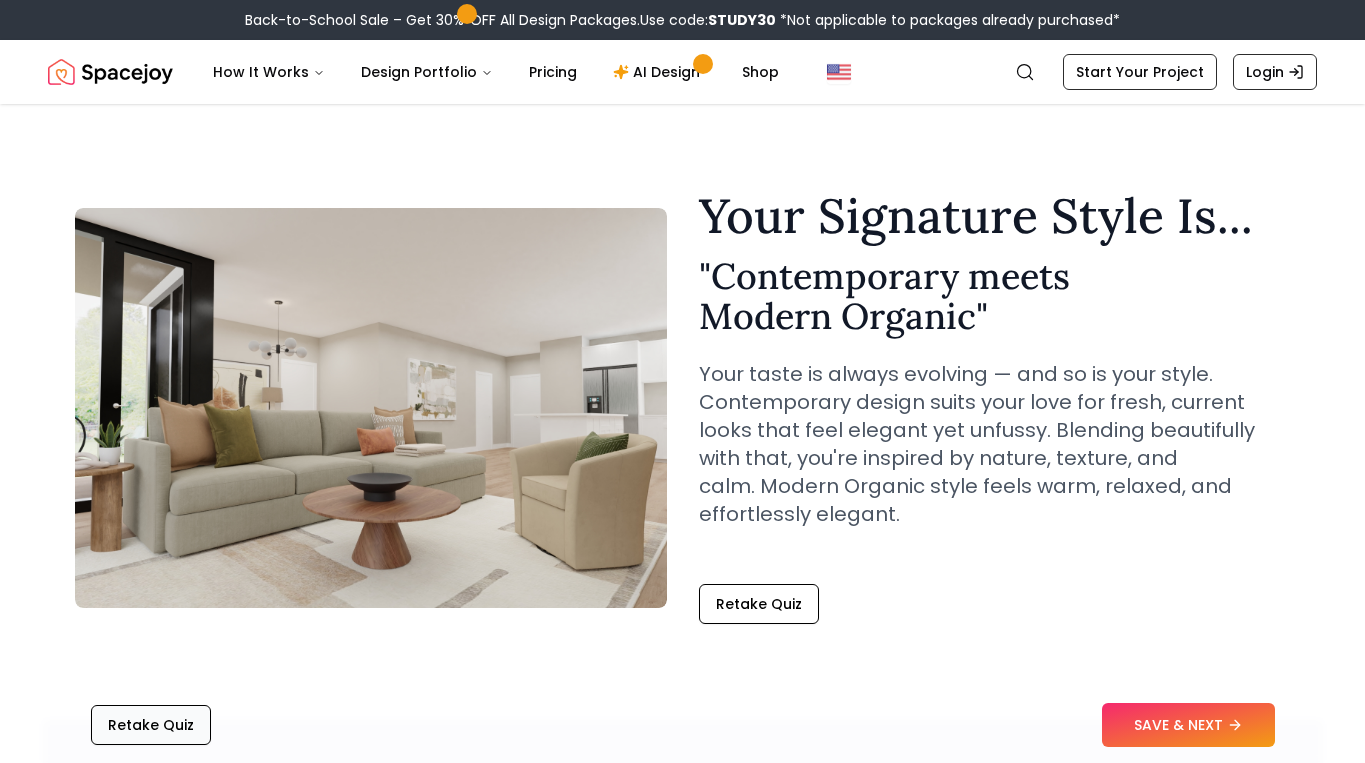 click on "Retake Quiz" at bounding box center (151, 725) 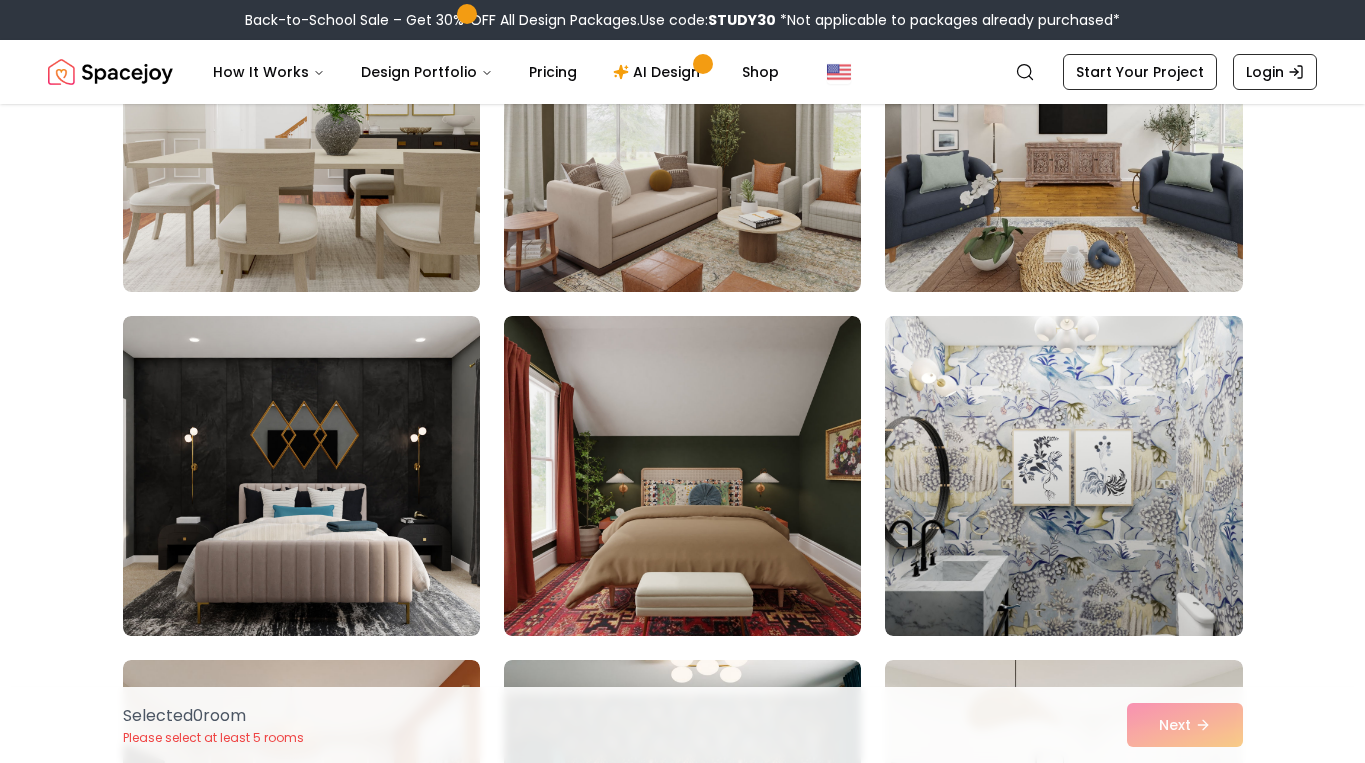 scroll, scrollTop: 301, scrollLeft: 0, axis: vertical 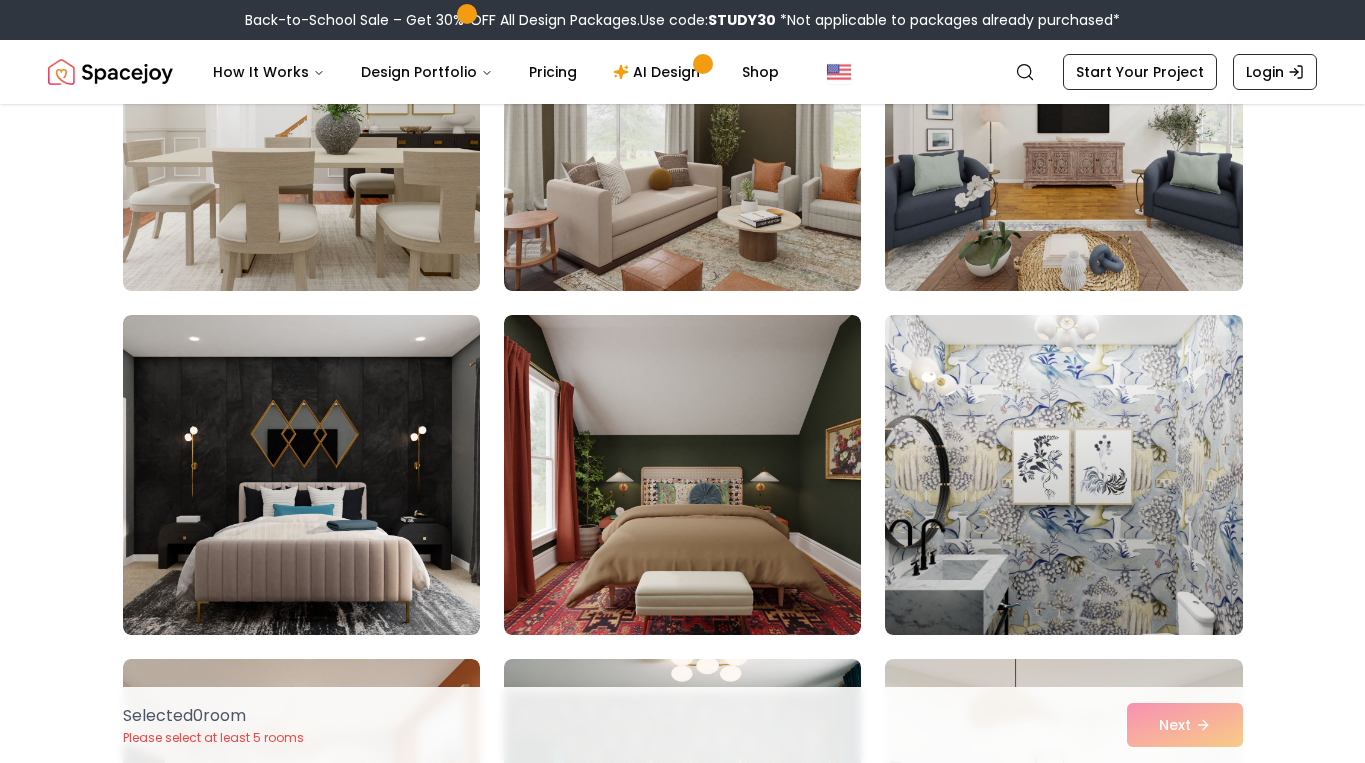 click at bounding box center (1063, 131) 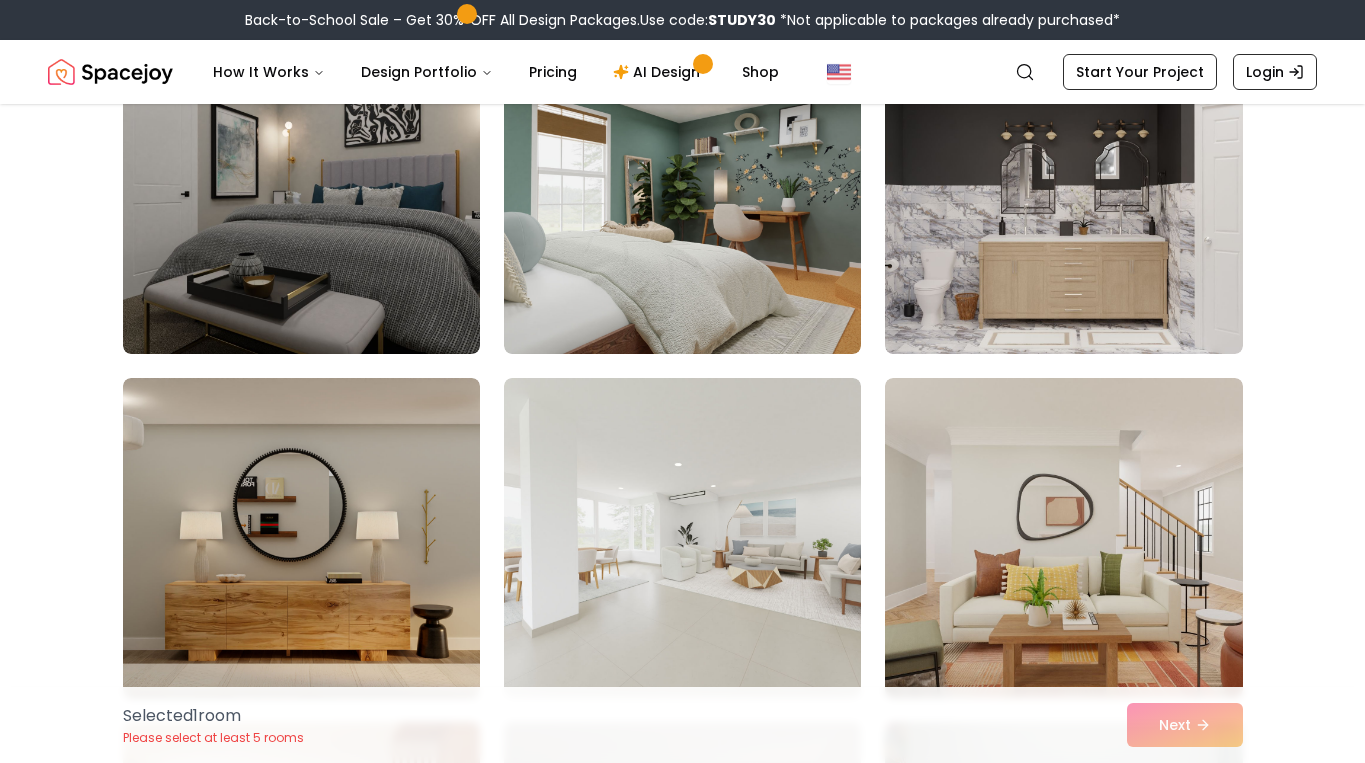 scroll, scrollTop: 1269, scrollLeft: 0, axis: vertical 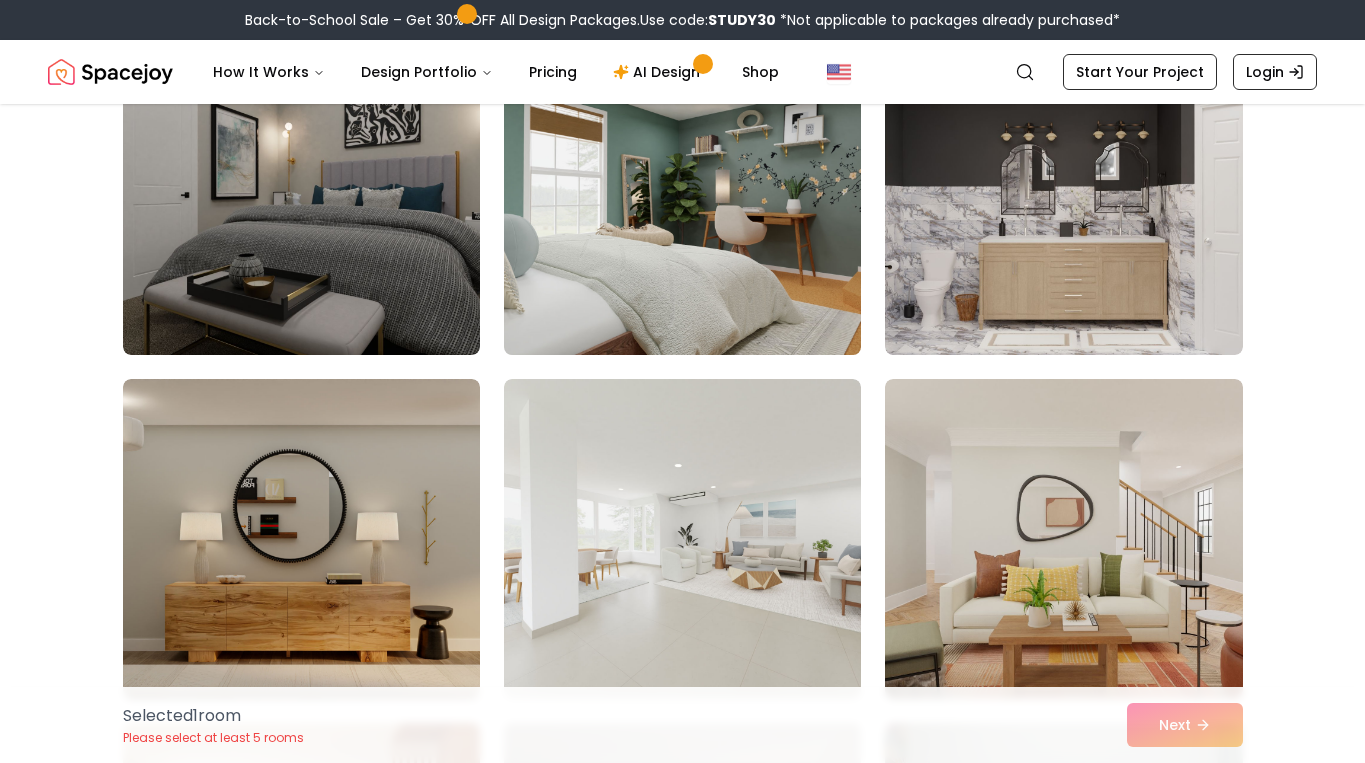 click at bounding box center (682, 195) 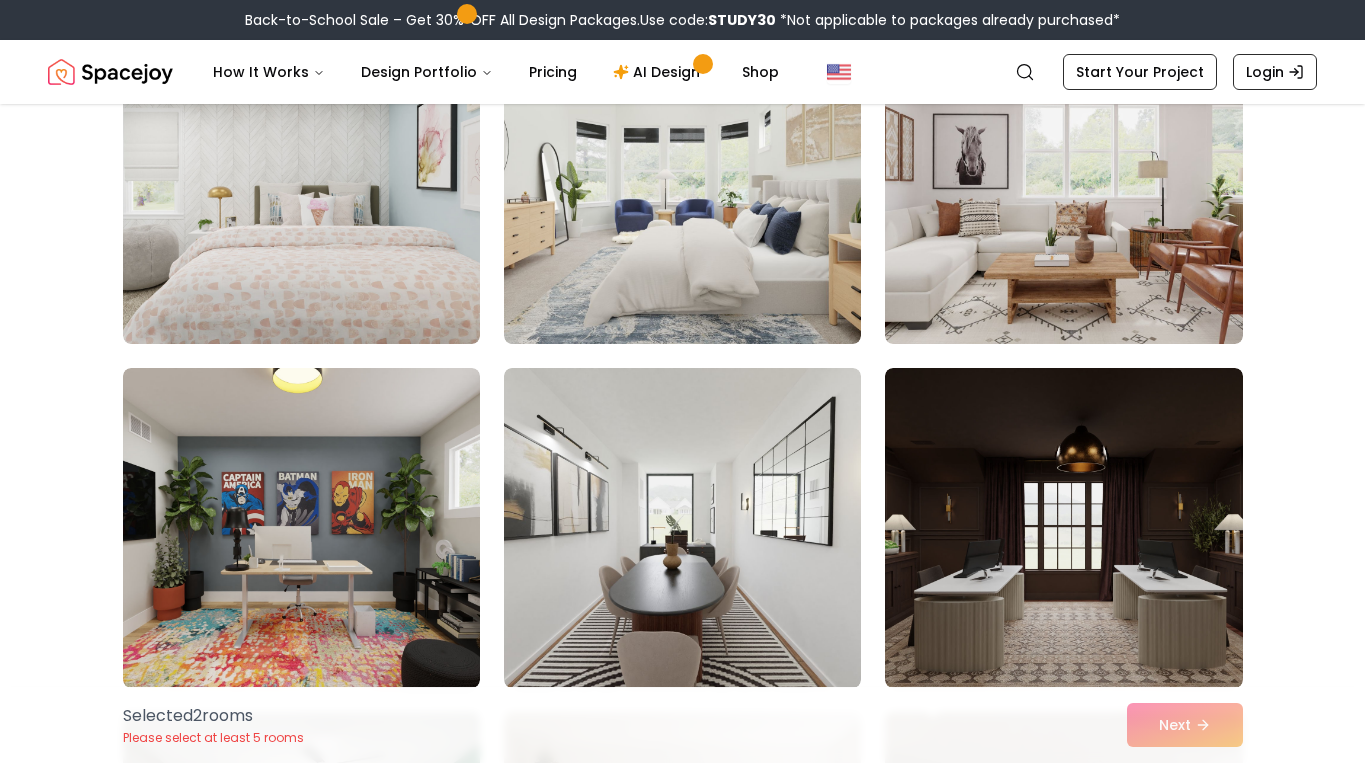scroll, scrollTop: 4721, scrollLeft: 0, axis: vertical 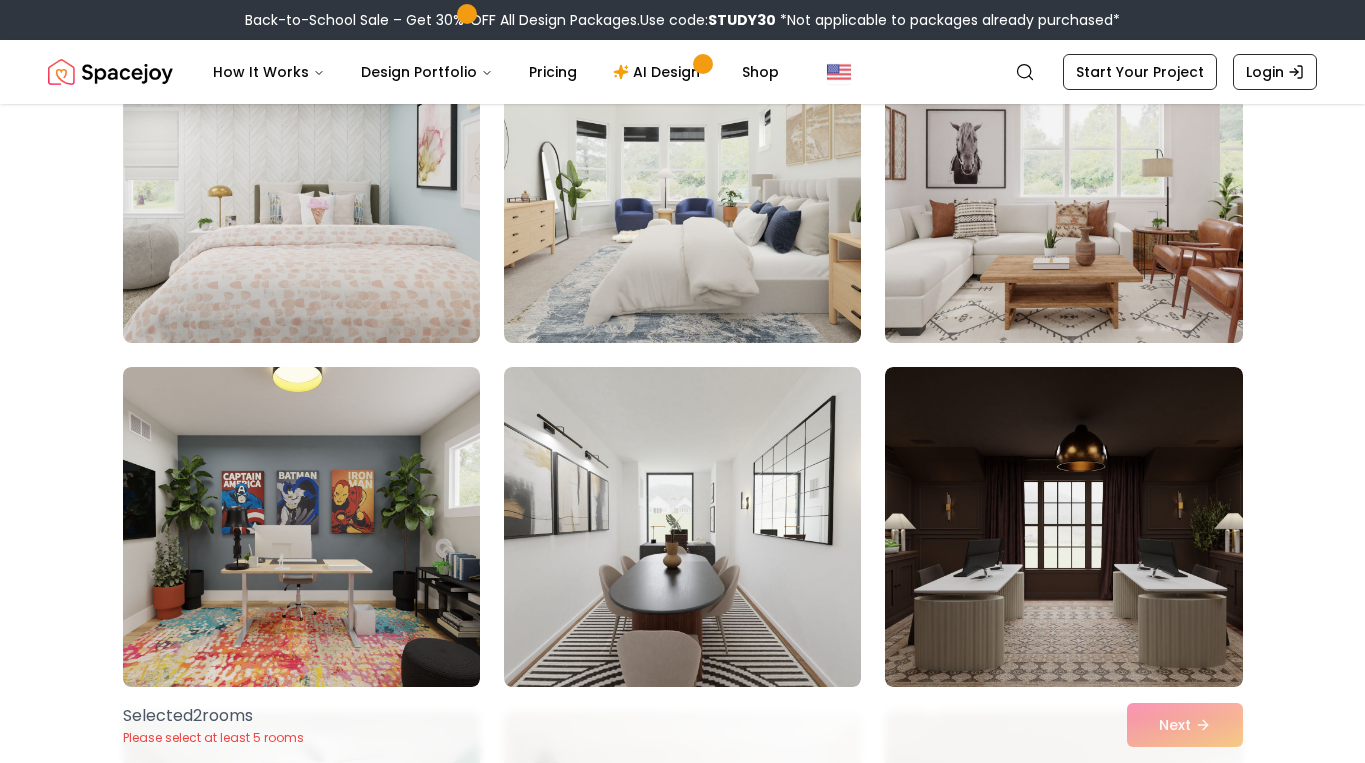 click at bounding box center (1063, 183) 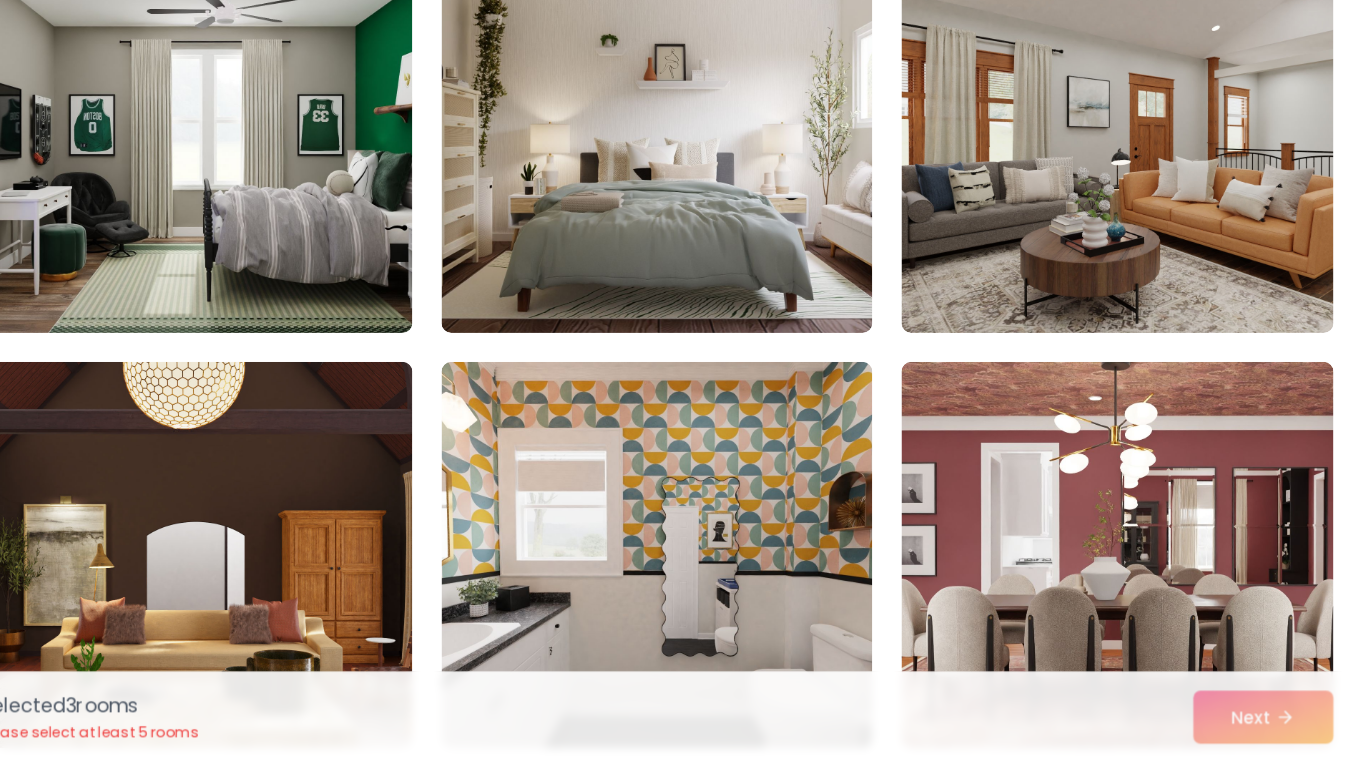 scroll, scrollTop: 5344, scrollLeft: 0, axis: vertical 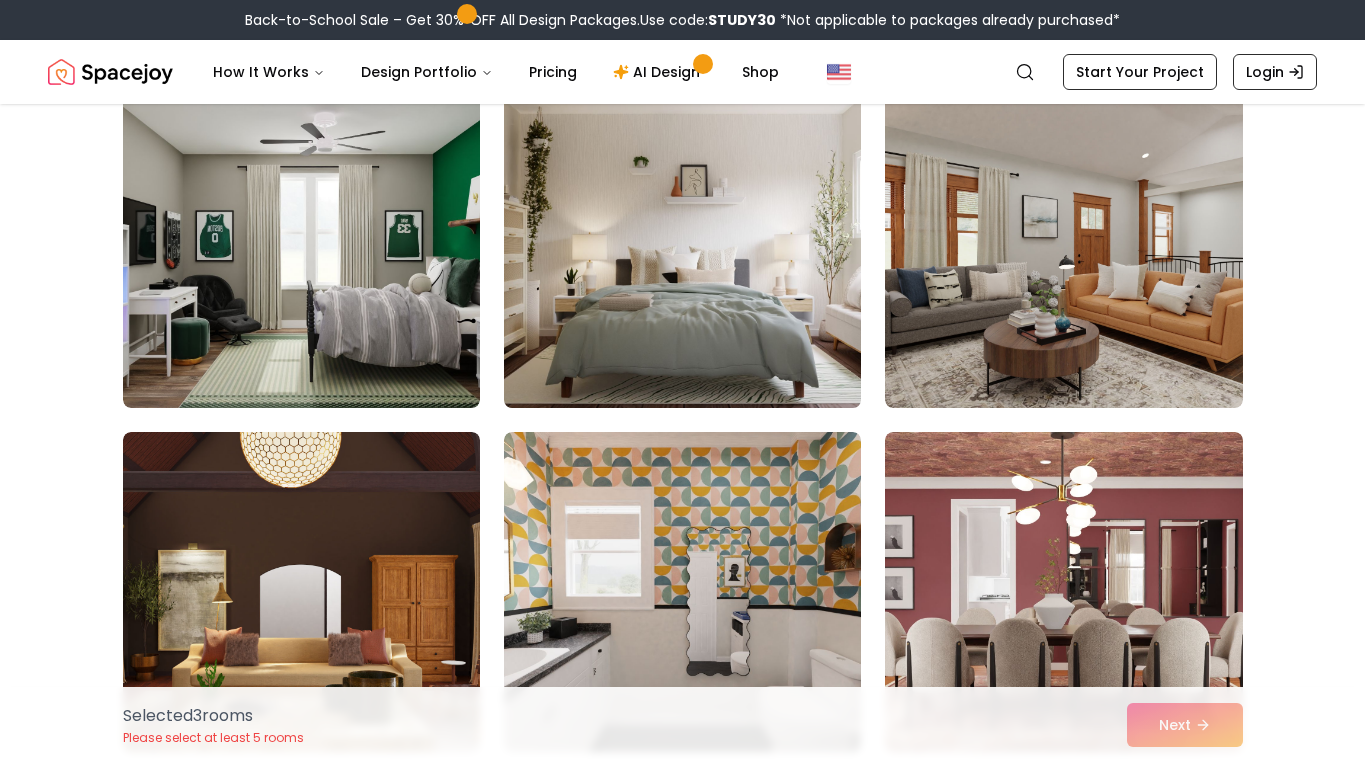click at bounding box center [682, 248] 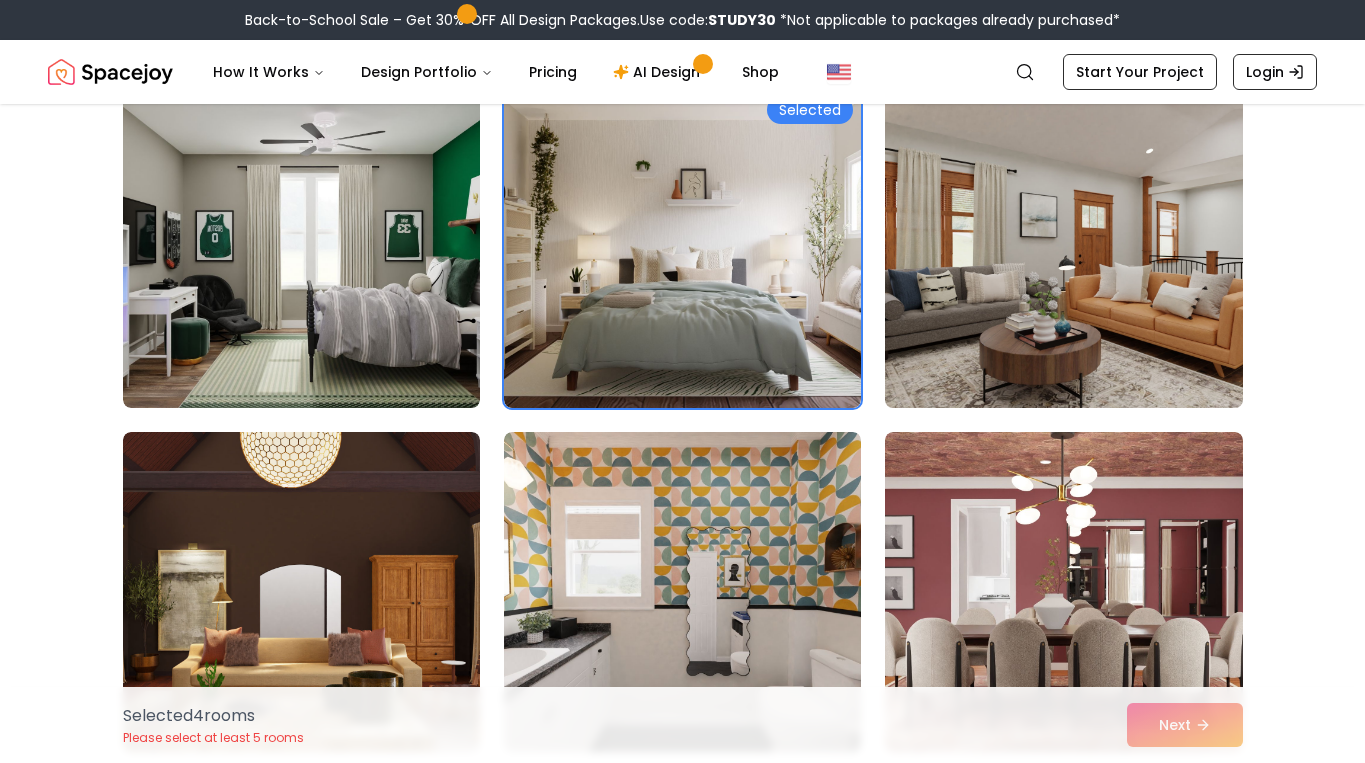 click at bounding box center [1063, 248] 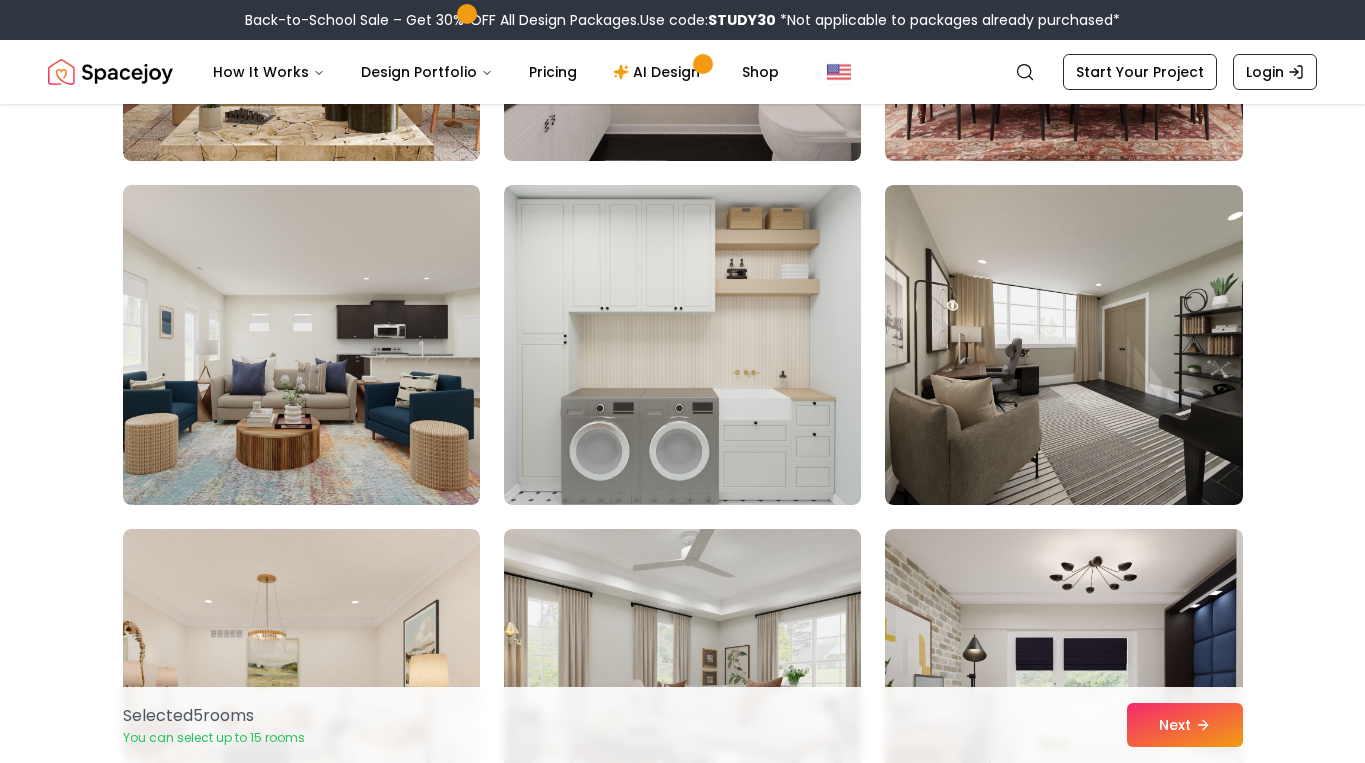 scroll, scrollTop: 5940, scrollLeft: 0, axis: vertical 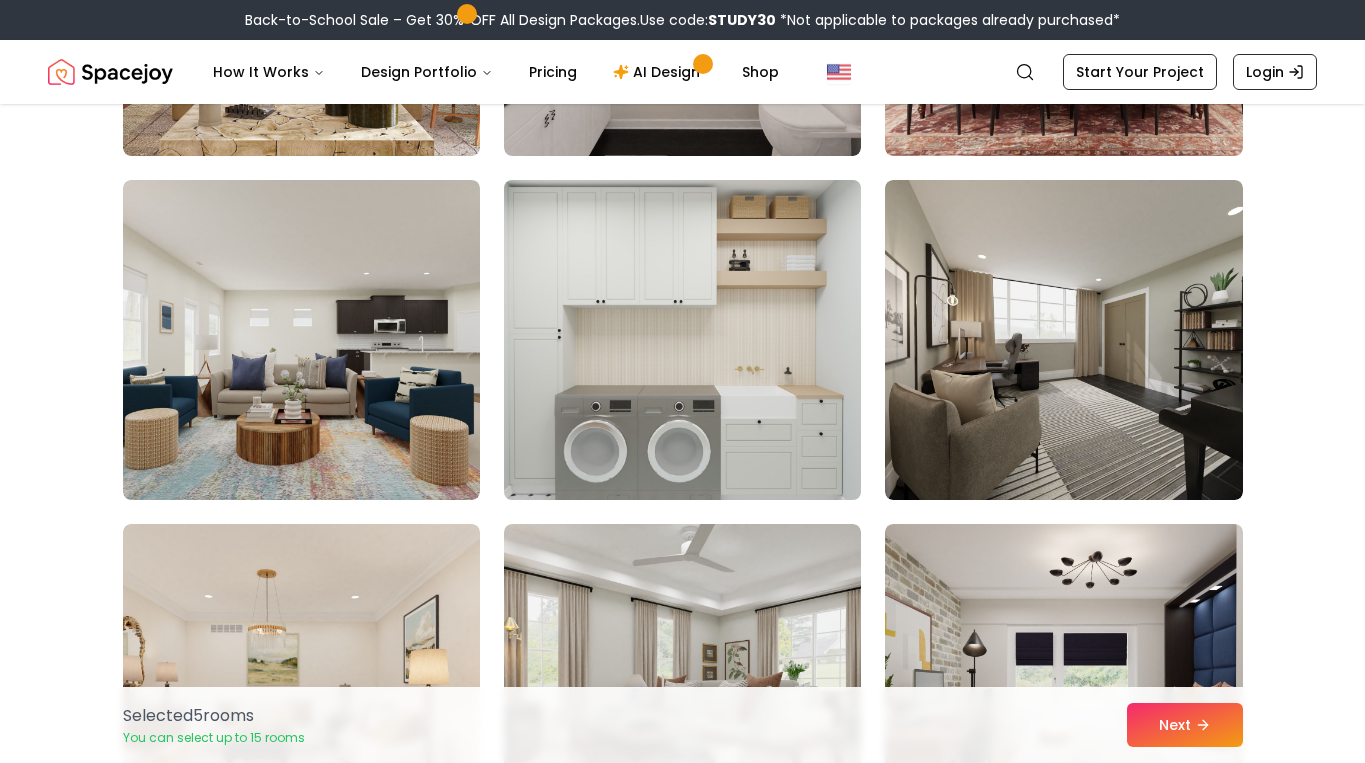 click at bounding box center (682, 340) 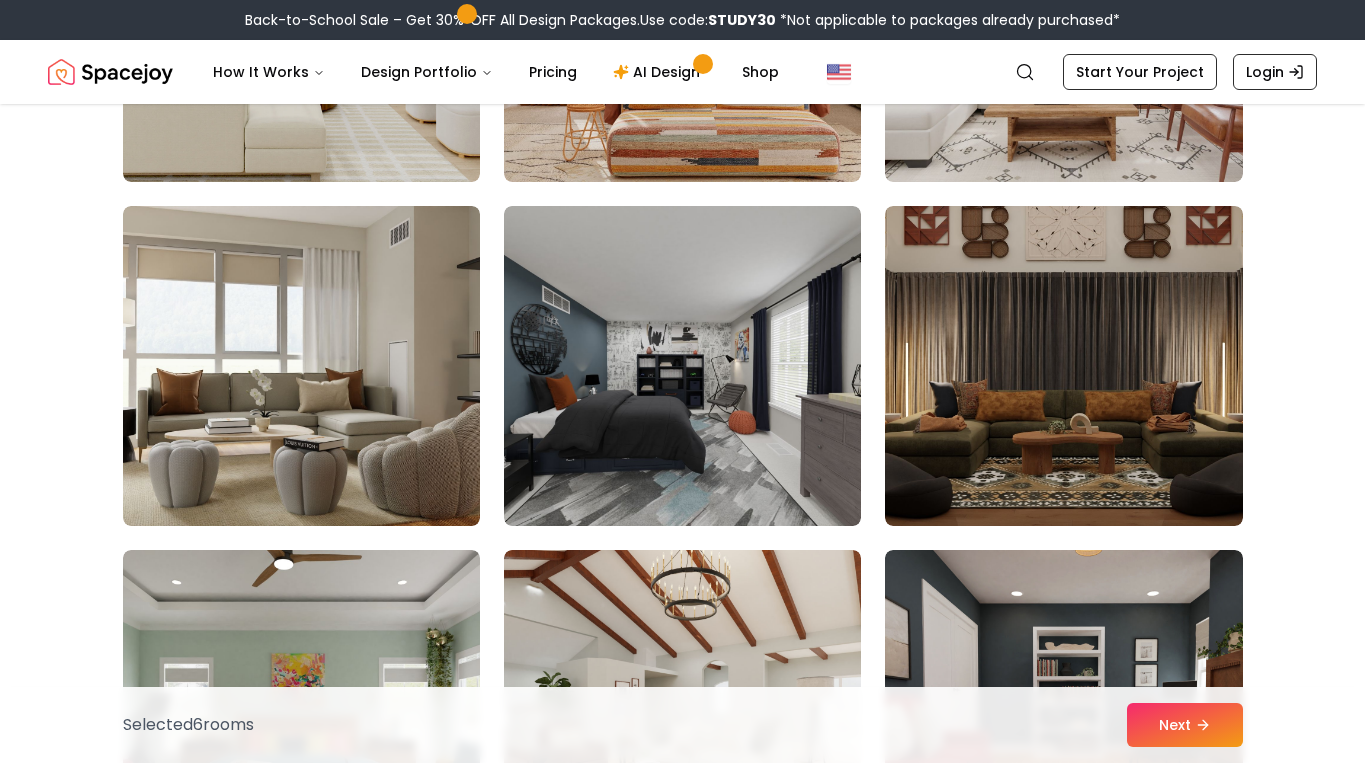scroll, scrollTop: 7551, scrollLeft: 0, axis: vertical 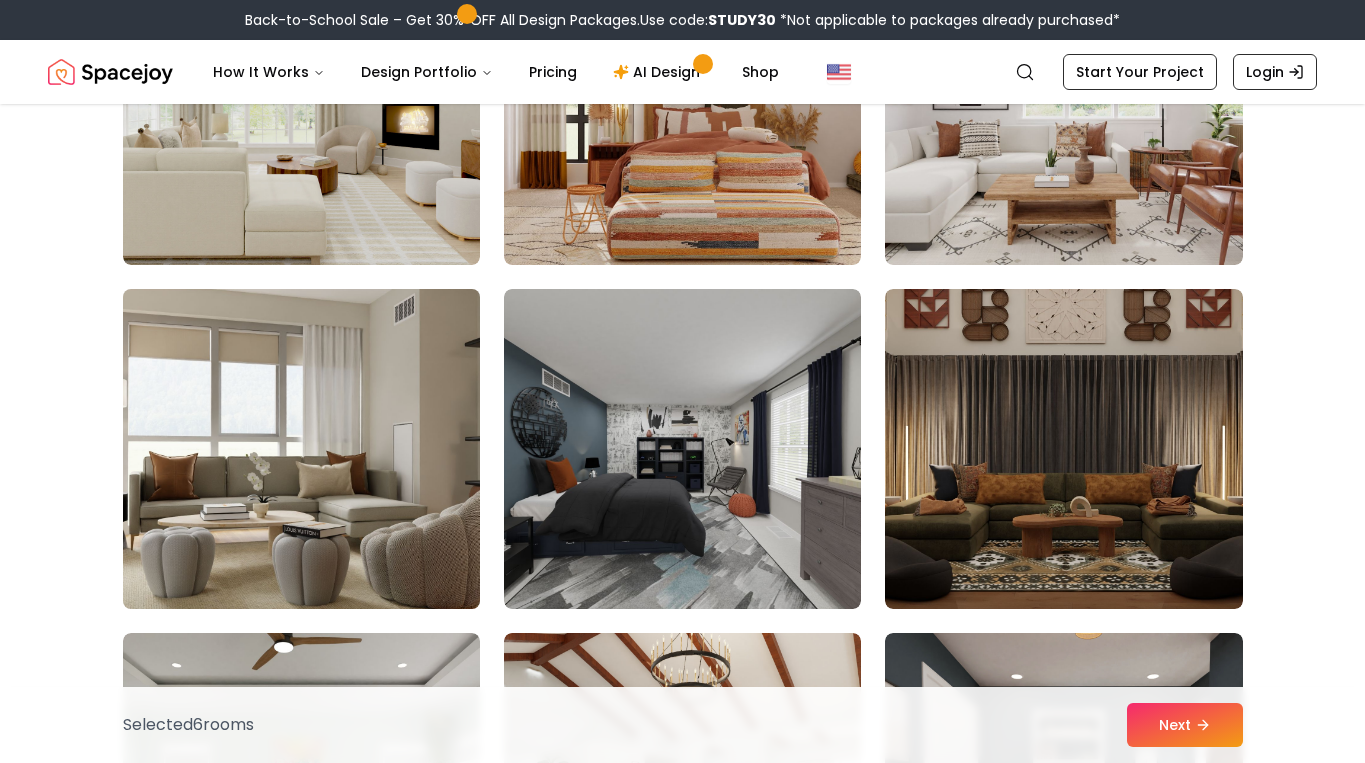 click at bounding box center [301, 449] 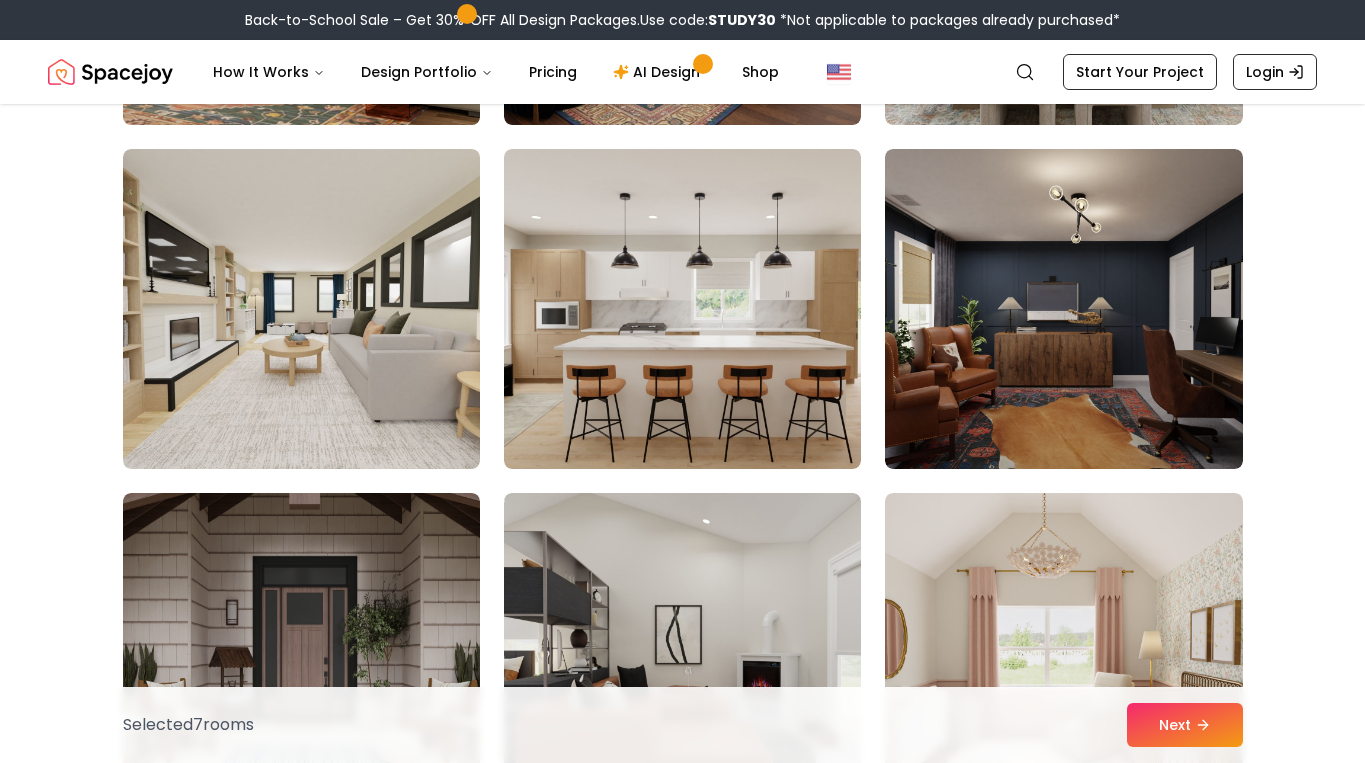scroll, scrollTop: 8726, scrollLeft: 0, axis: vertical 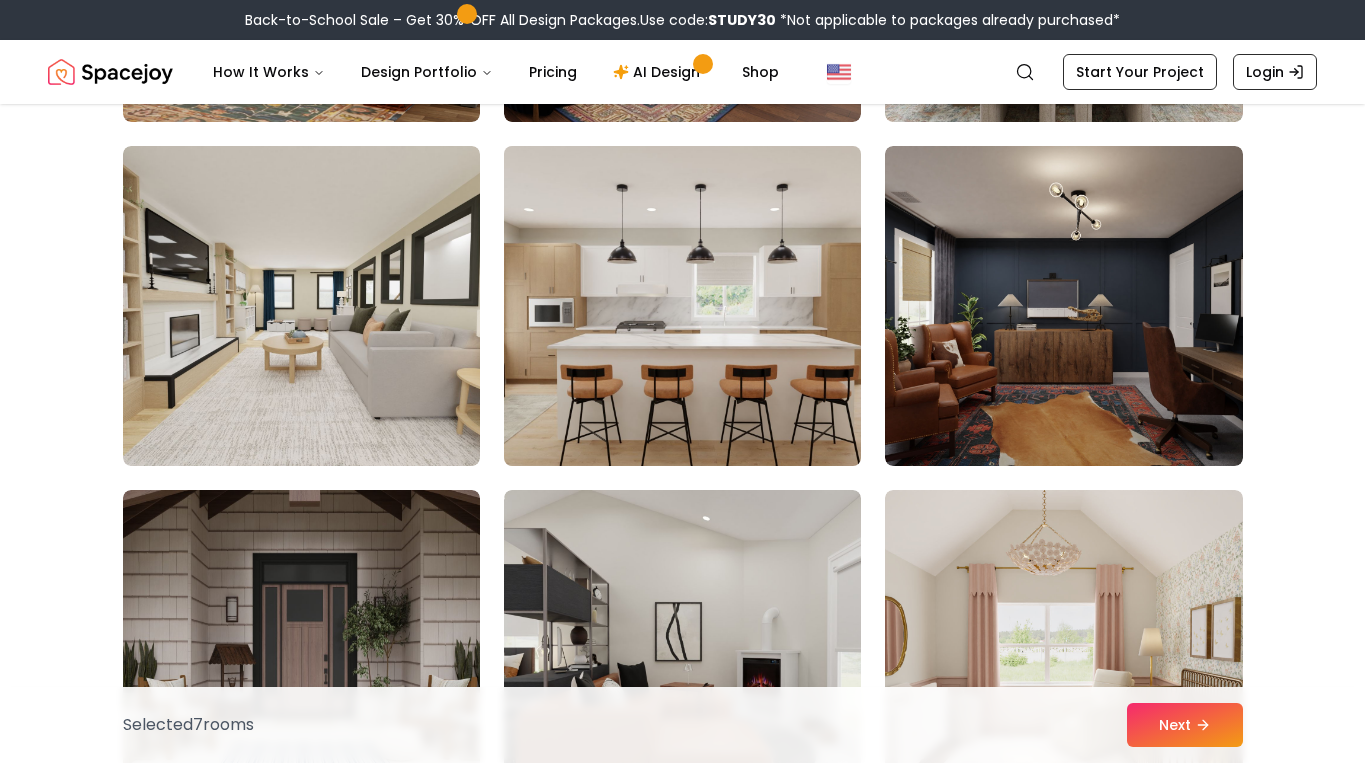 click at bounding box center (682, 306) 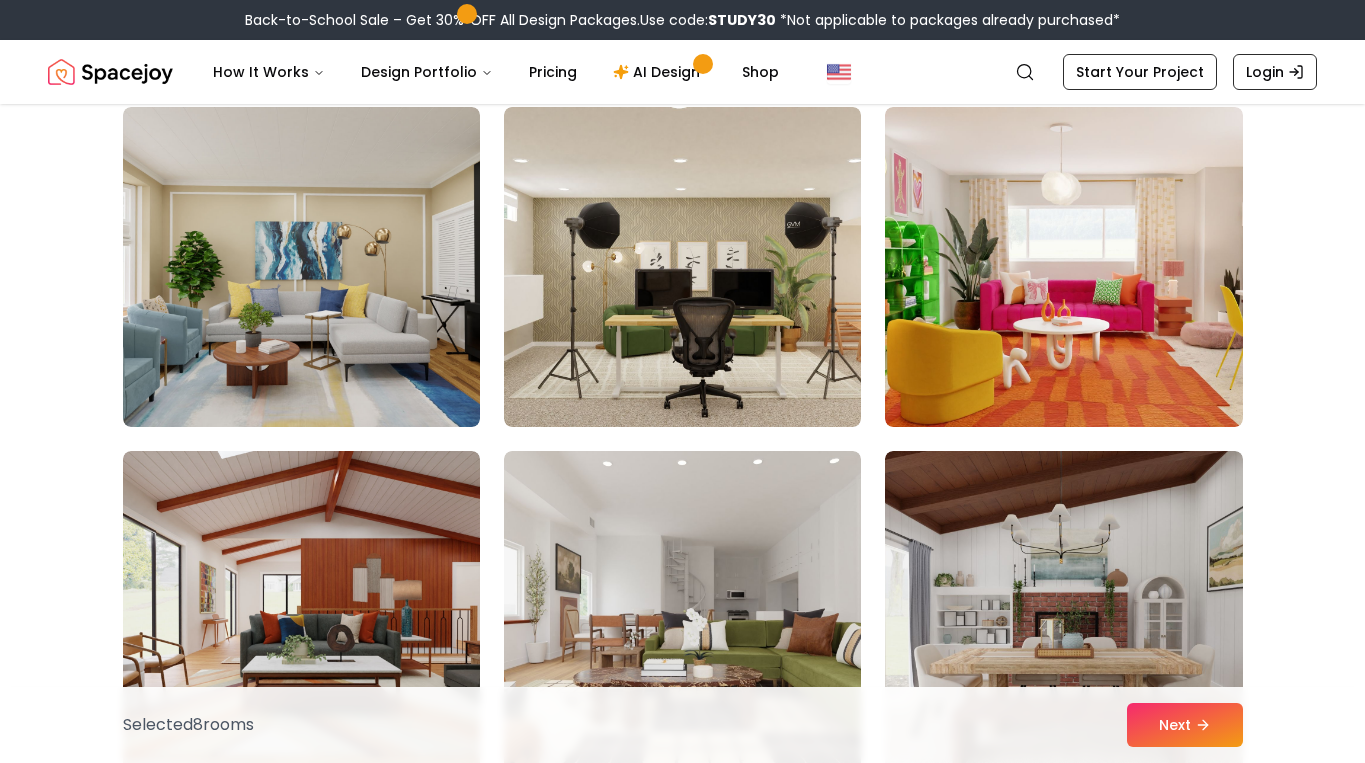 scroll, scrollTop: 10815, scrollLeft: 0, axis: vertical 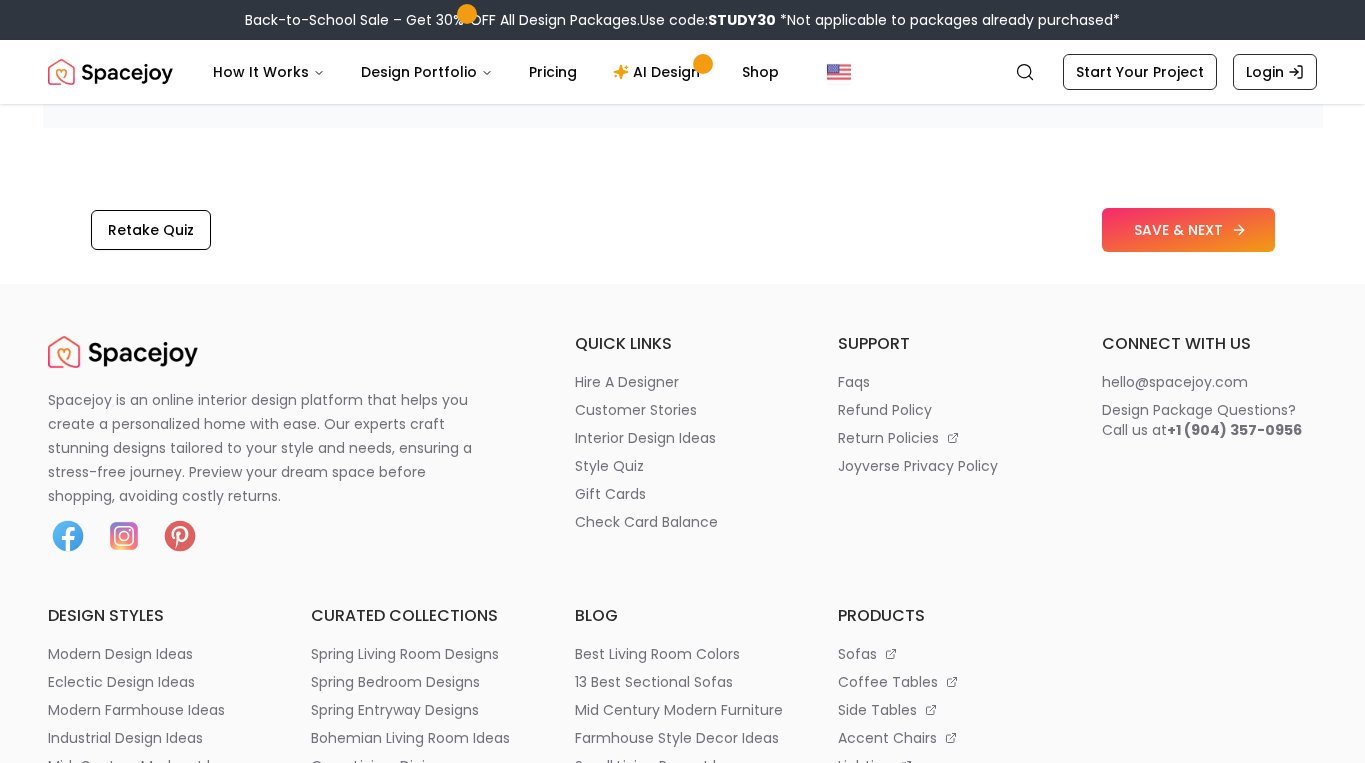 click on "SAVE & NEXT" at bounding box center [1188, 230] 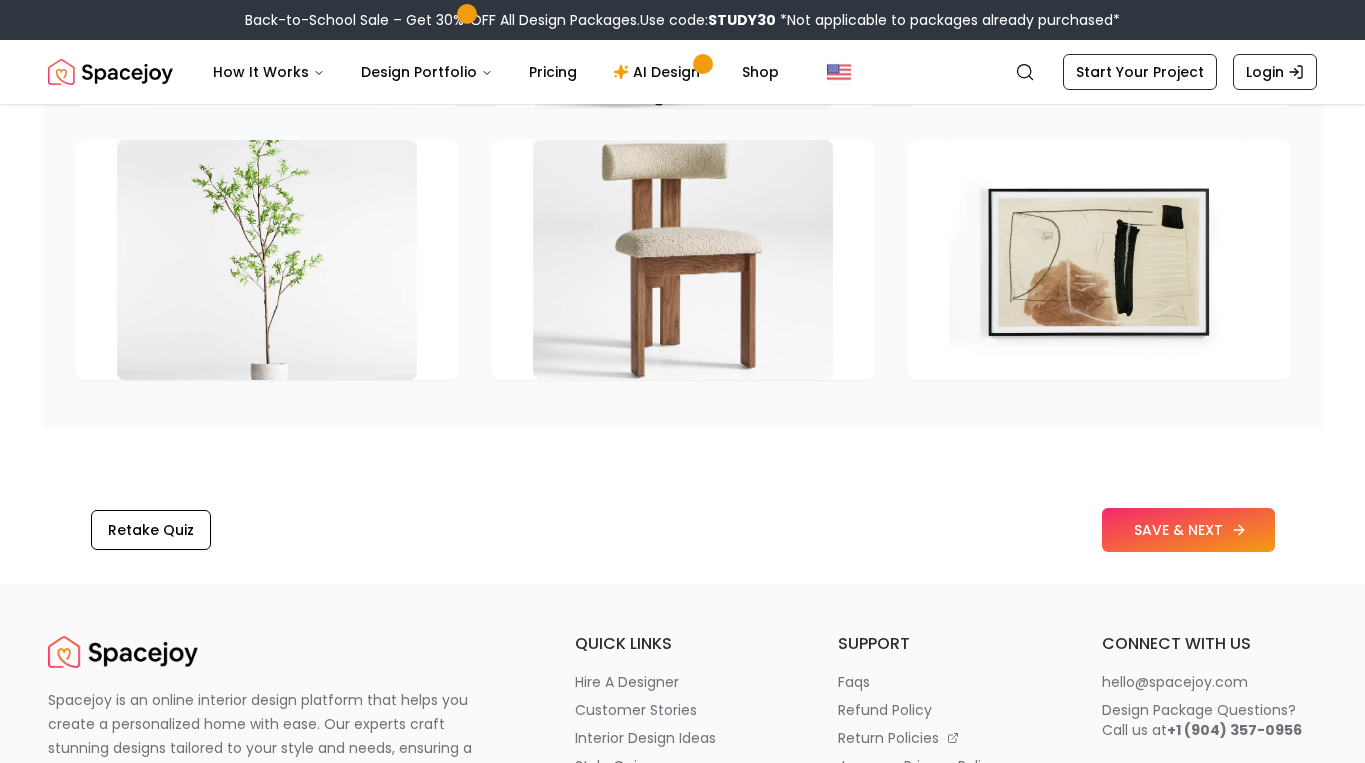 scroll, scrollTop: 2800, scrollLeft: 0, axis: vertical 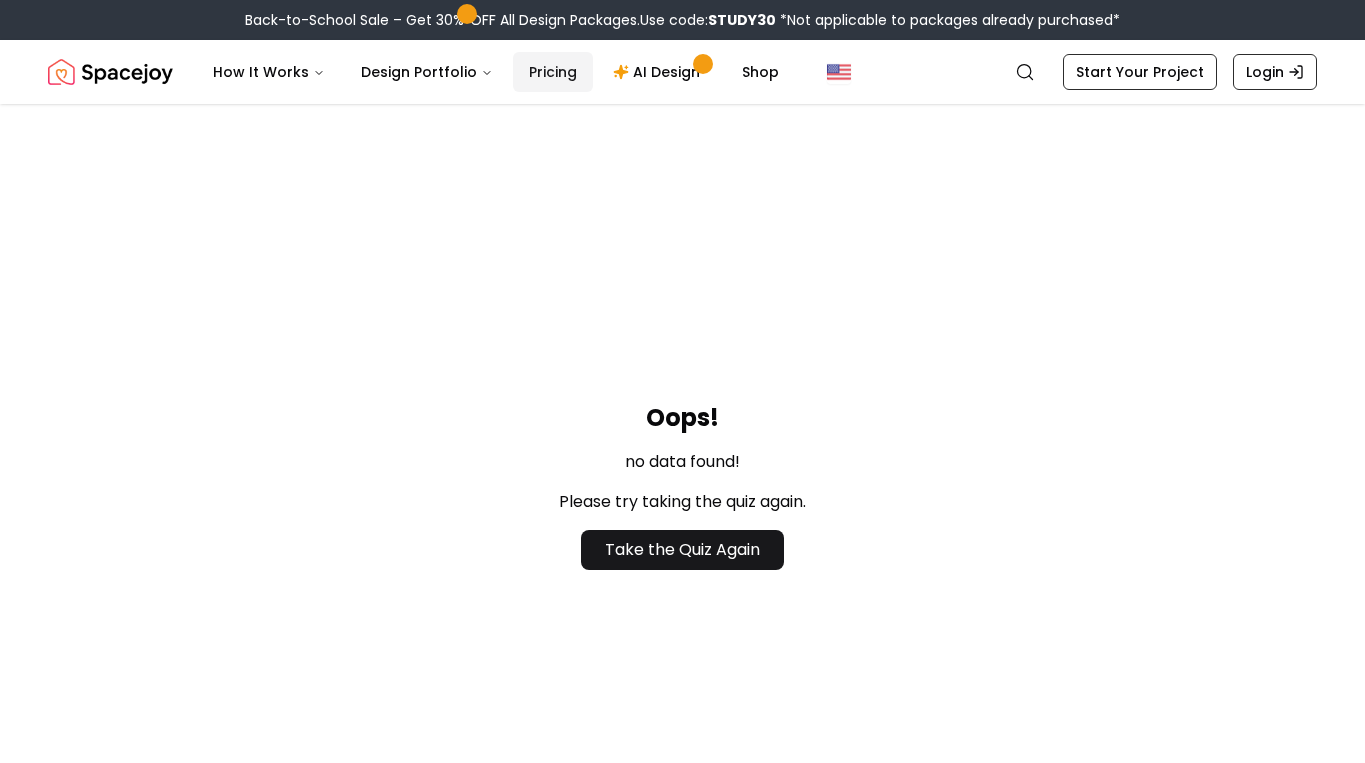 click on "Pricing" at bounding box center [553, 72] 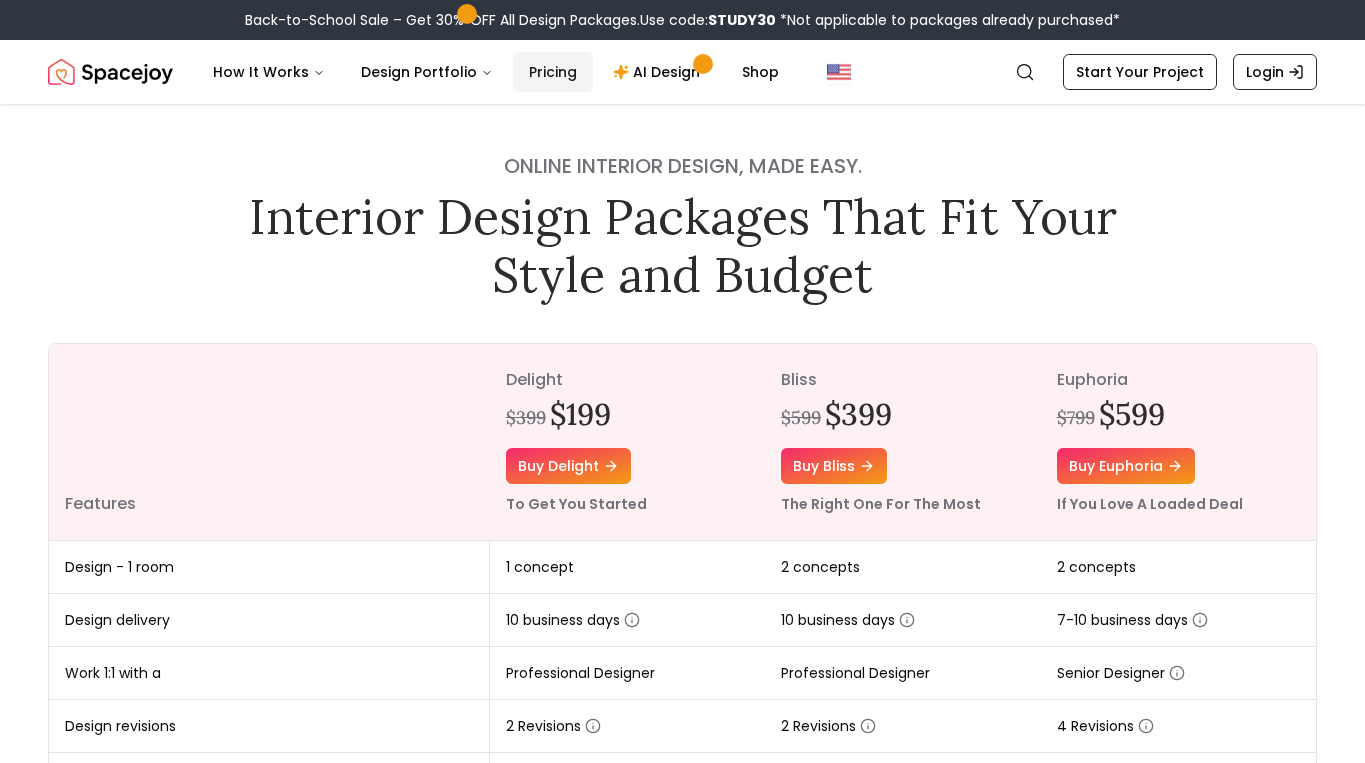 scroll, scrollTop: 0, scrollLeft: 0, axis: both 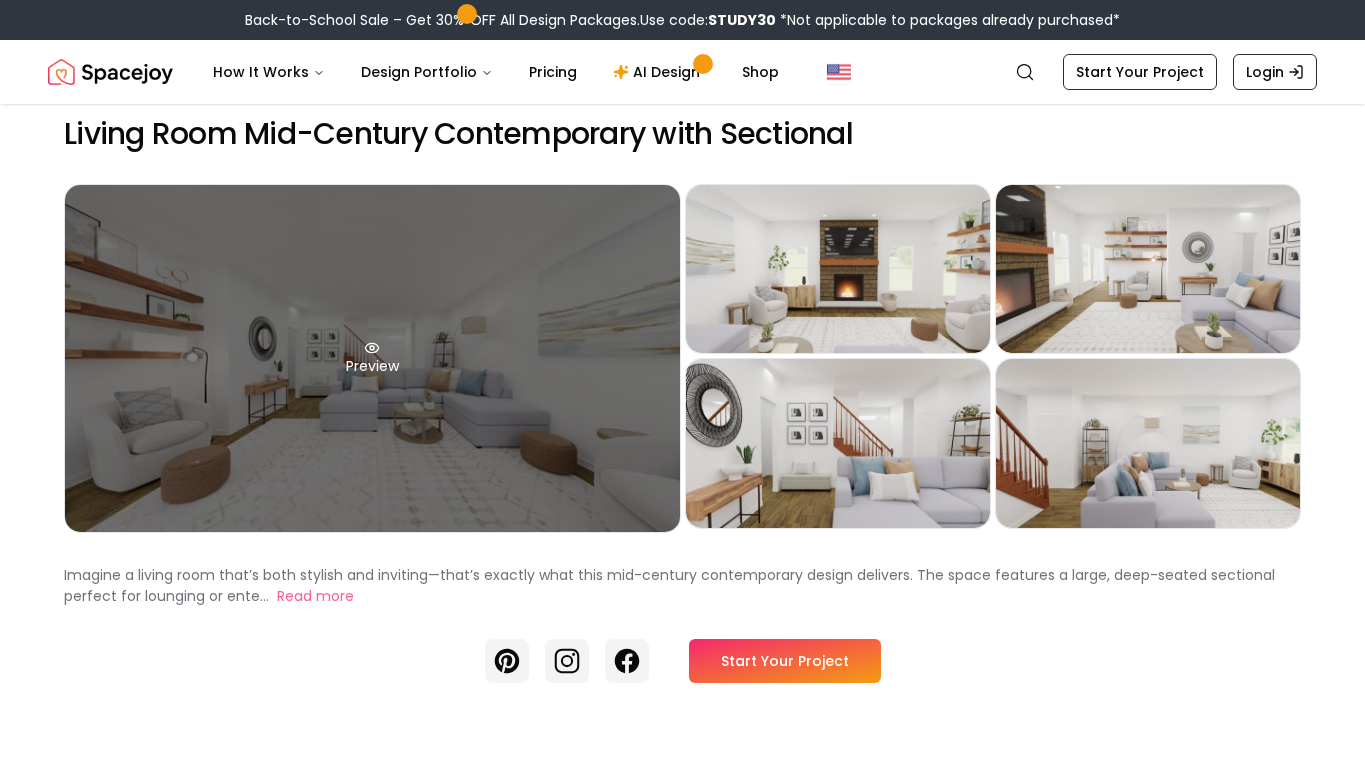 click on "Preview" at bounding box center (372, 358) 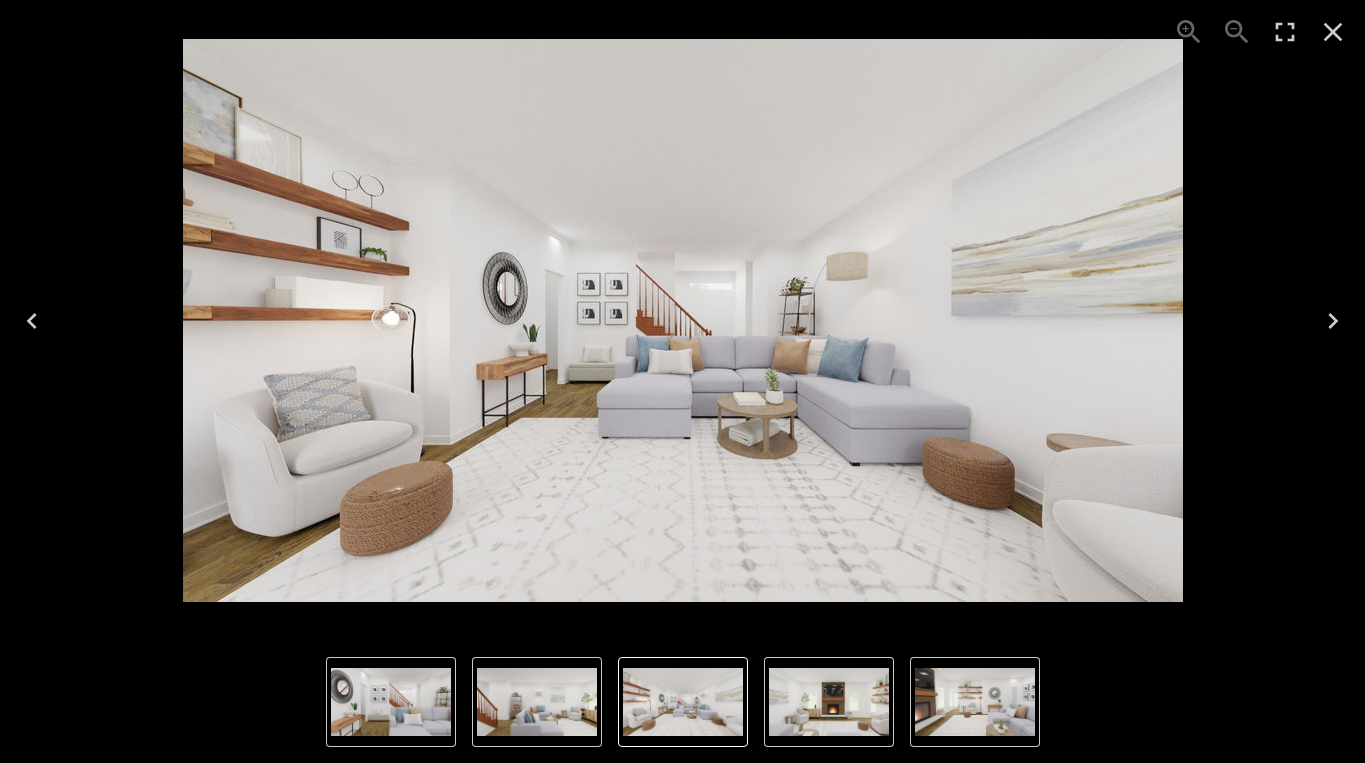 click 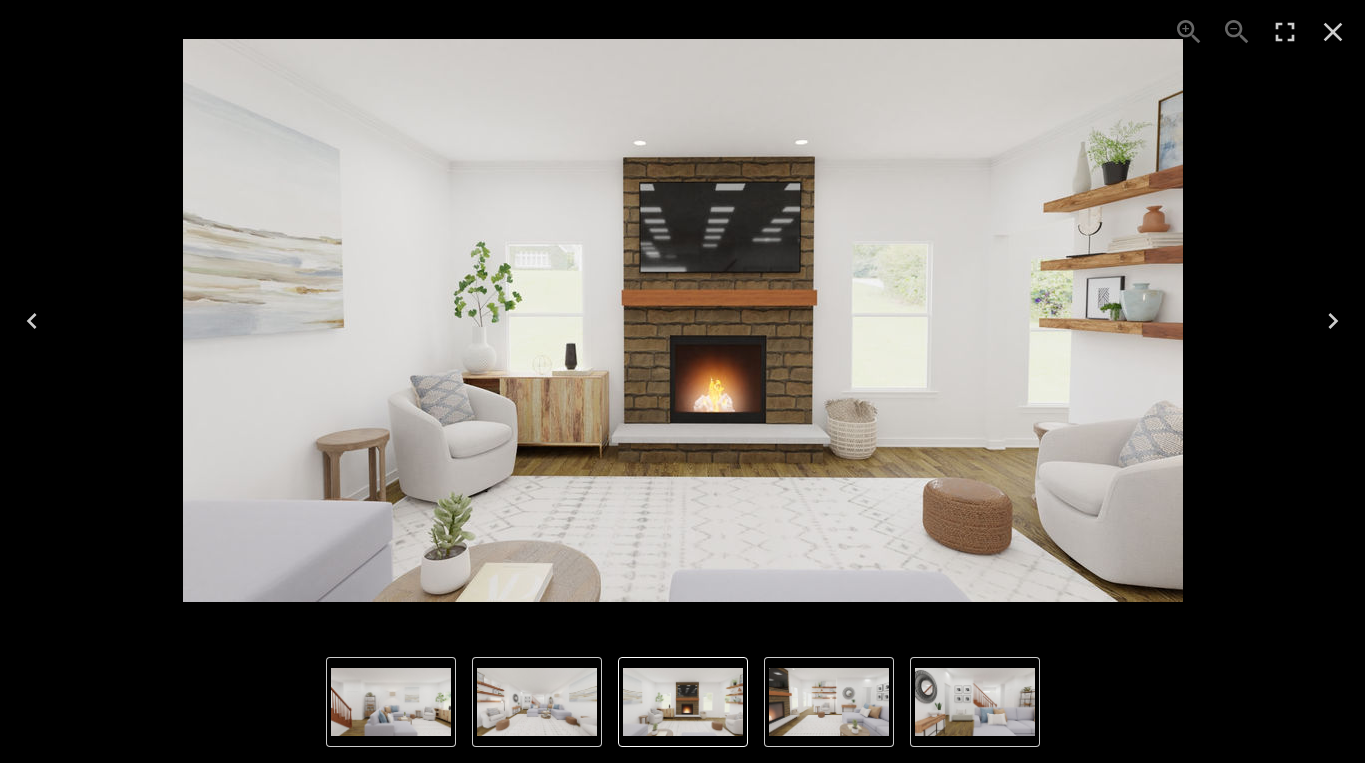 click 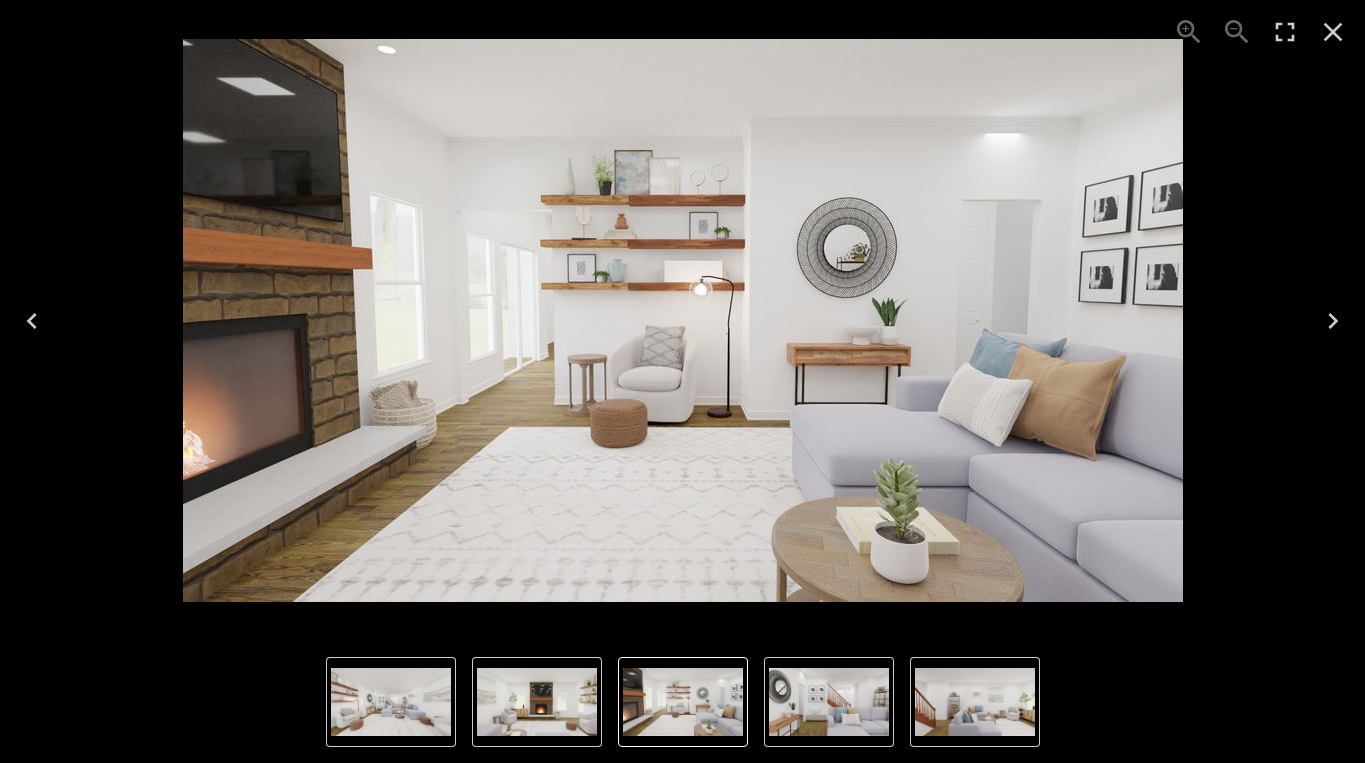 click 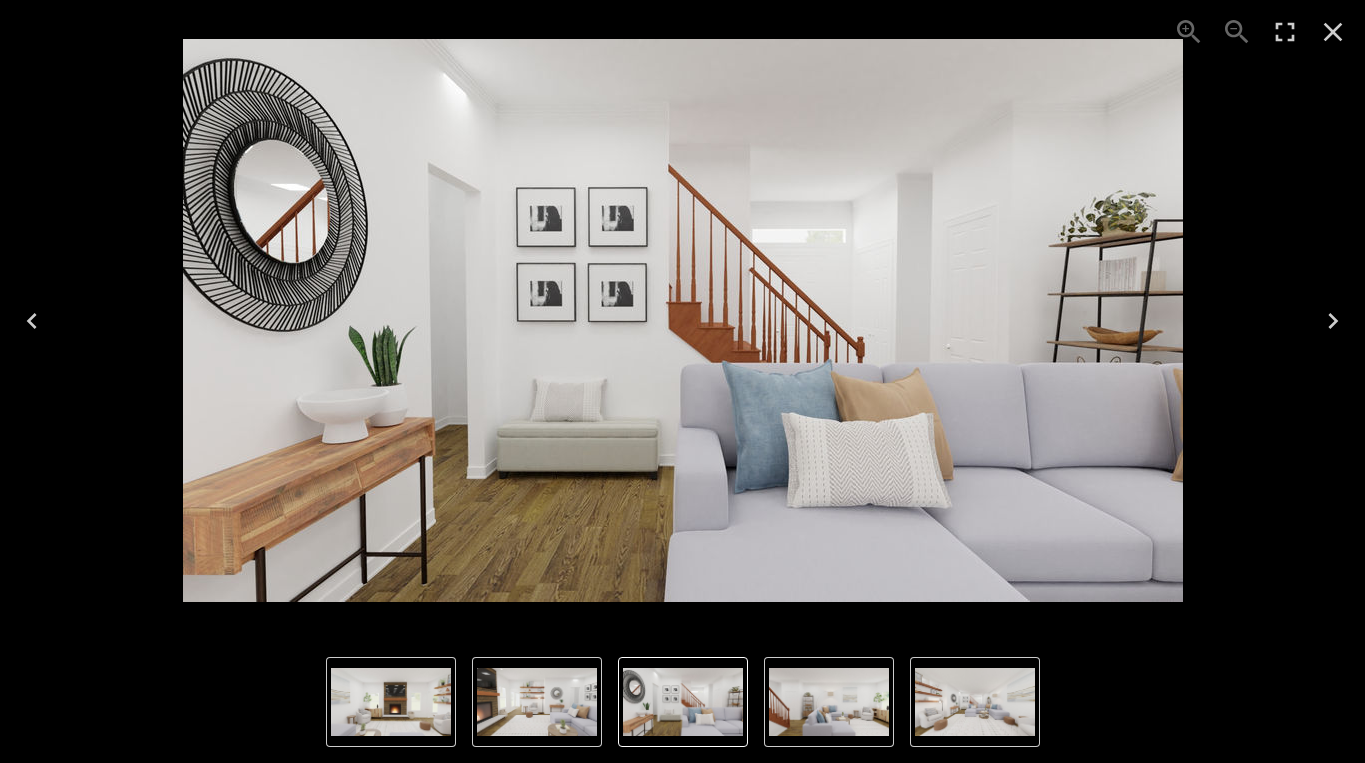 click 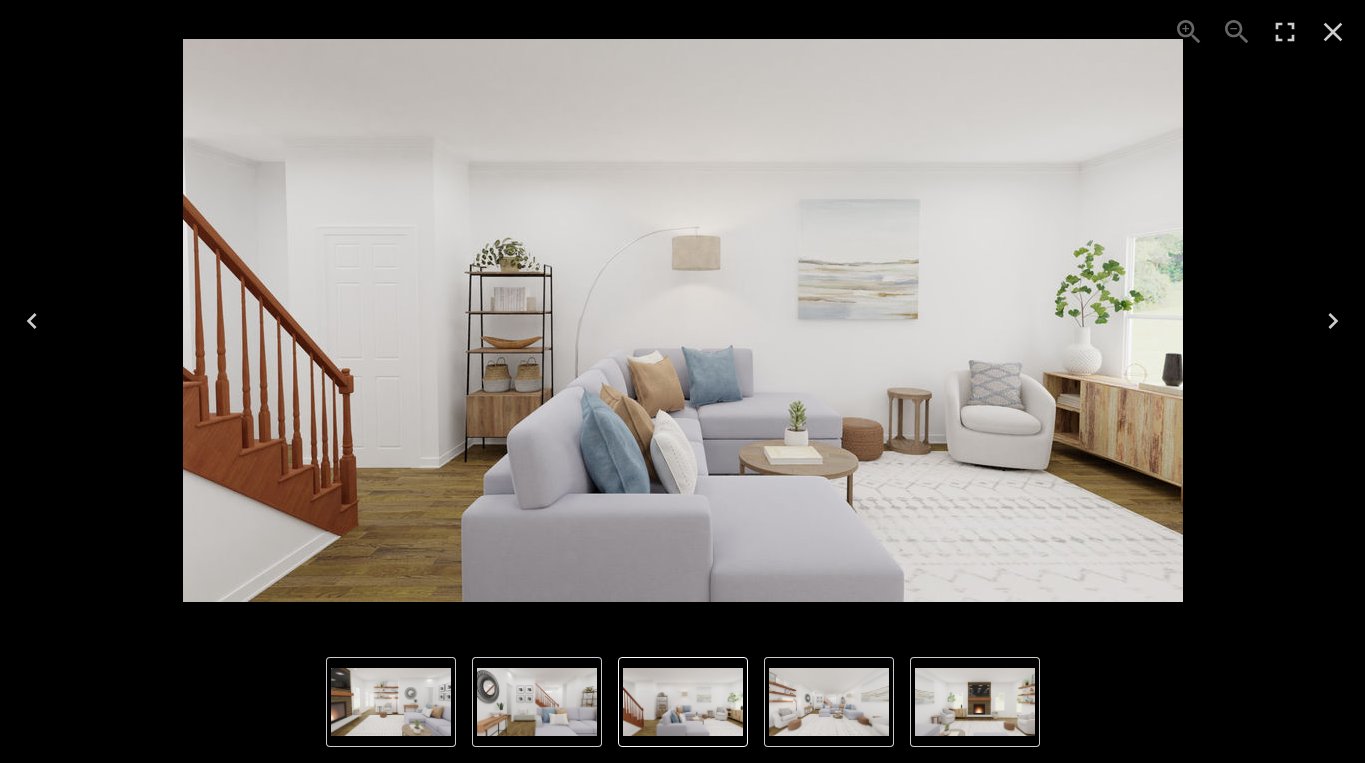 click 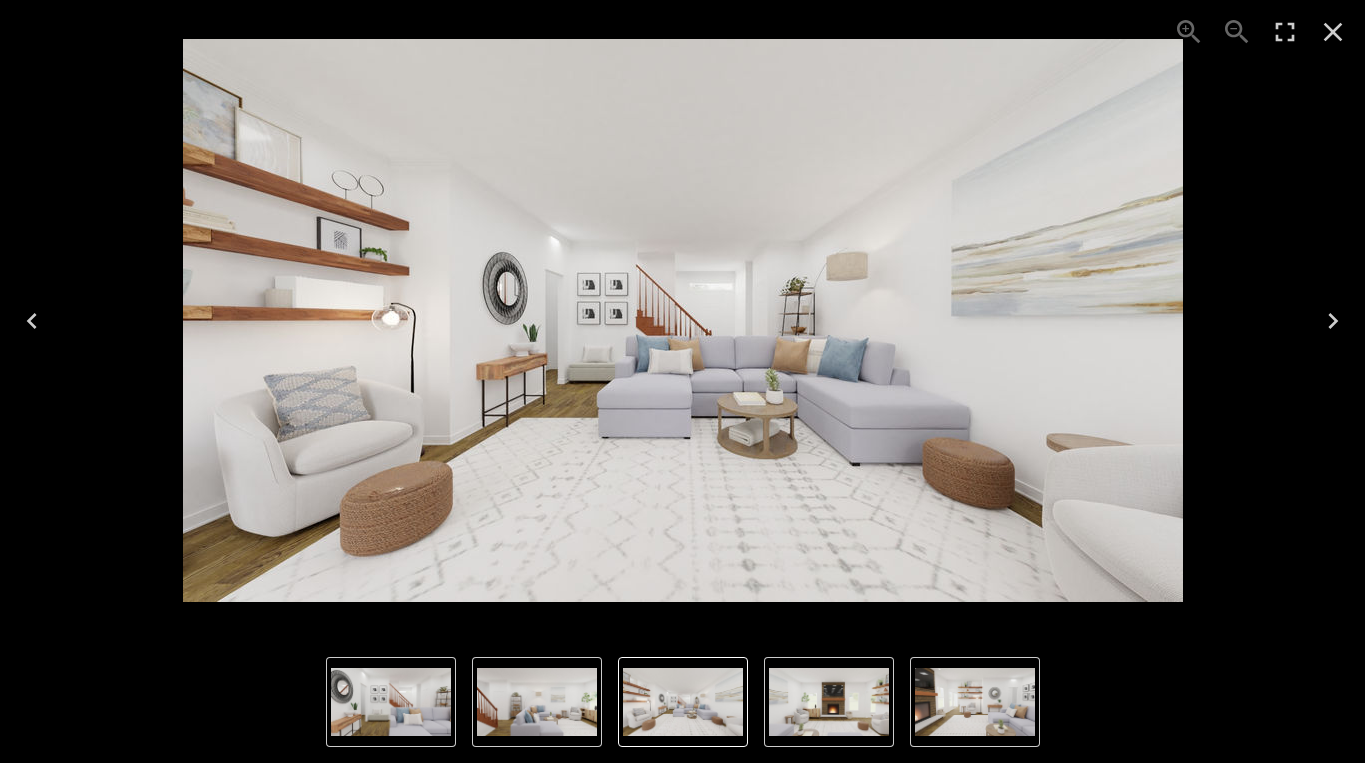 click 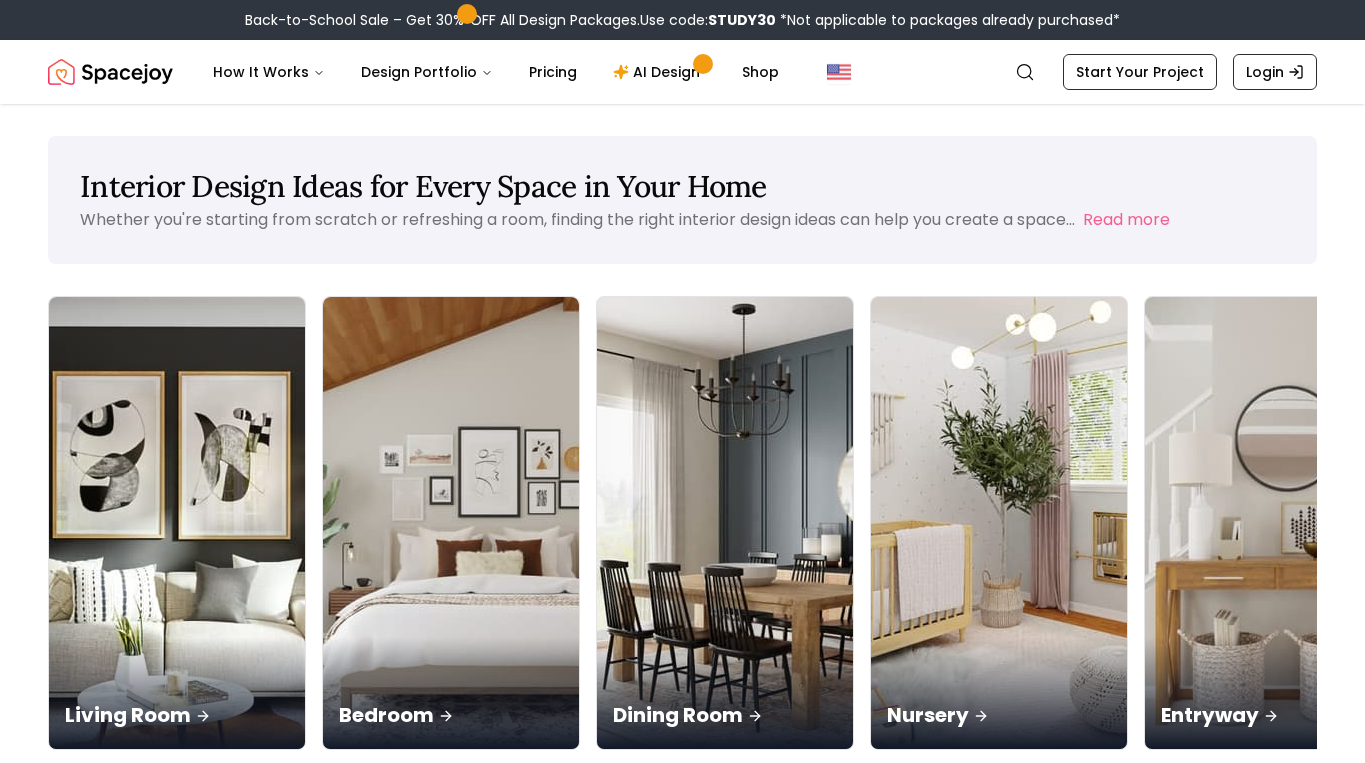 scroll, scrollTop: 0, scrollLeft: 0, axis: both 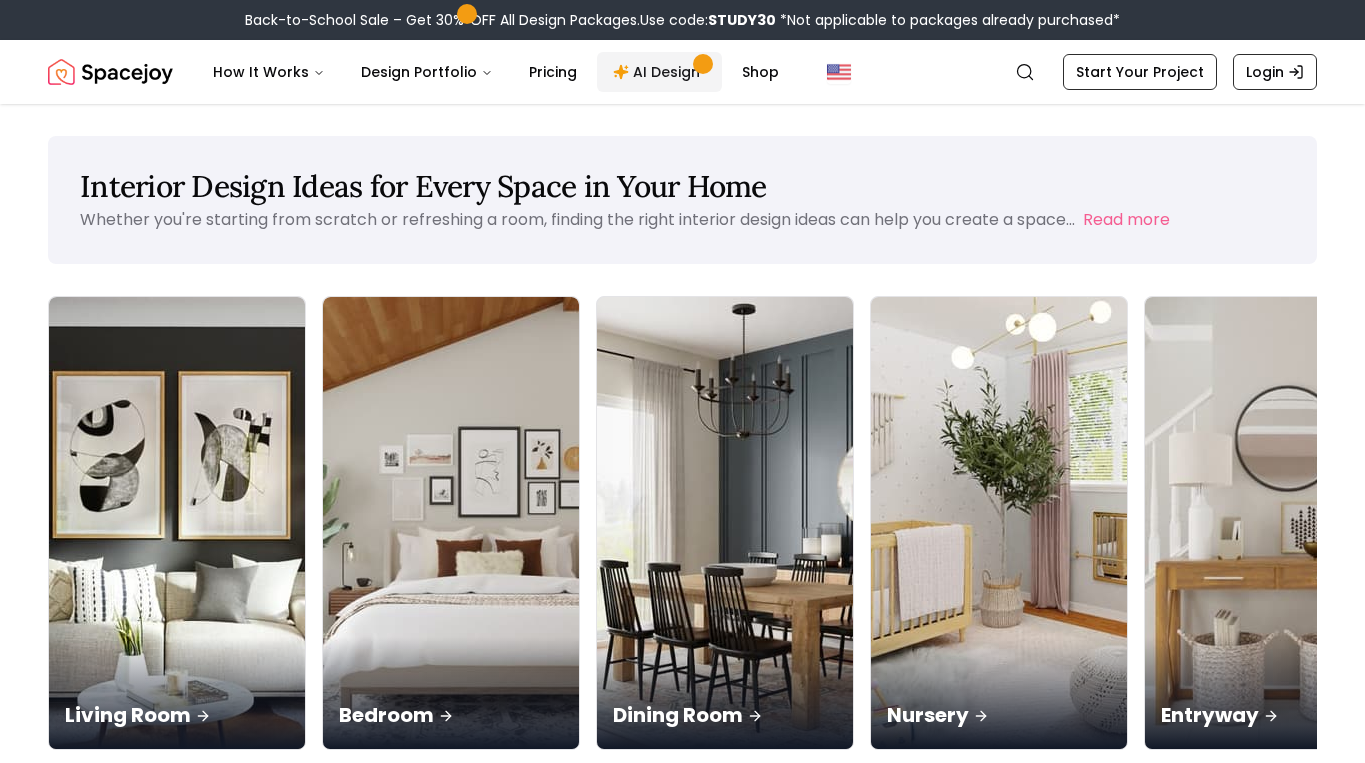 click on "AI Design" at bounding box center [659, 72] 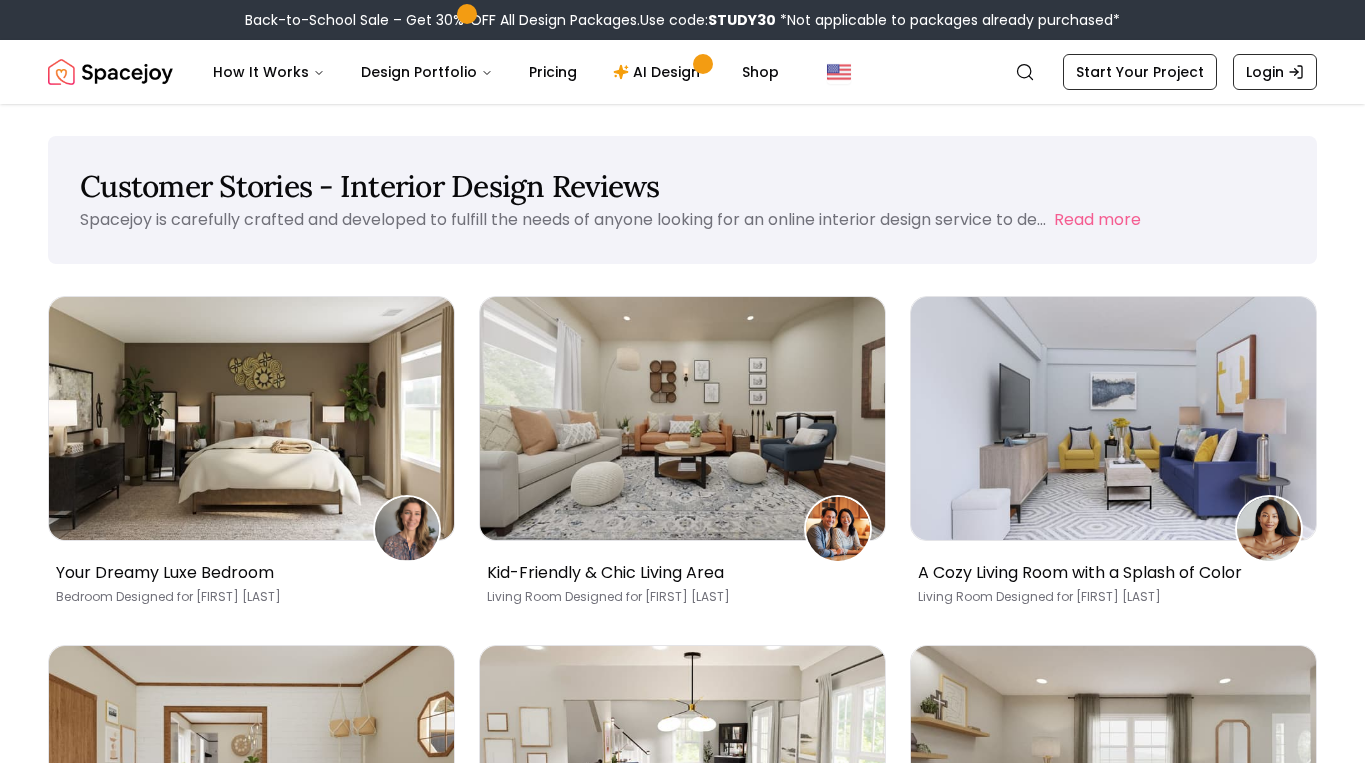 scroll, scrollTop: 0, scrollLeft: 0, axis: both 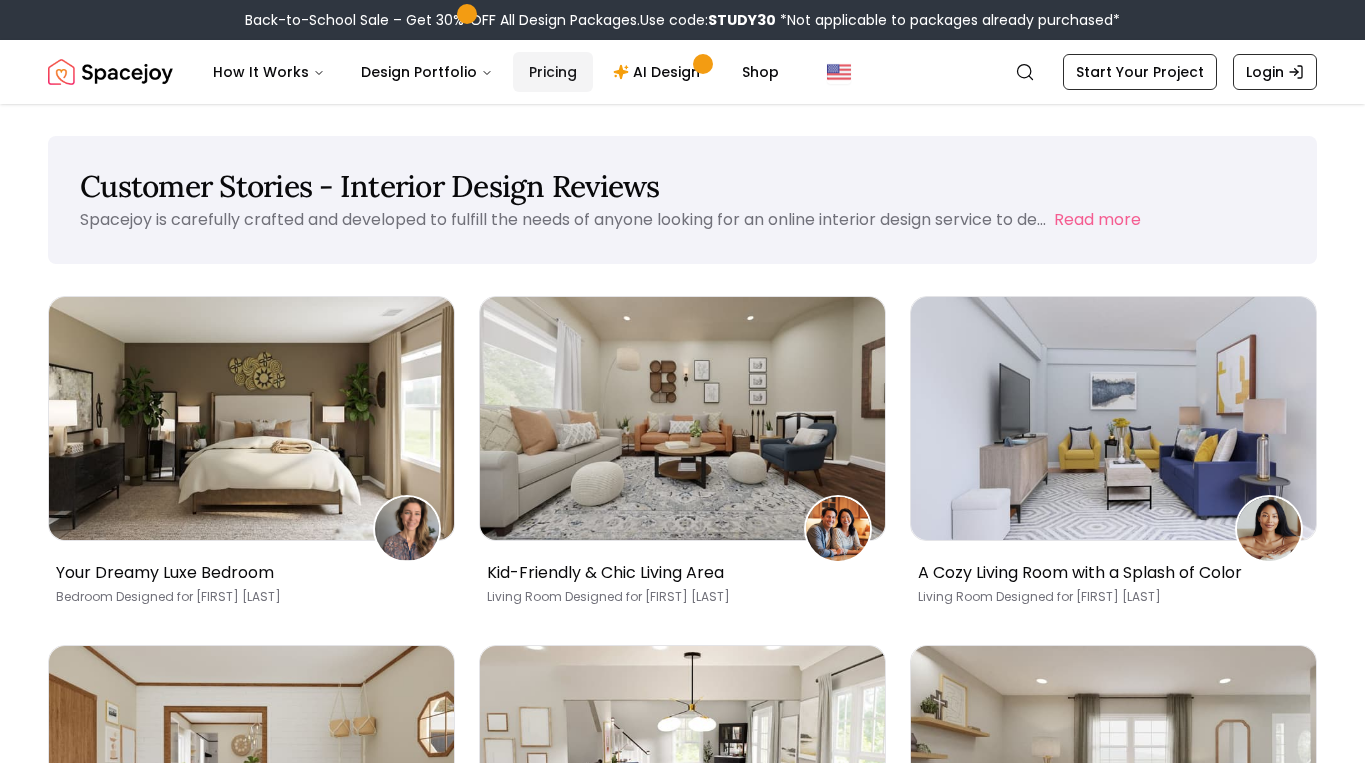 click on "Pricing" at bounding box center [553, 72] 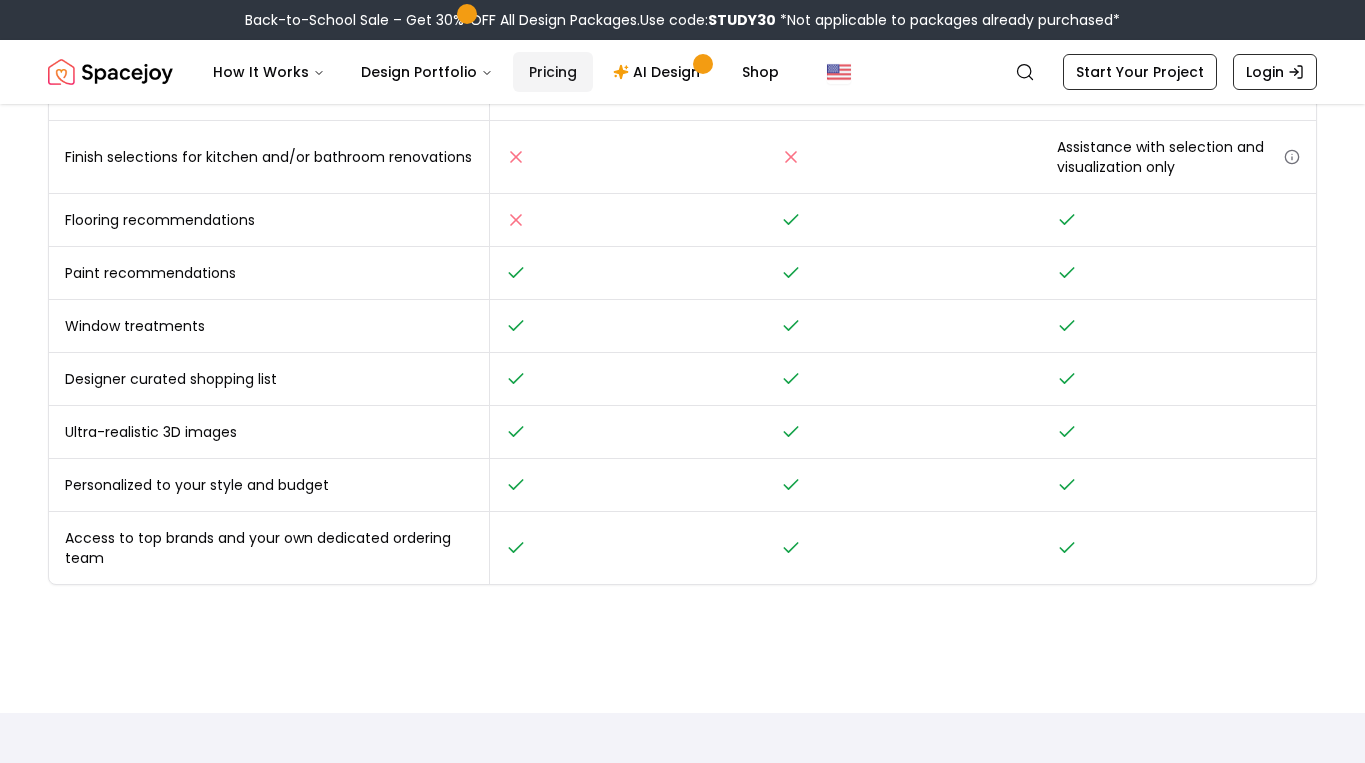 scroll, scrollTop: 857, scrollLeft: 0, axis: vertical 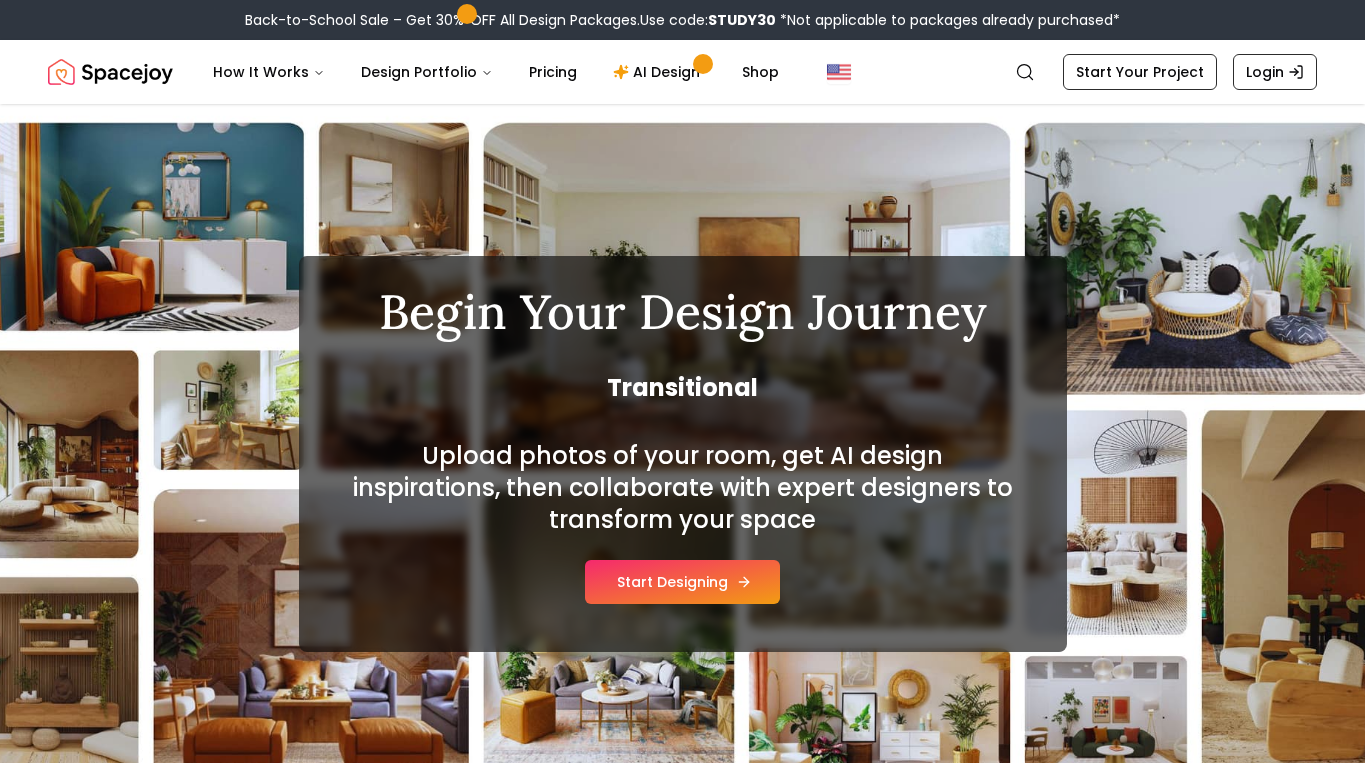 click 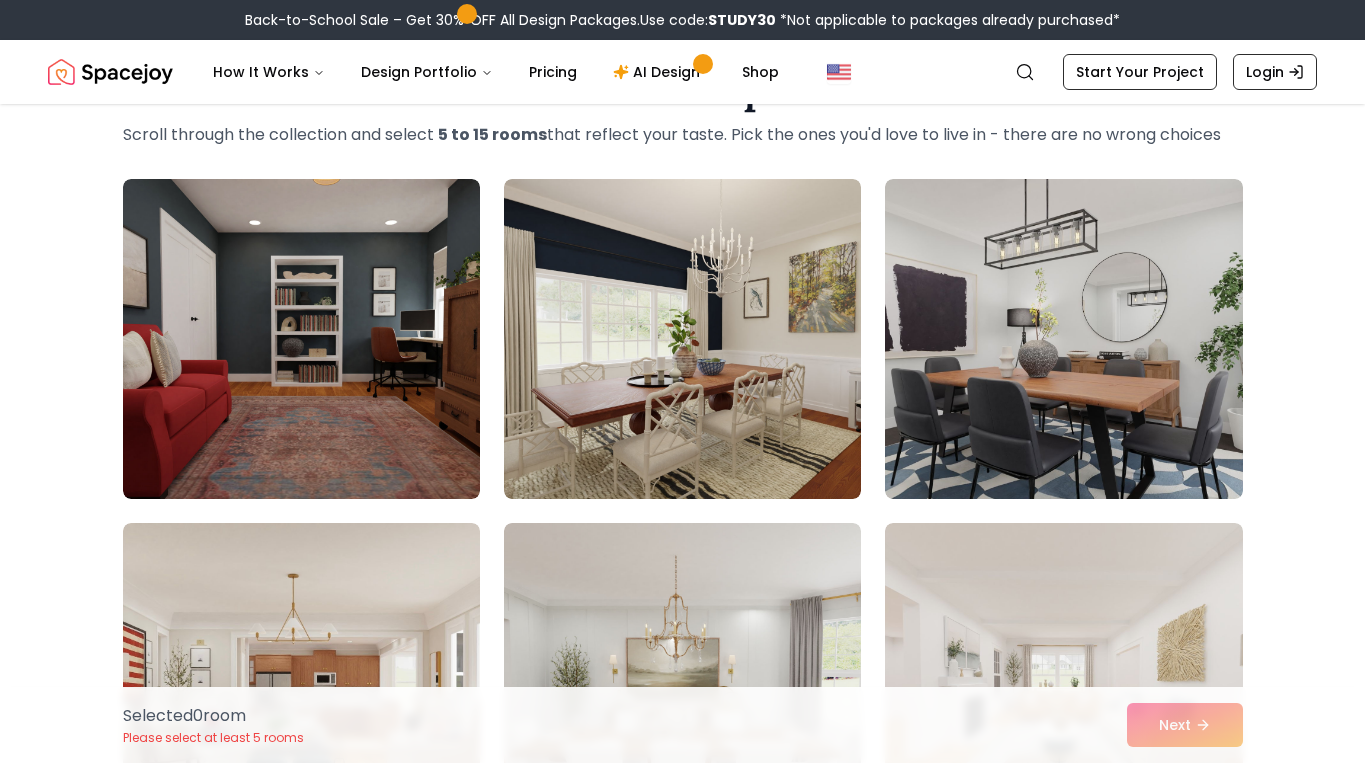scroll, scrollTop: 104, scrollLeft: 0, axis: vertical 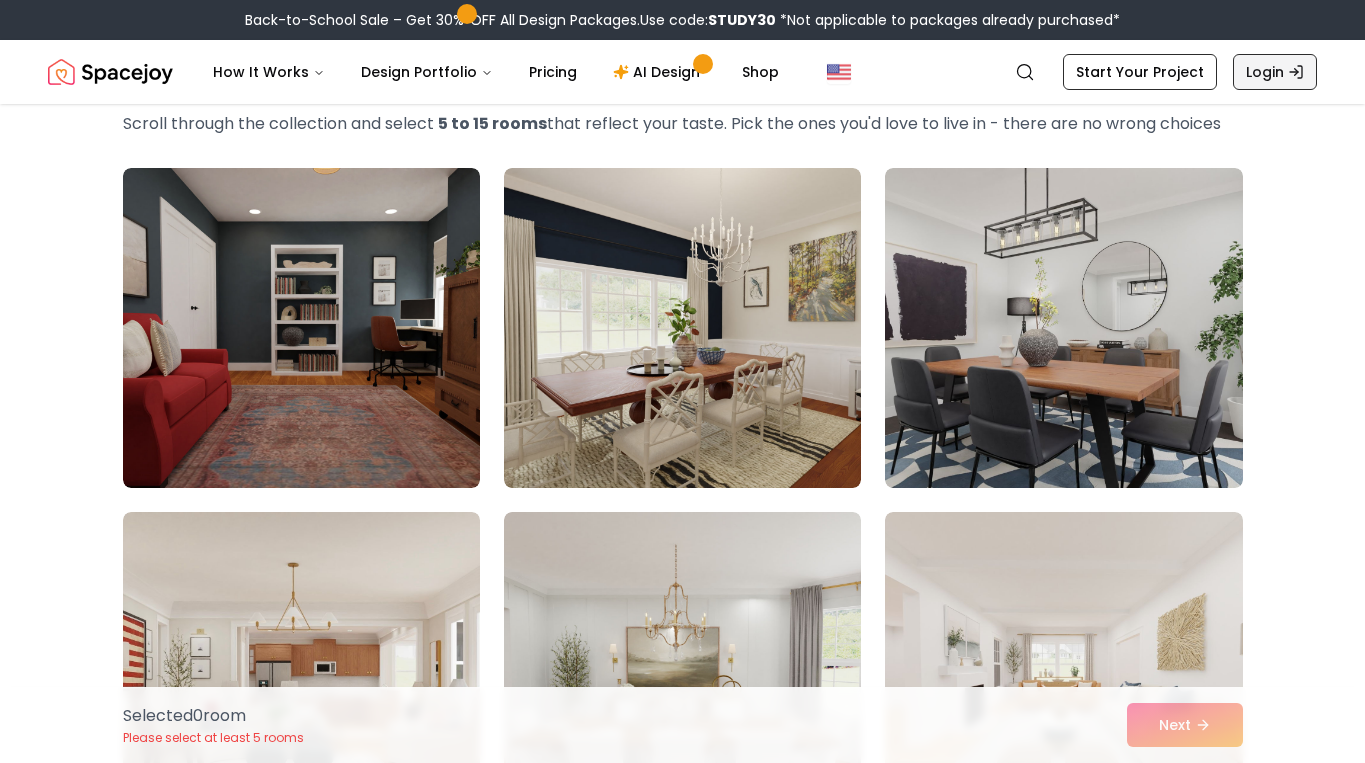 click on "Login" at bounding box center [1275, 72] 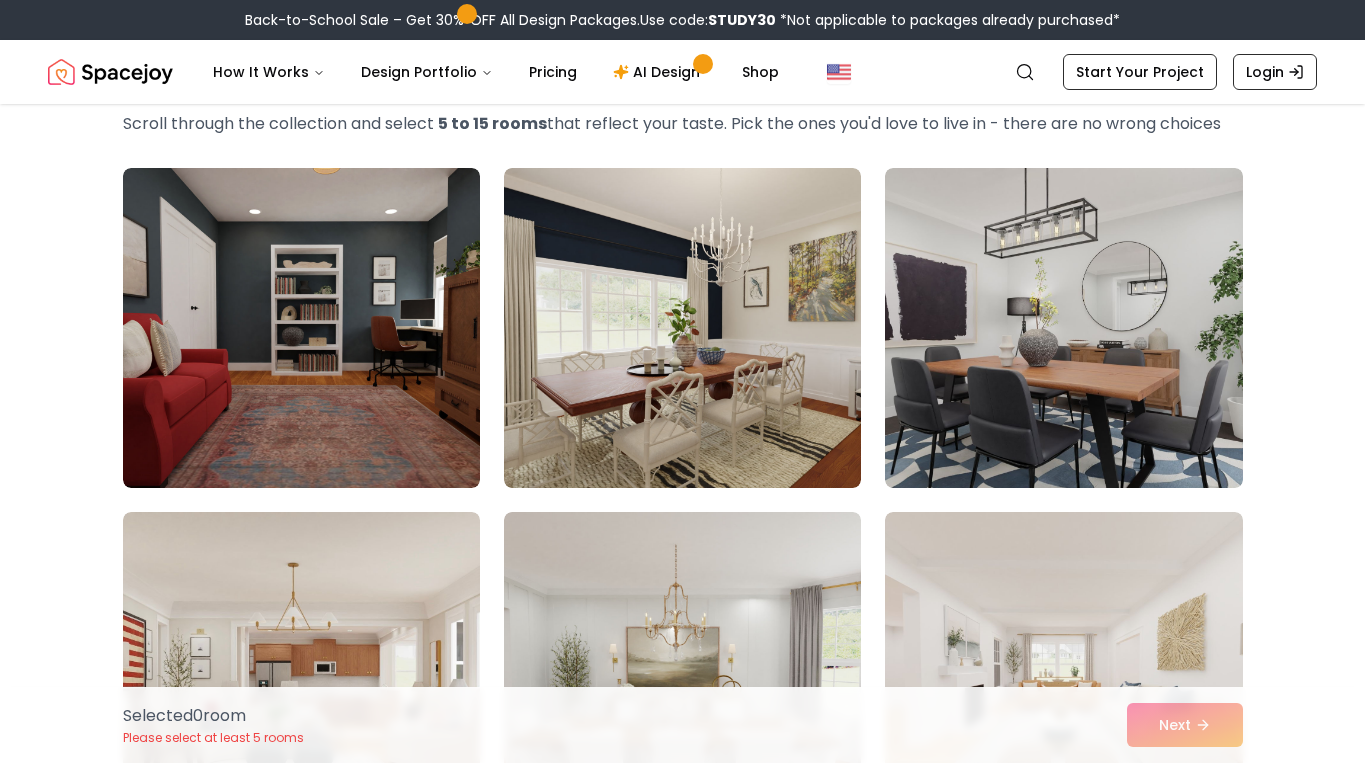 scroll, scrollTop: 0, scrollLeft: 0, axis: both 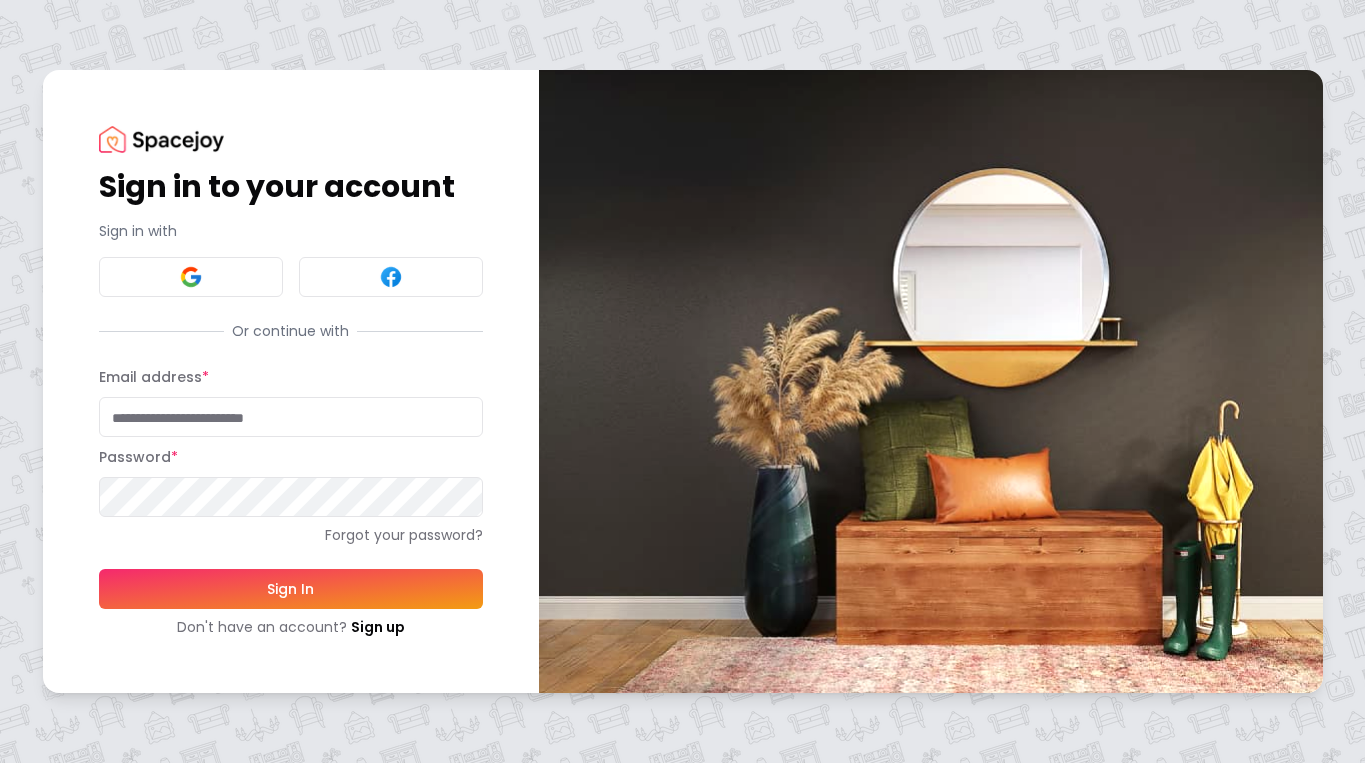 click on "Email address  *" at bounding box center (291, 417) 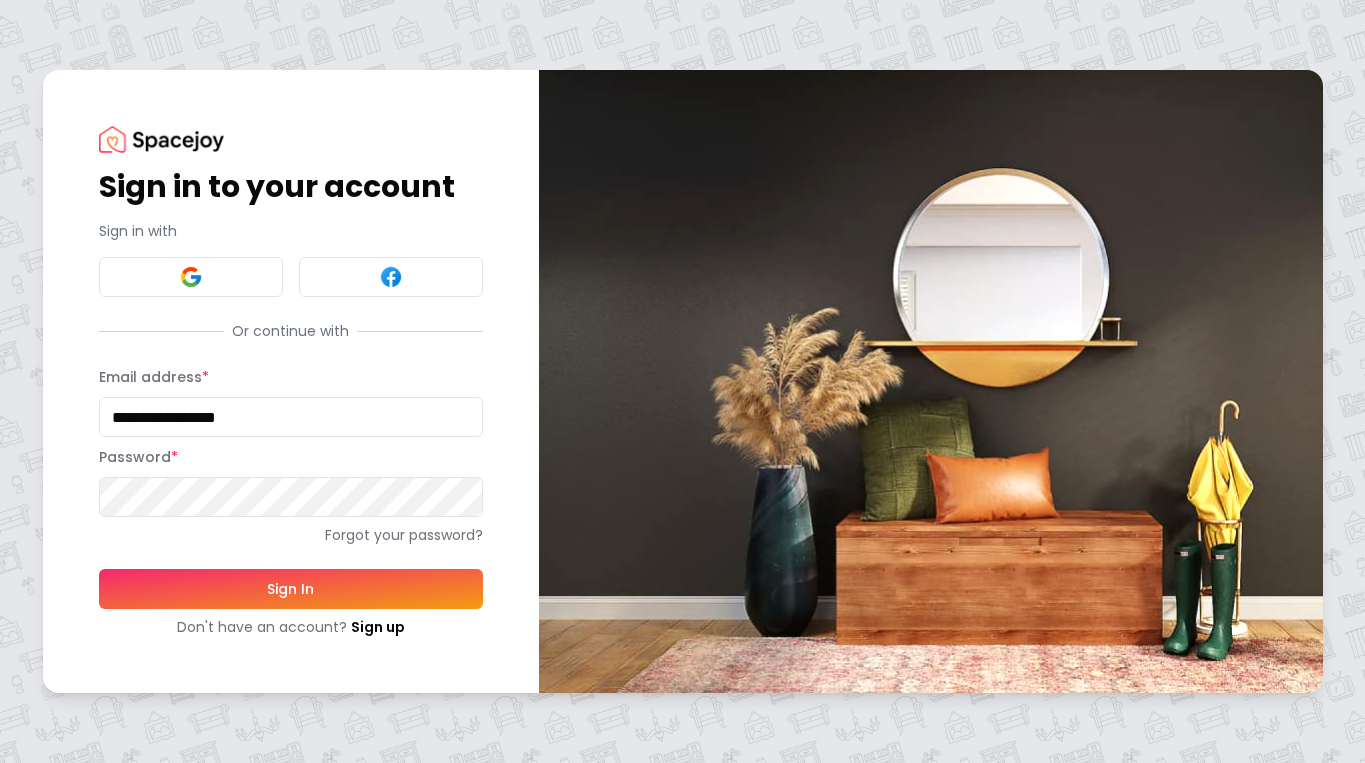type on "**********" 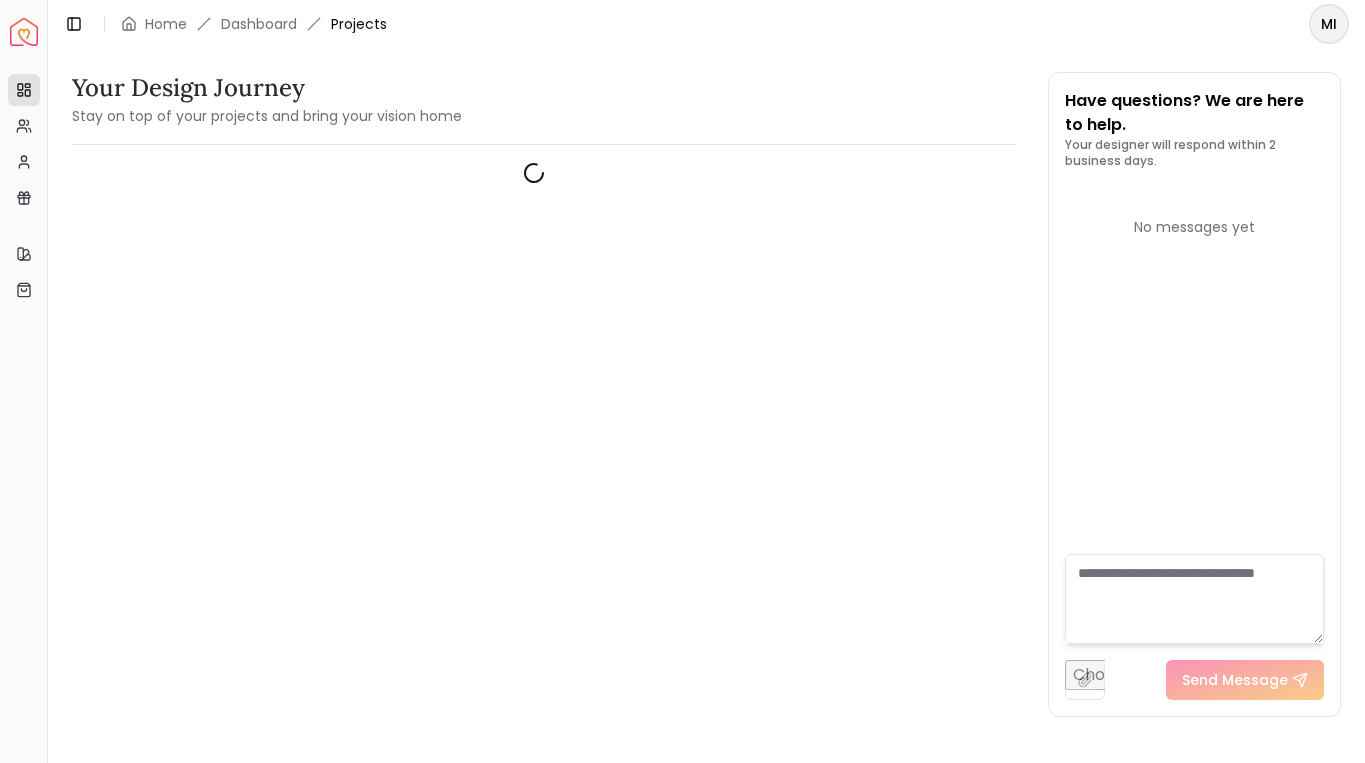 scroll, scrollTop: 0, scrollLeft: 0, axis: both 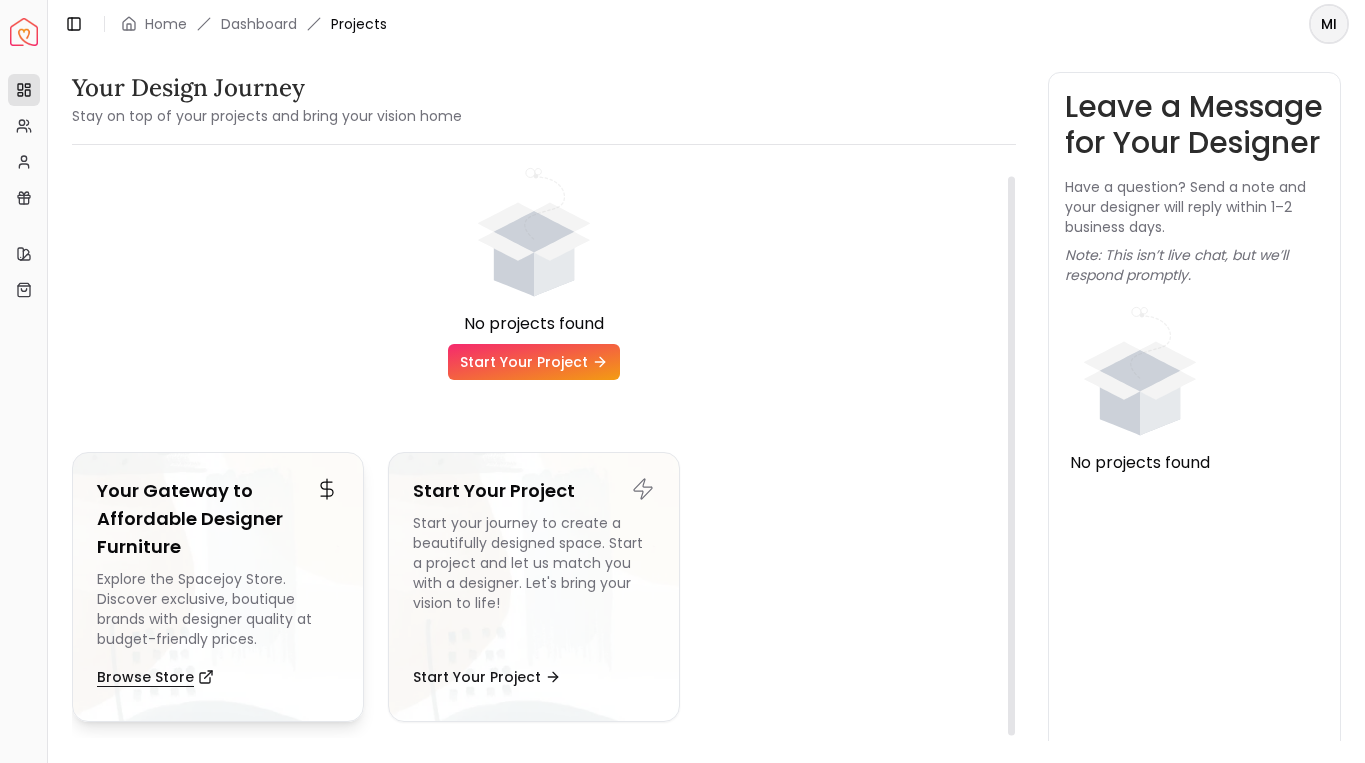 click on "Browse Store" at bounding box center (155, 677) 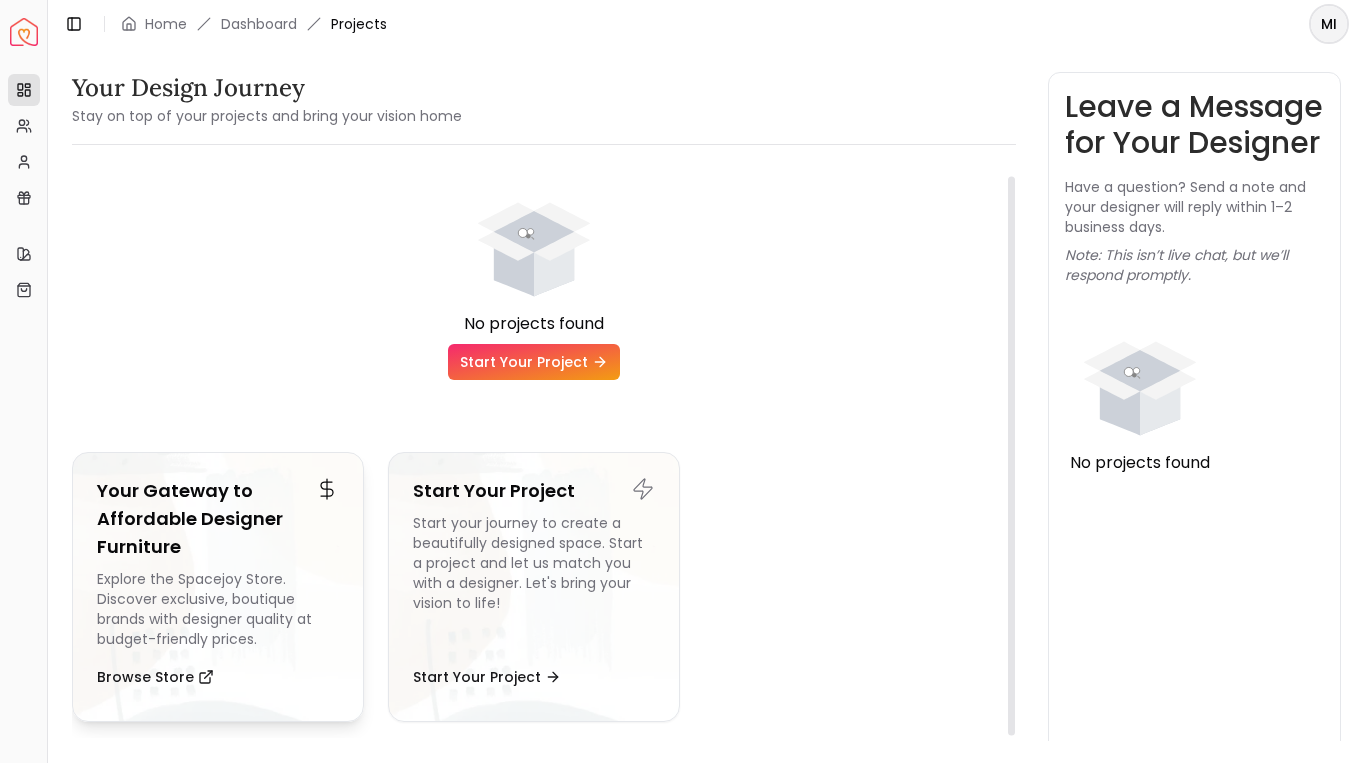 type 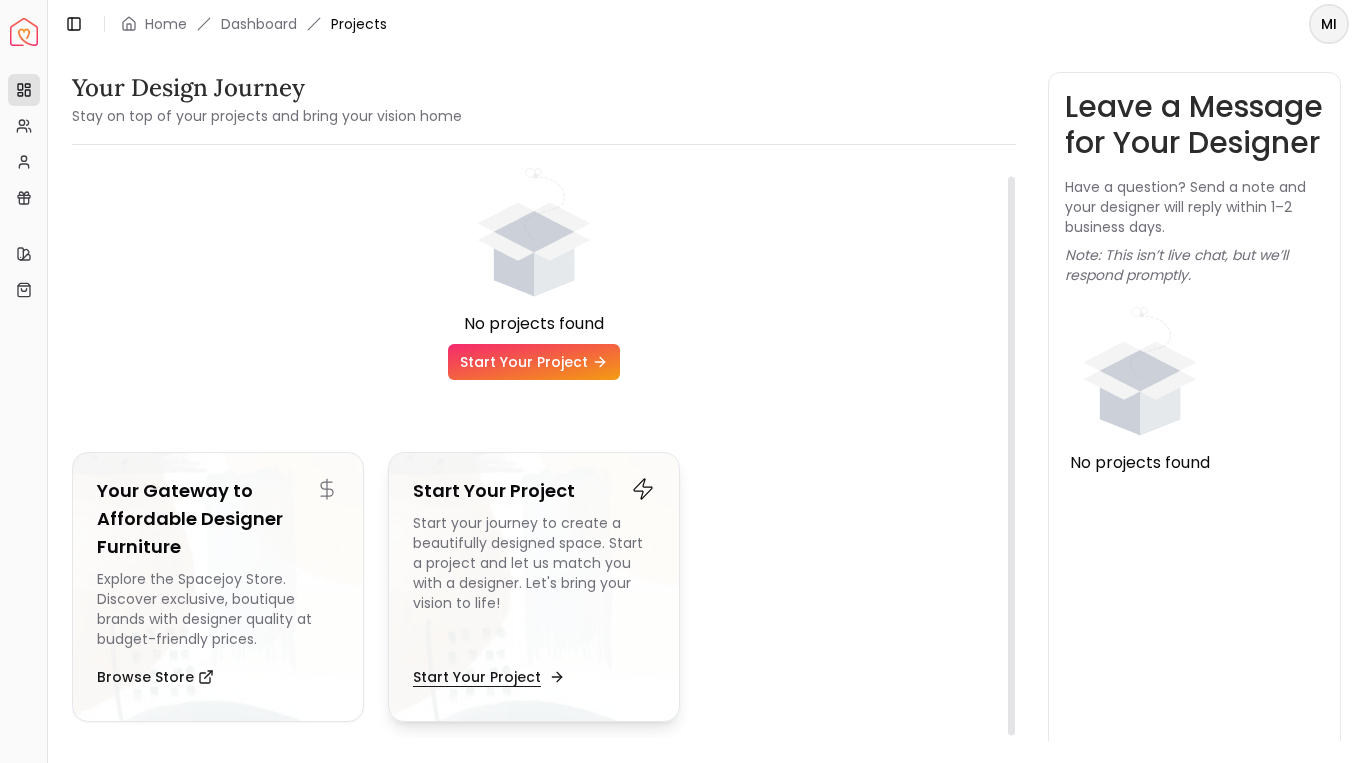 click on "Start Your Project" at bounding box center [487, 677] 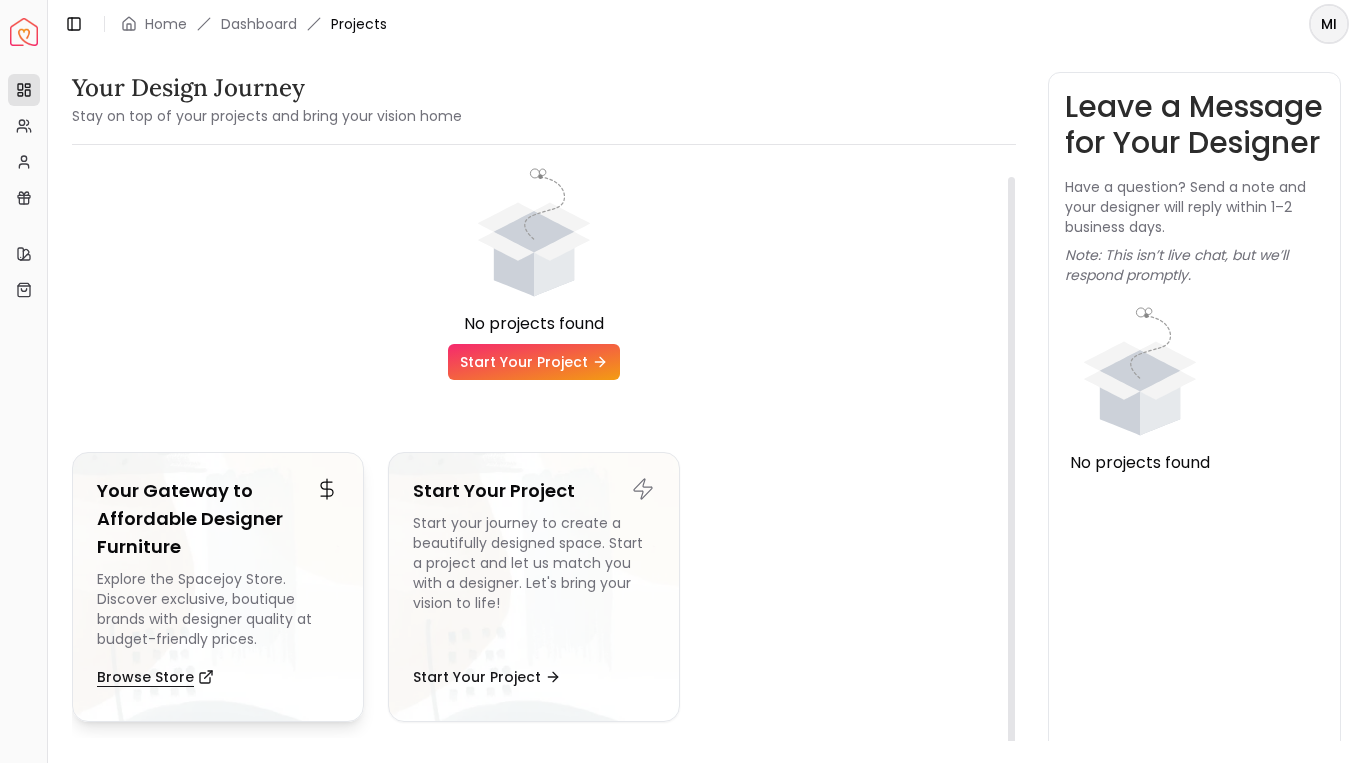 click on "Browse Store" at bounding box center (155, 677) 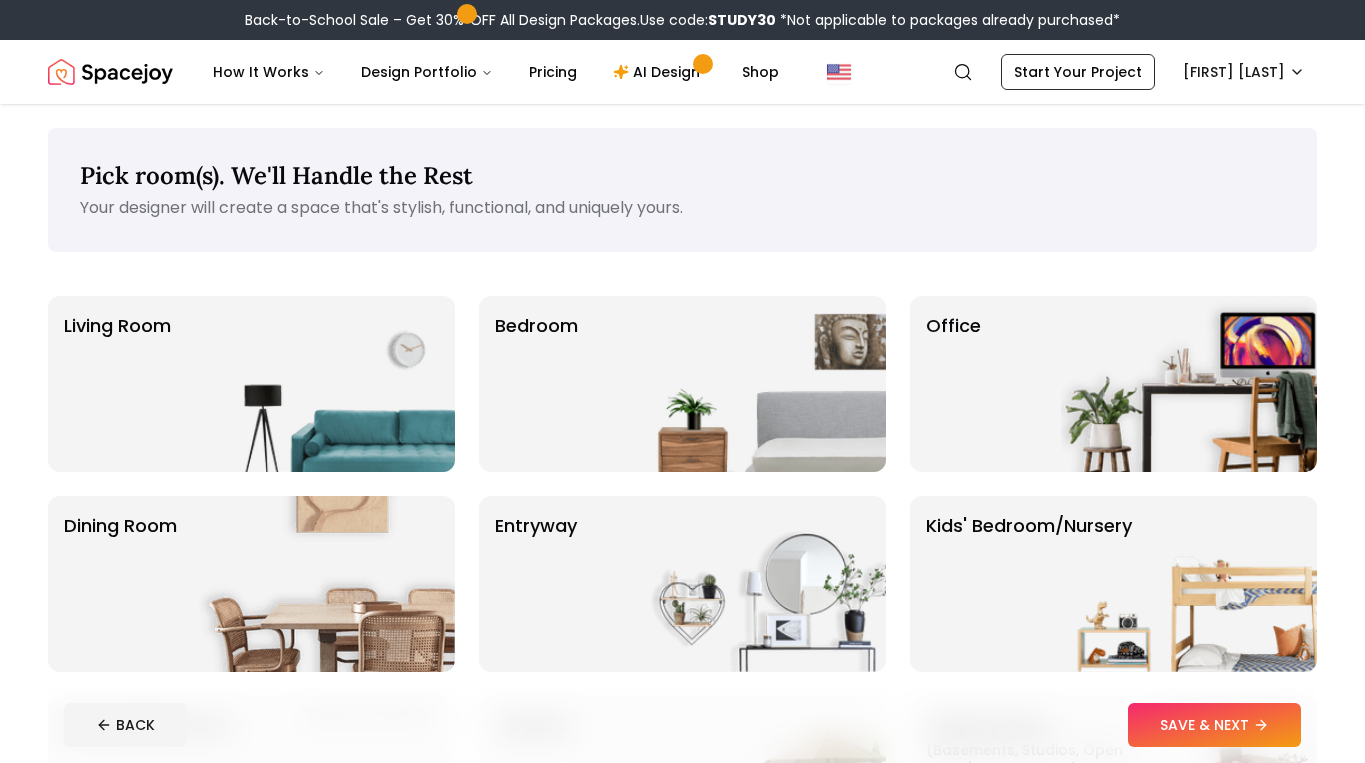 scroll, scrollTop: 0, scrollLeft: 0, axis: both 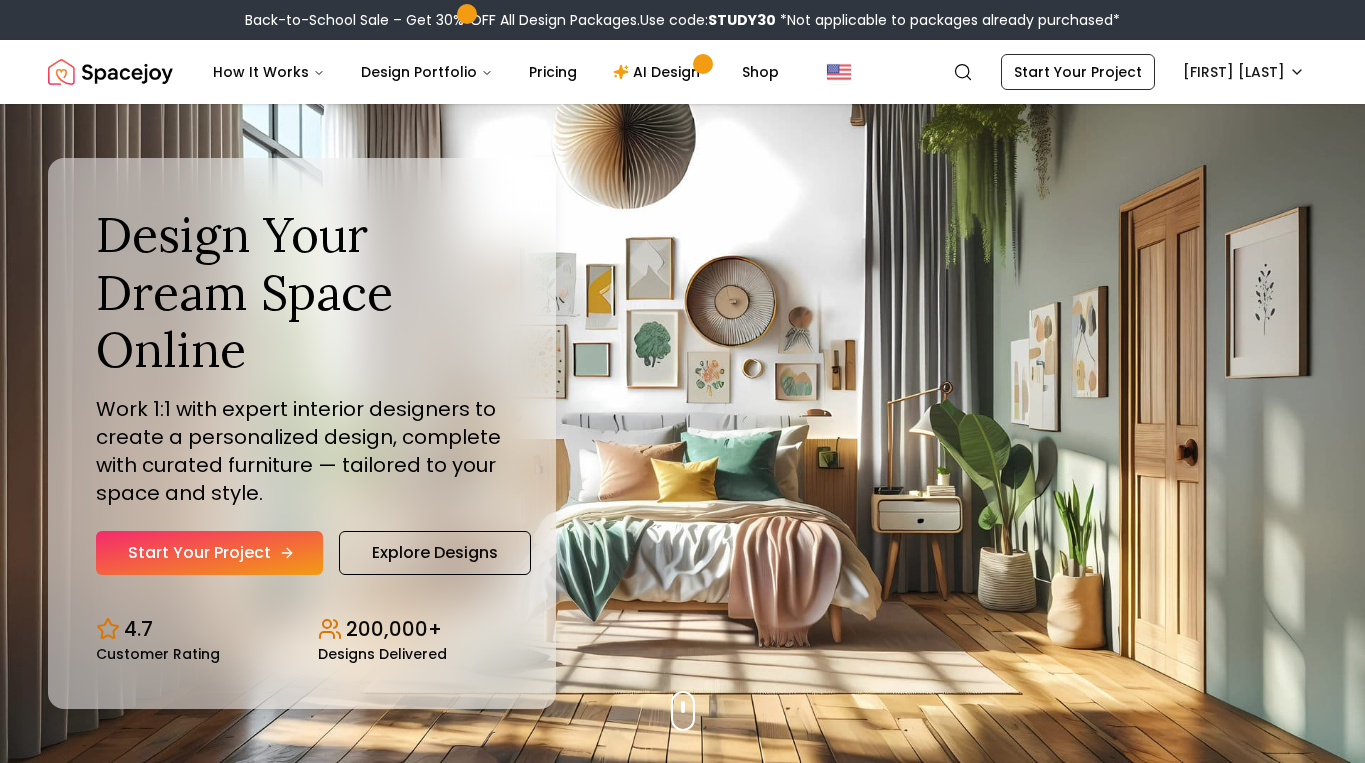 click on "Start Your Project" at bounding box center [209, 553] 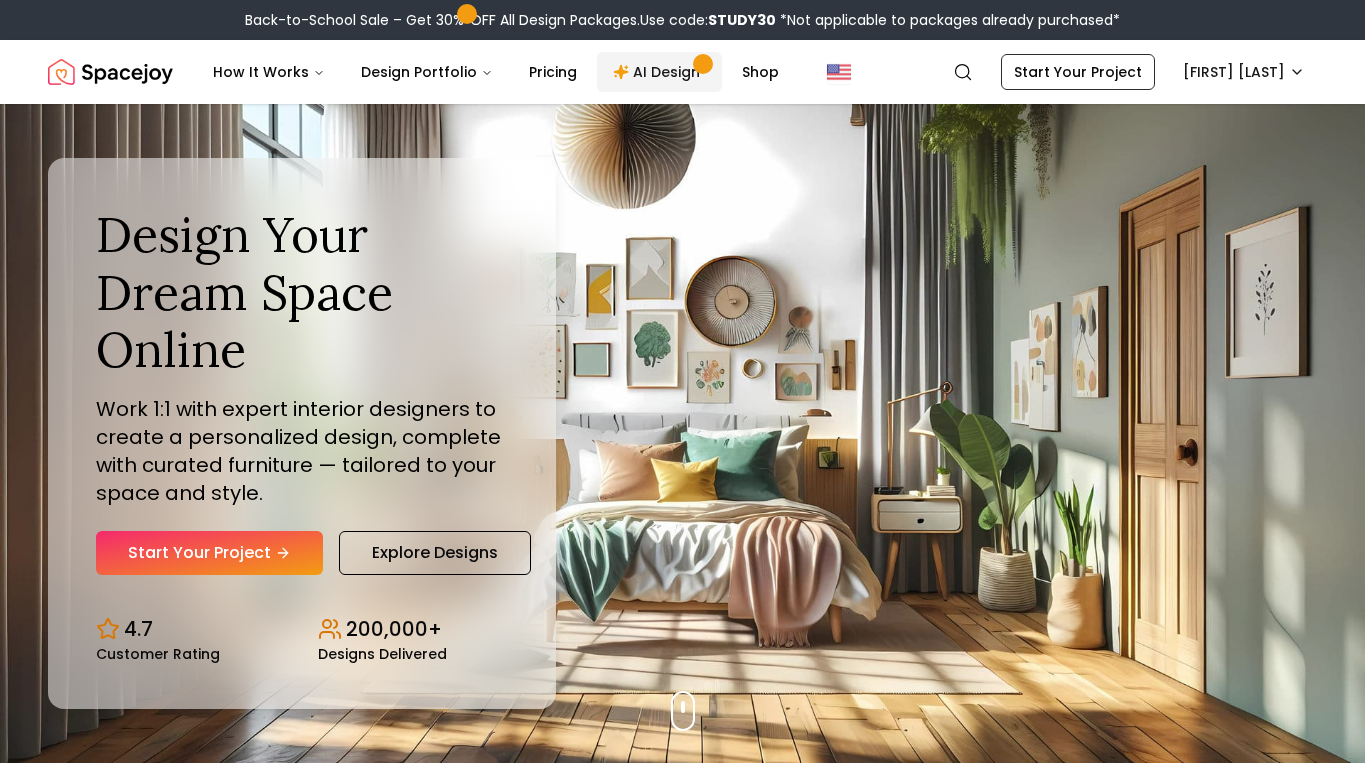 click on "AI Design" at bounding box center (659, 72) 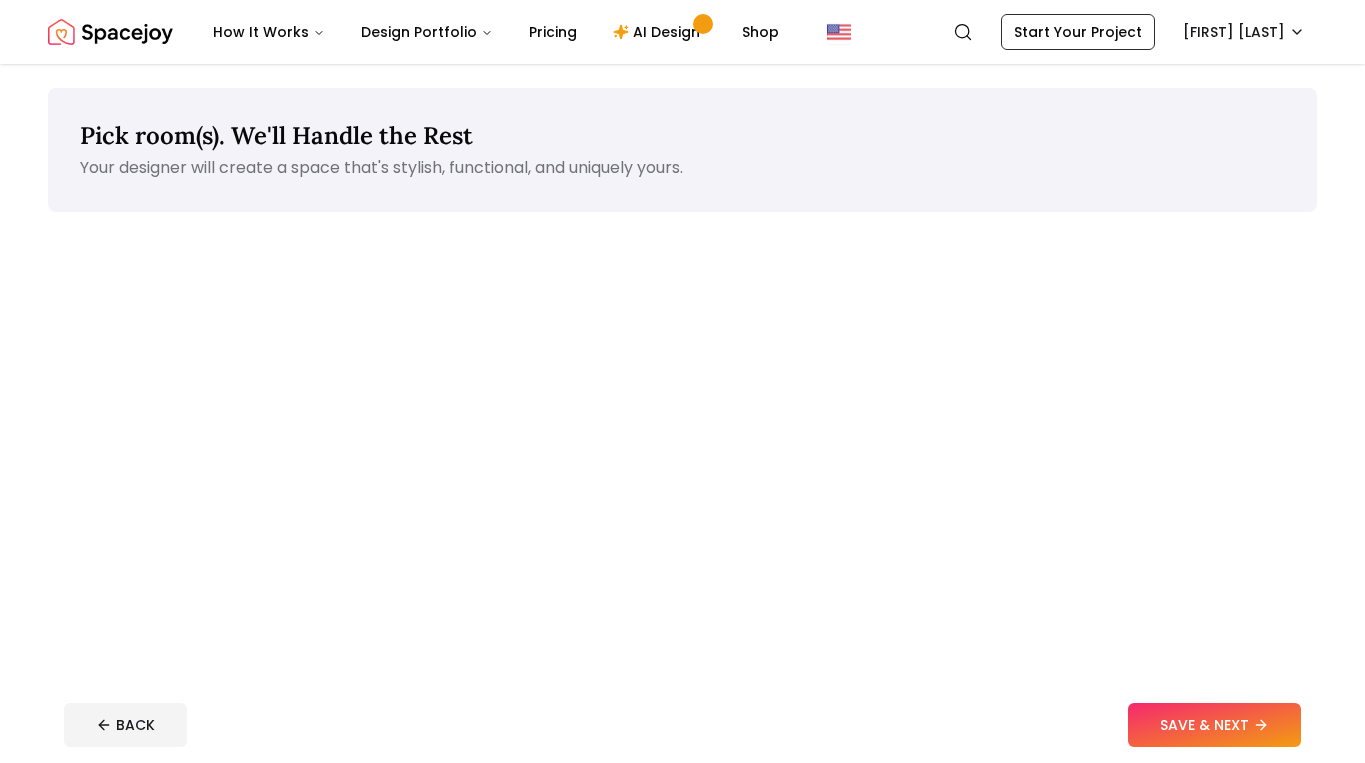 scroll, scrollTop: 0, scrollLeft: 0, axis: both 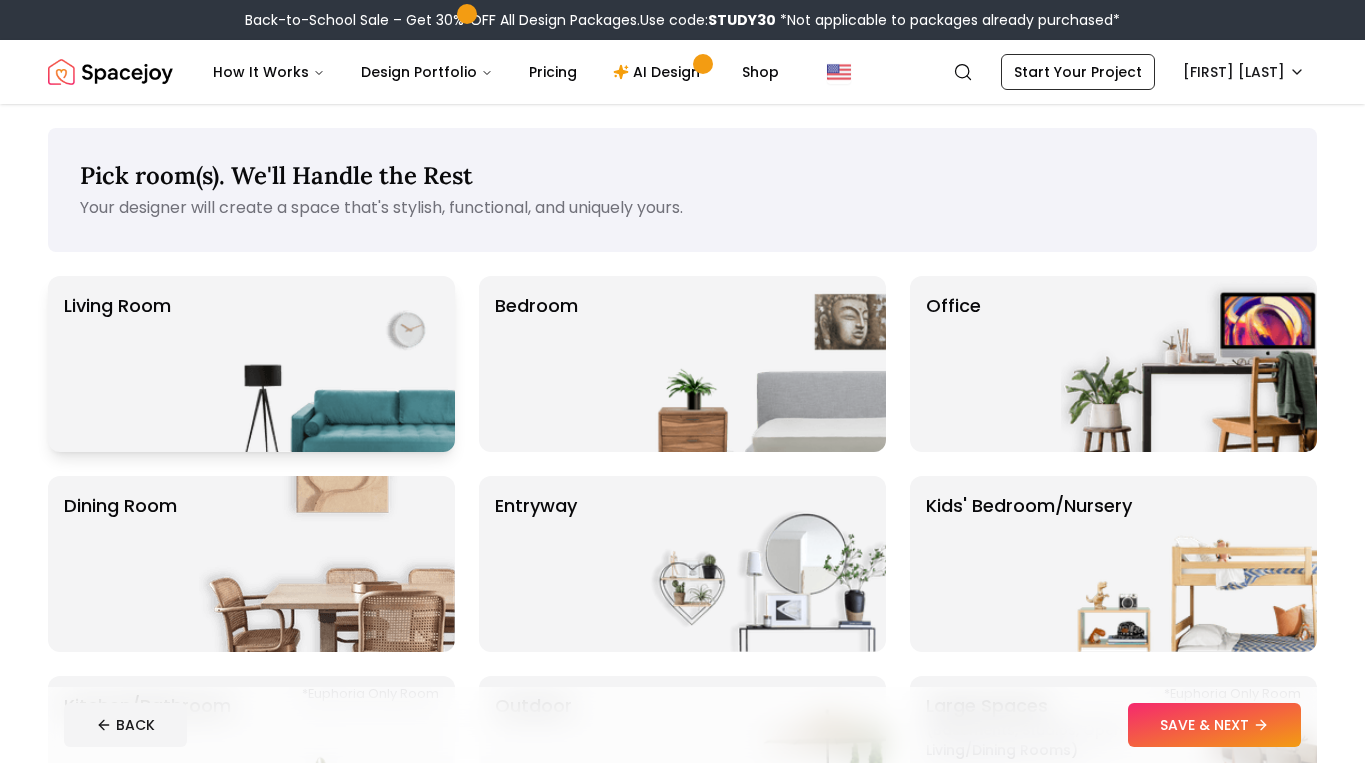 click at bounding box center [327, 364] 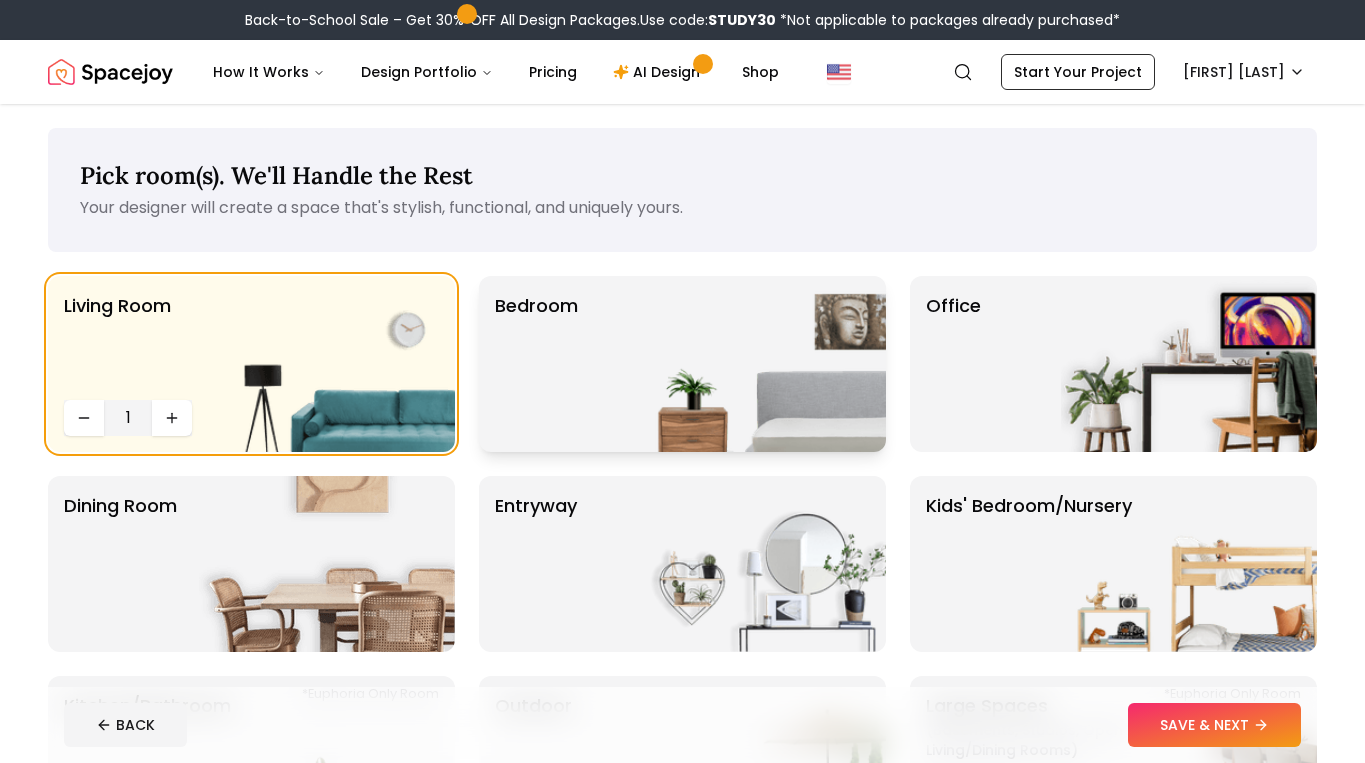 click at bounding box center (758, 364) 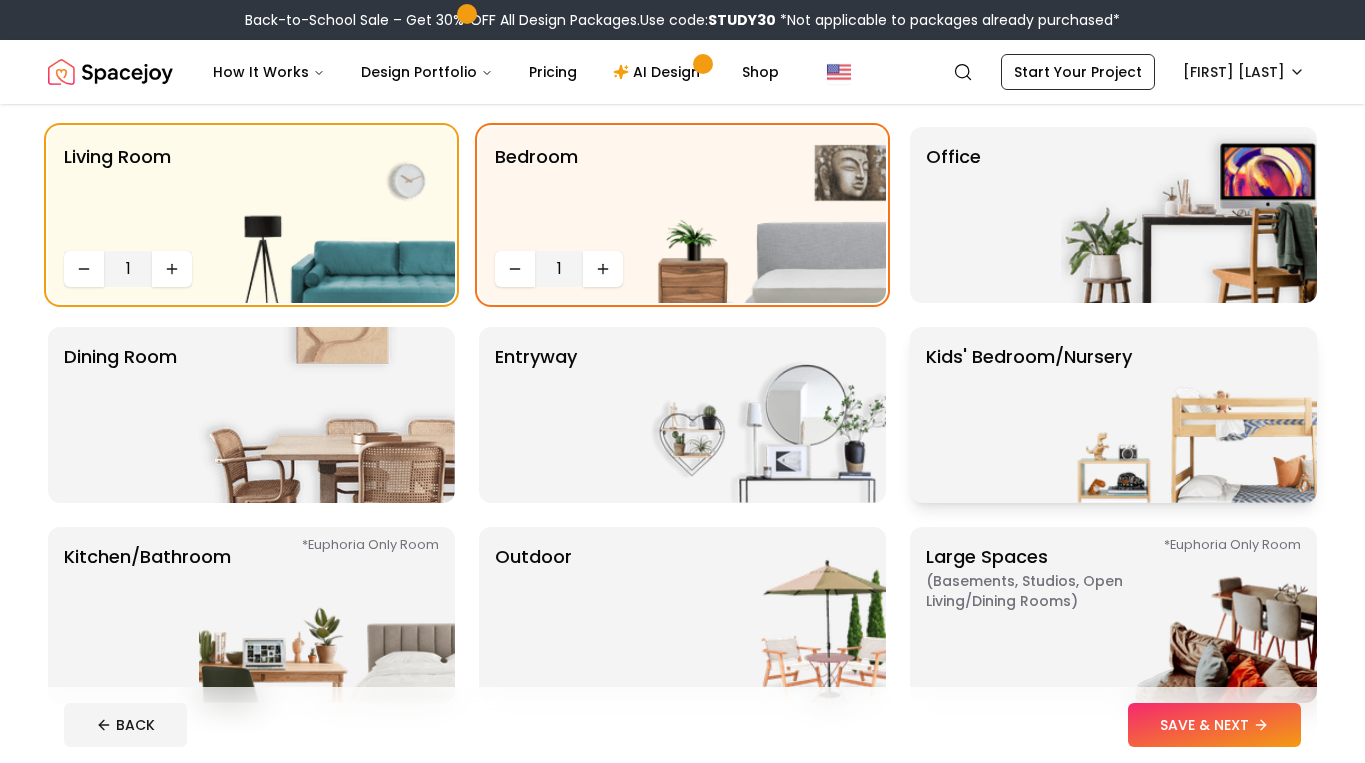 scroll, scrollTop: 151, scrollLeft: 0, axis: vertical 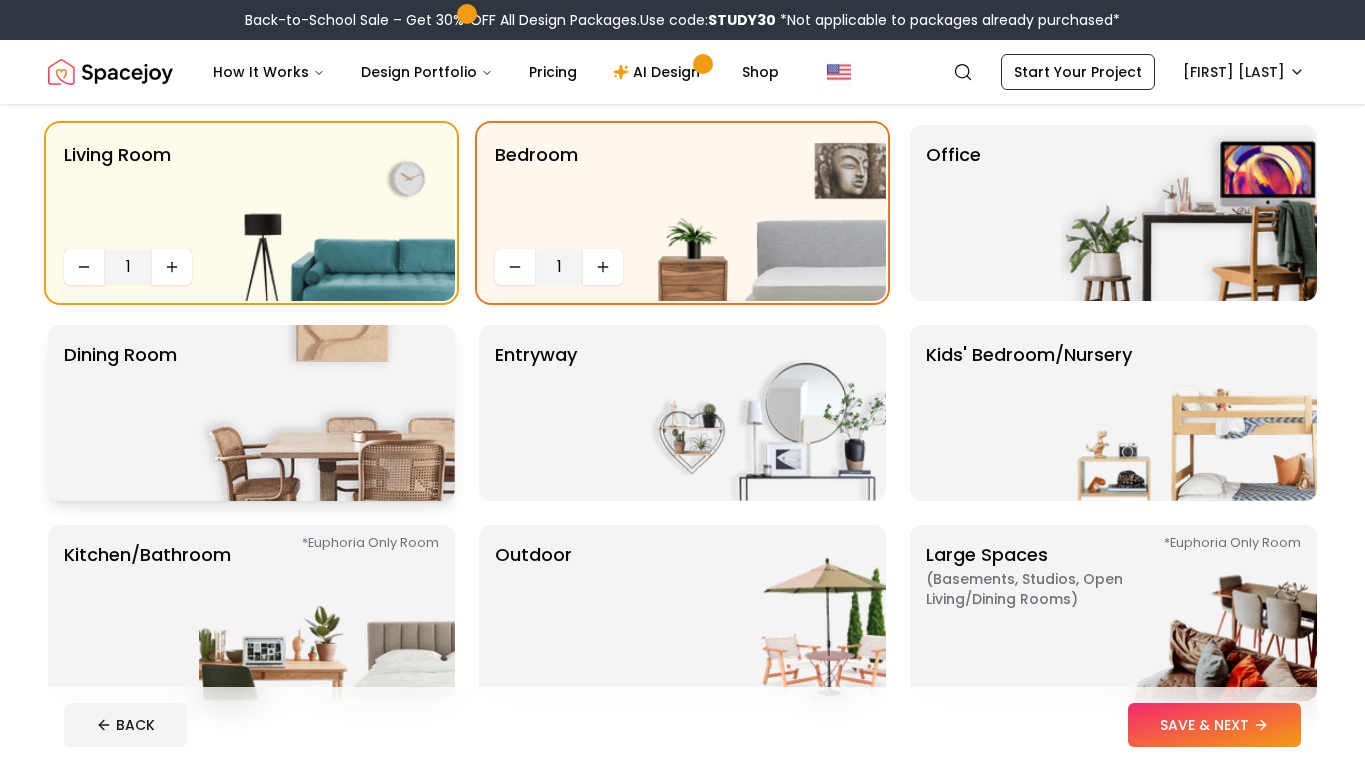 click at bounding box center (327, 413) 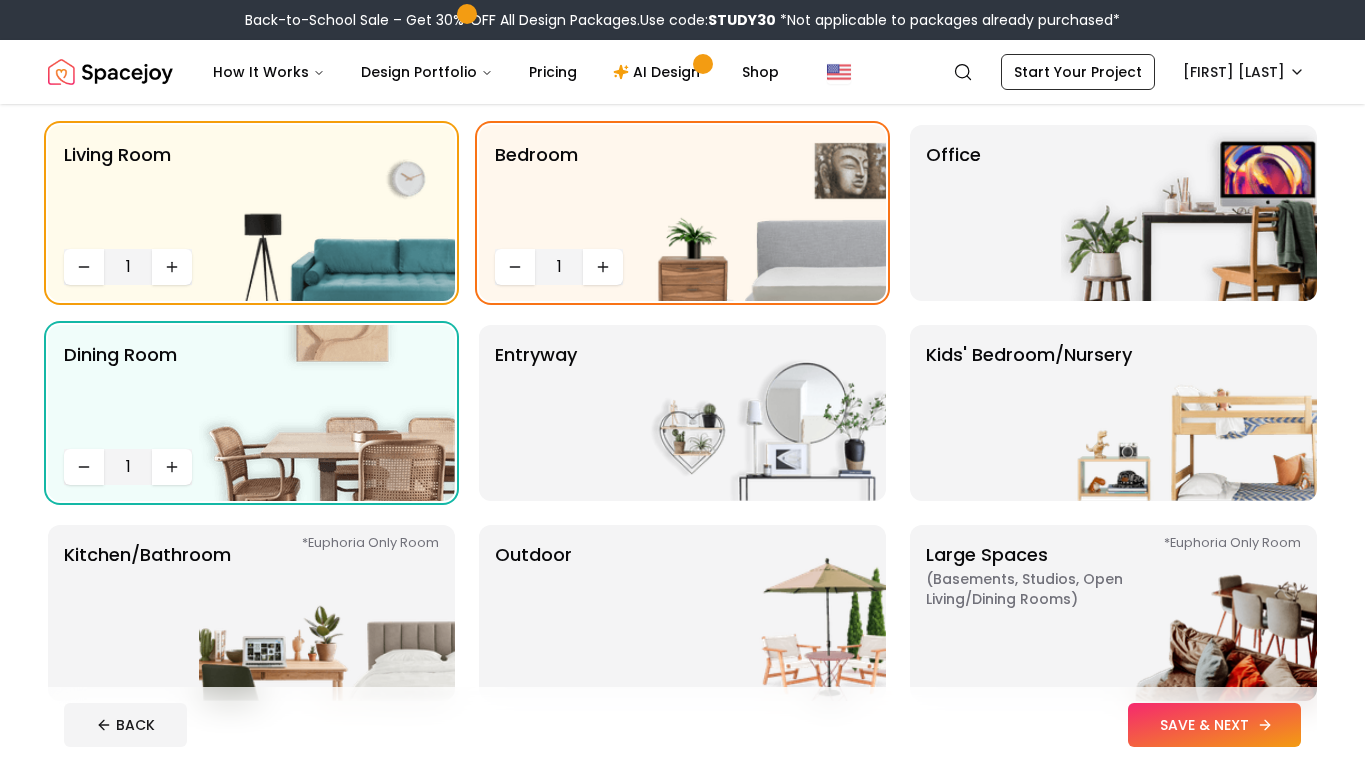 click on "SAVE & NEXT" at bounding box center (1214, 725) 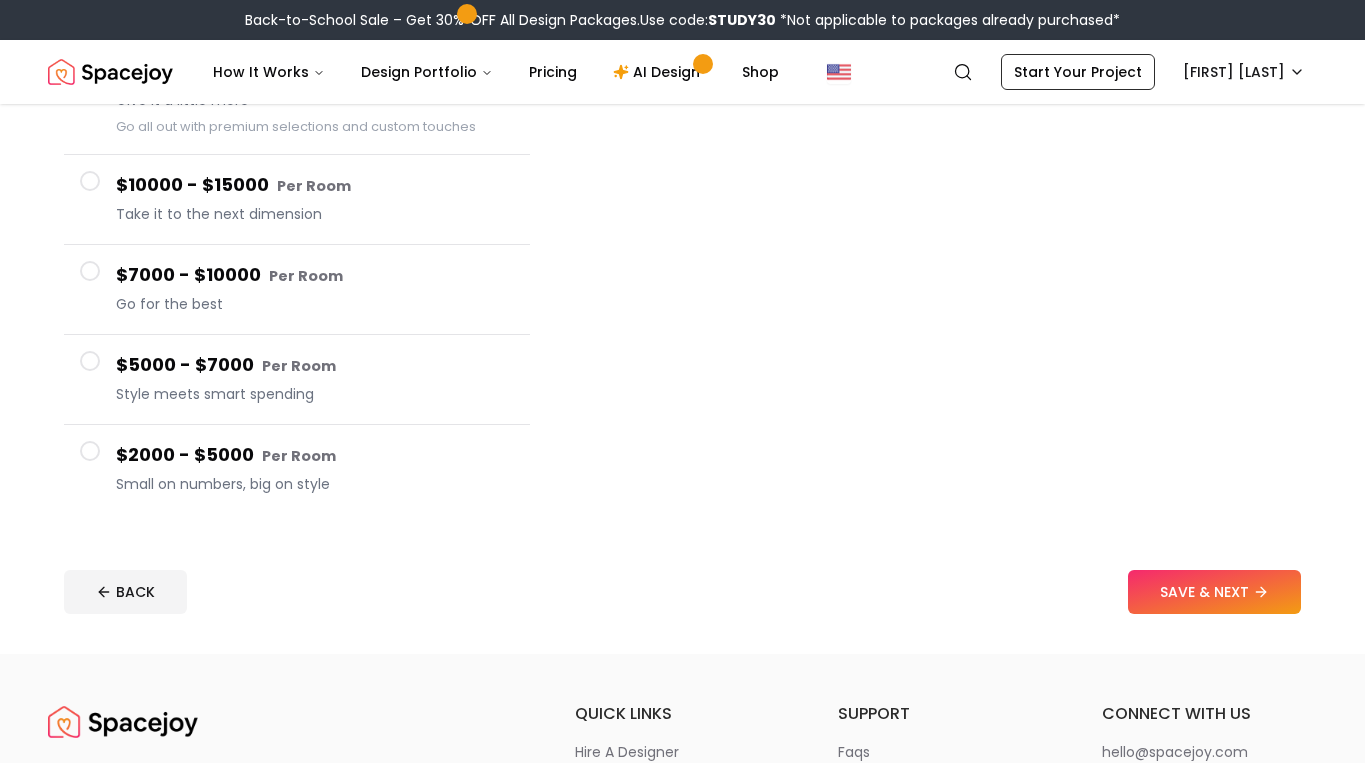 scroll, scrollTop: 261, scrollLeft: 0, axis: vertical 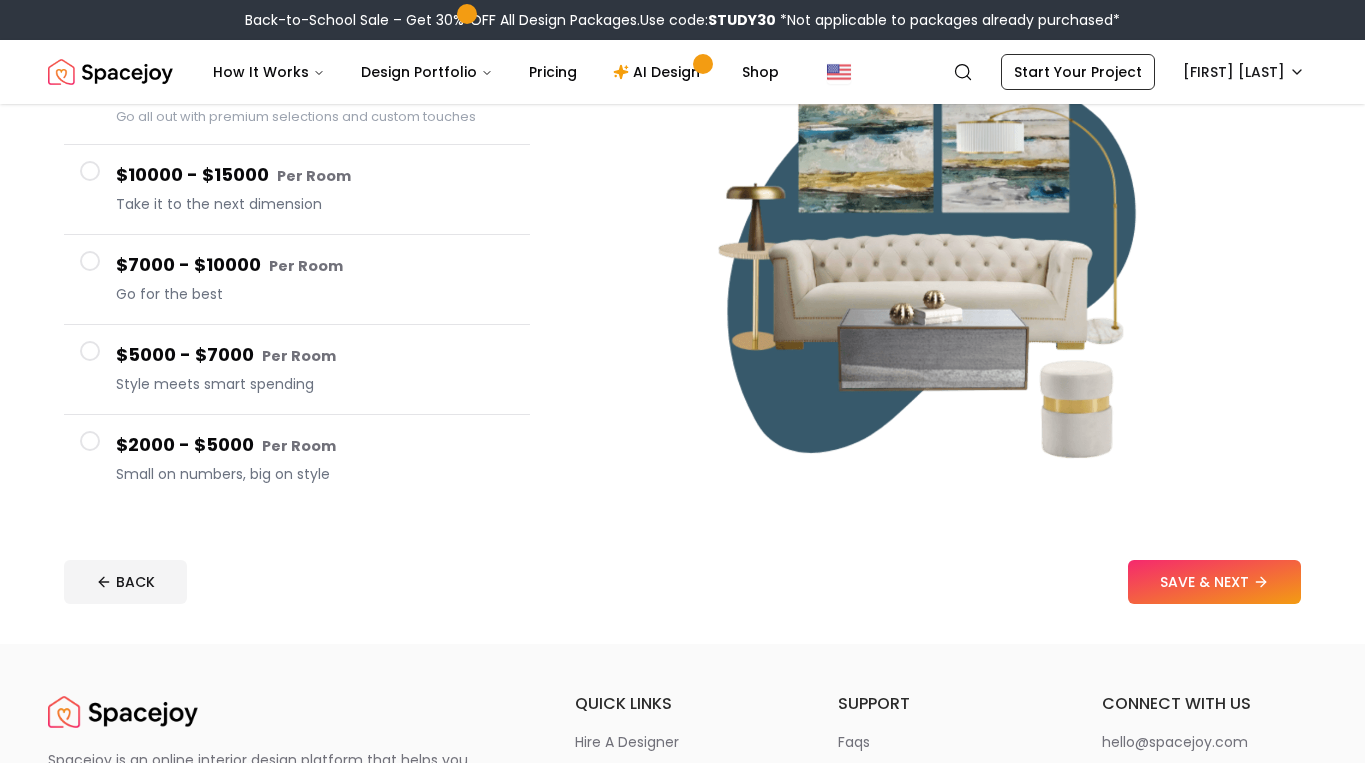 click at bounding box center [90, 441] 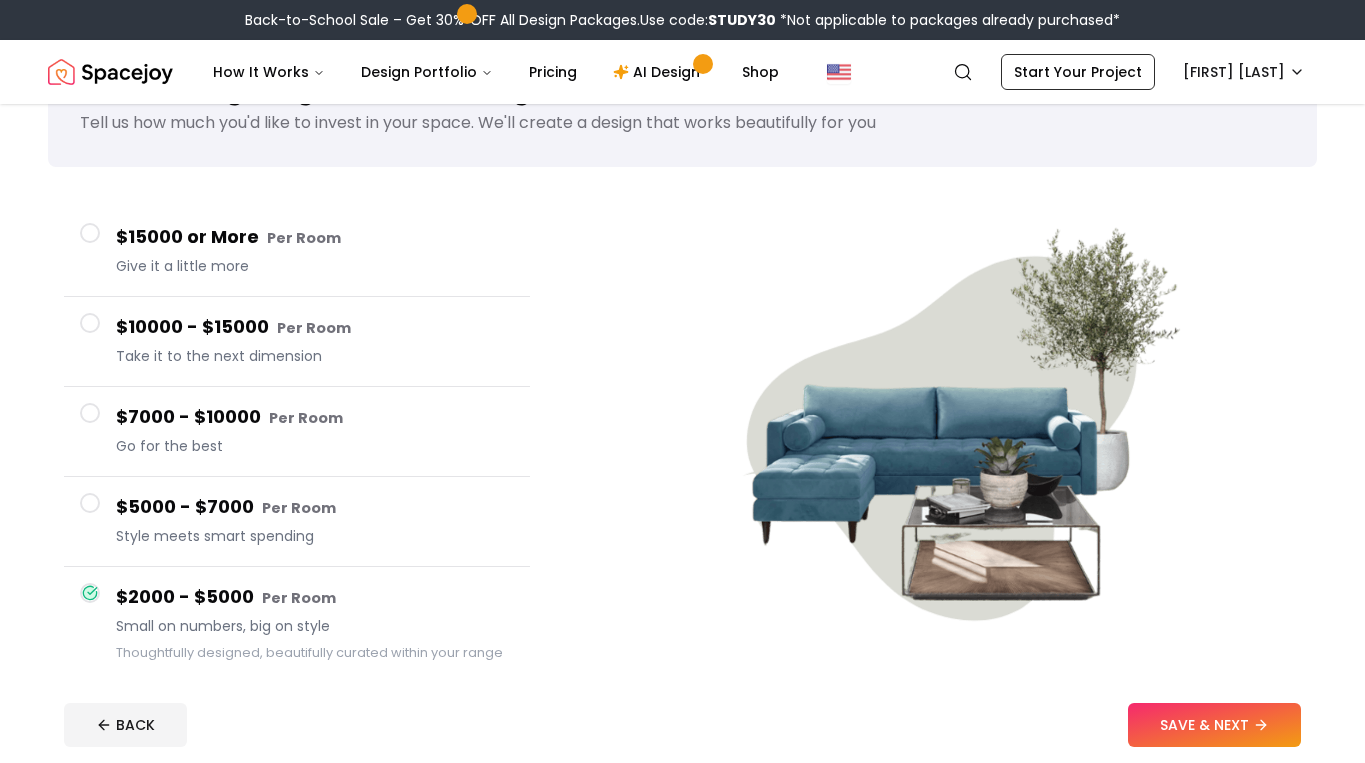 scroll, scrollTop: 84, scrollLeft: 0, axis: vertical 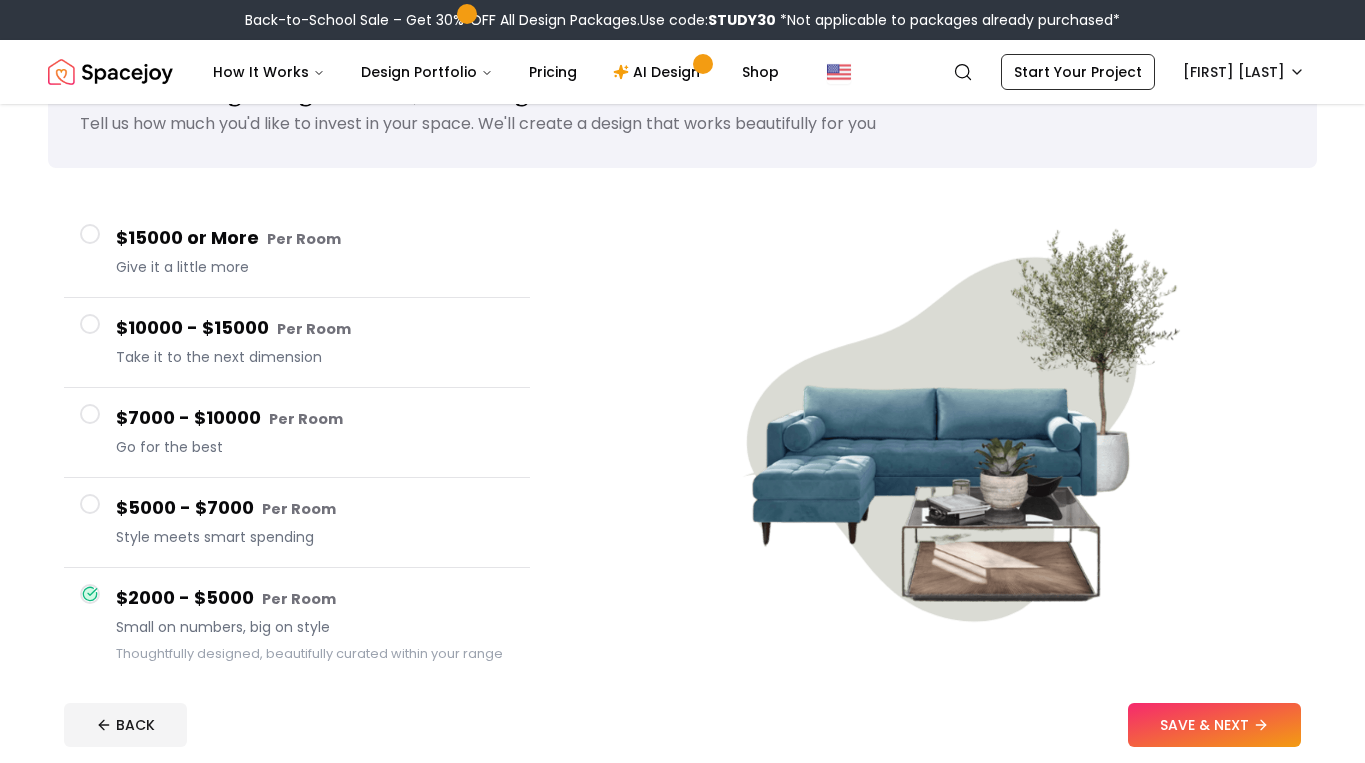 click at bounding box center (90, 234) 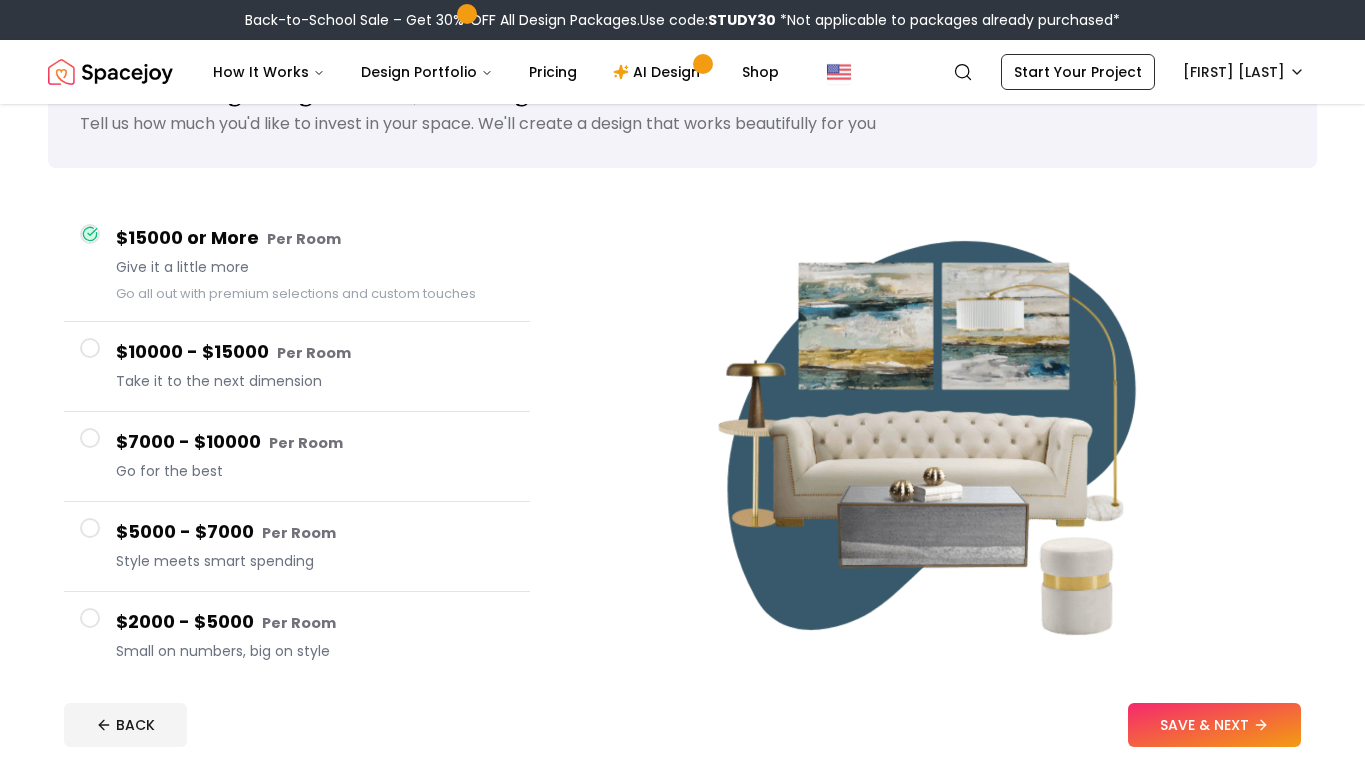 click at bounding box center (90, 348) 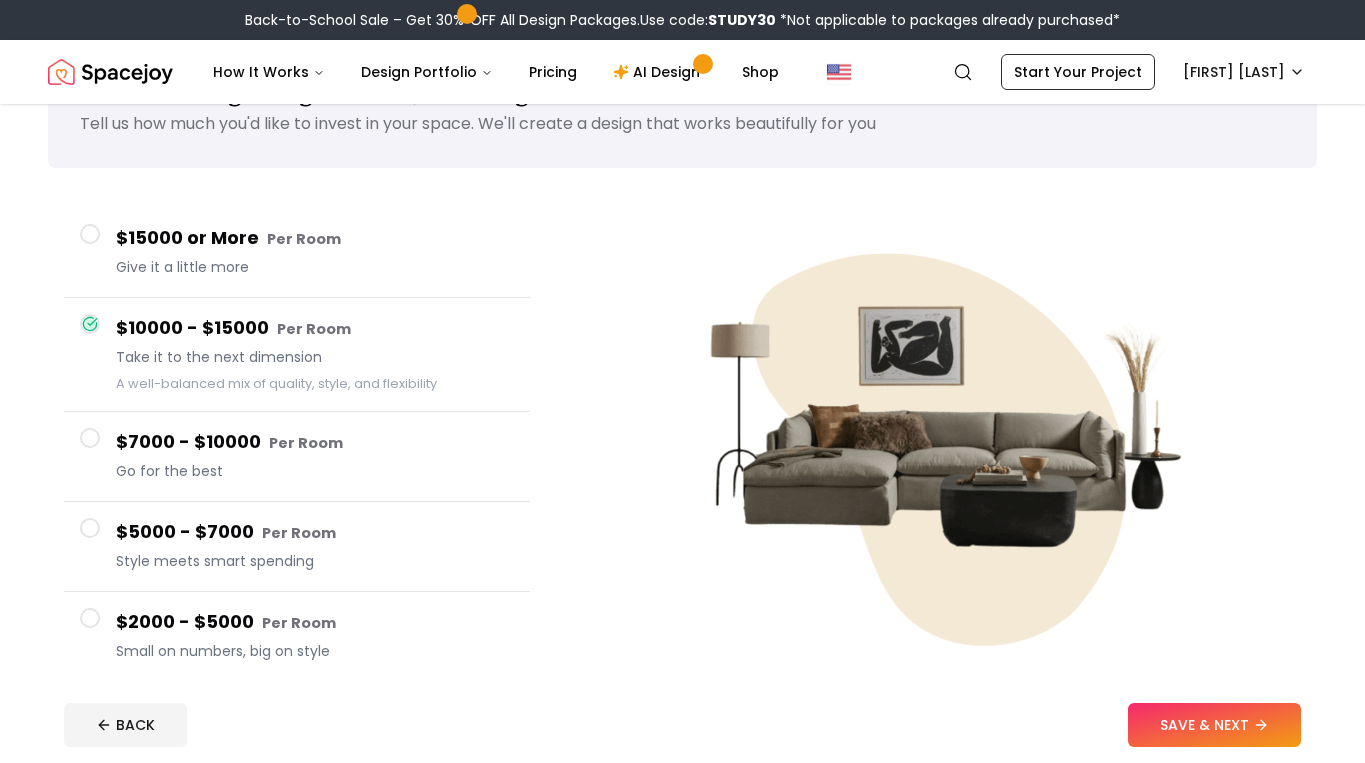 click at bounding box center [90, 438] 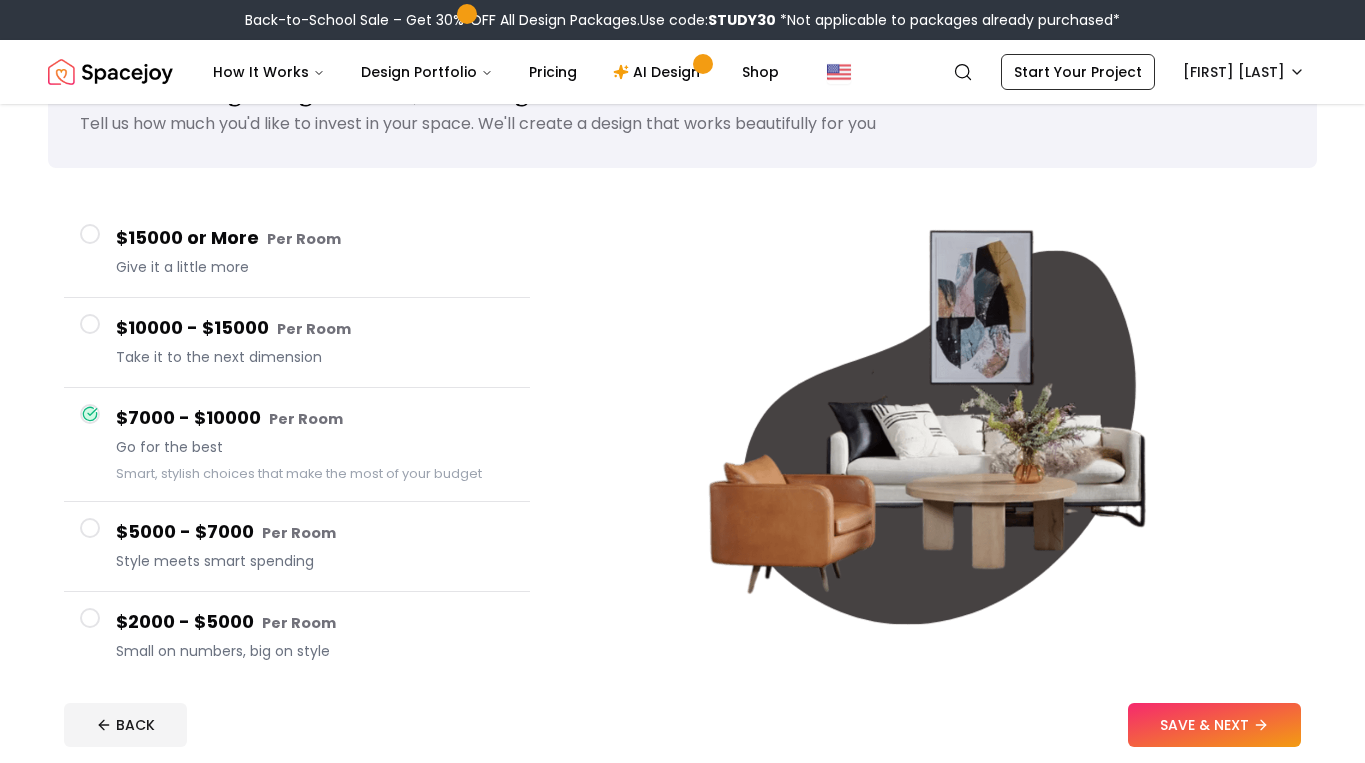 click at bounding box center (90, 528) 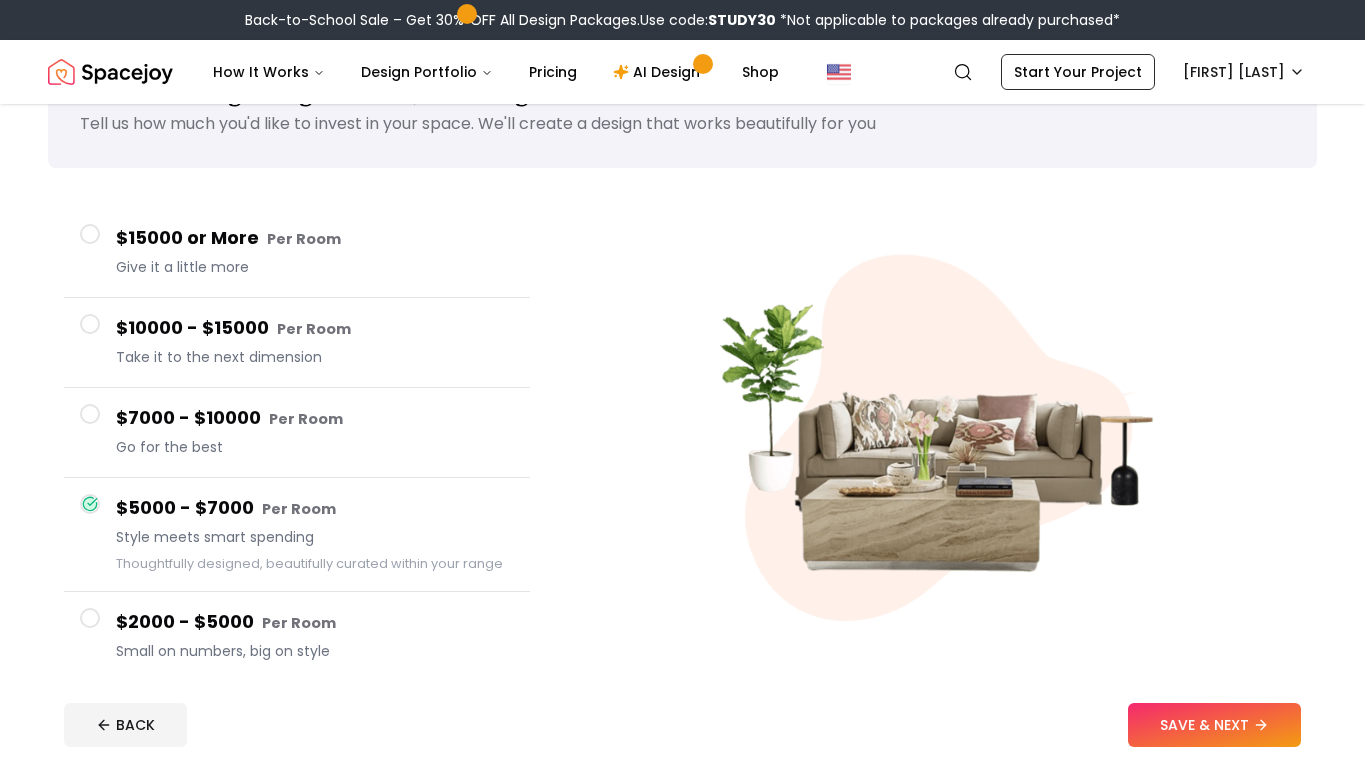 click at bounding box center (90, 618) 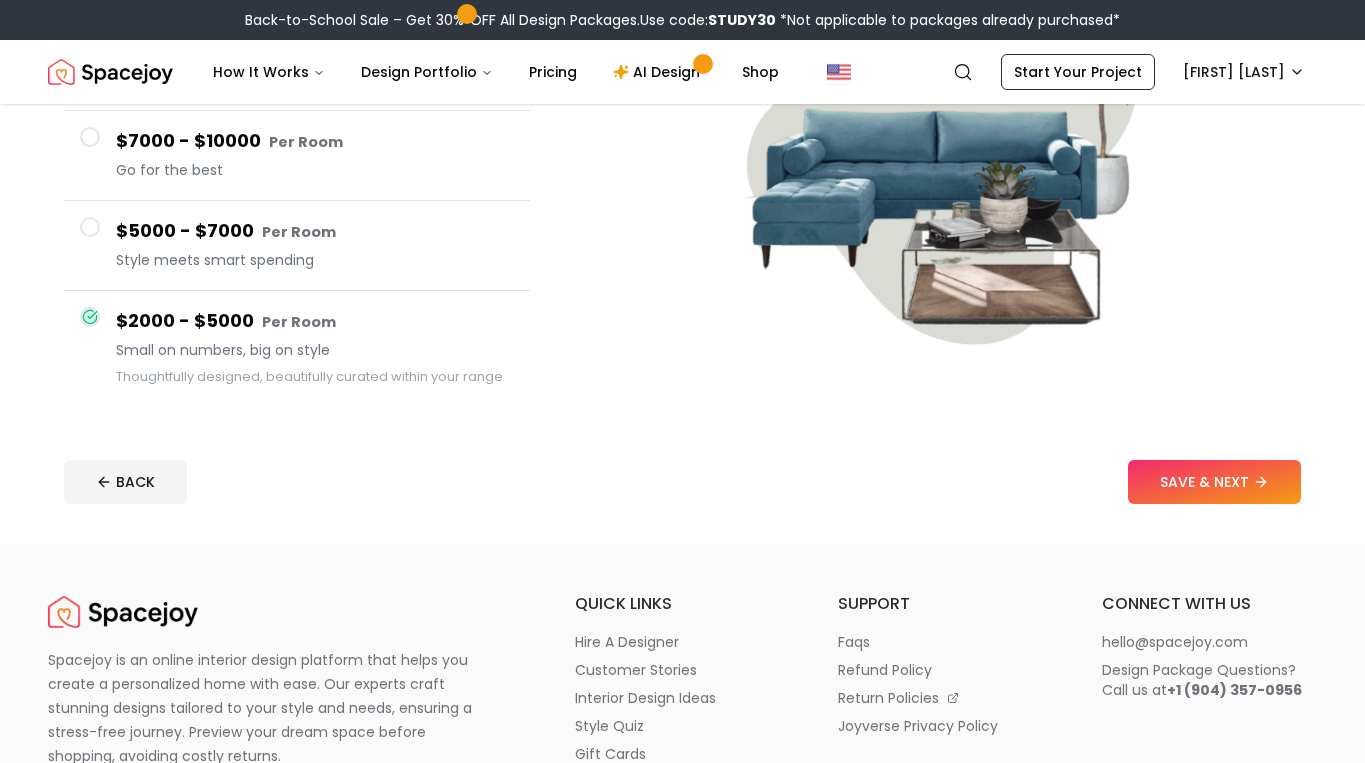 scroll, scrollTop: 392, scrollLeft: 0, axis: vertical 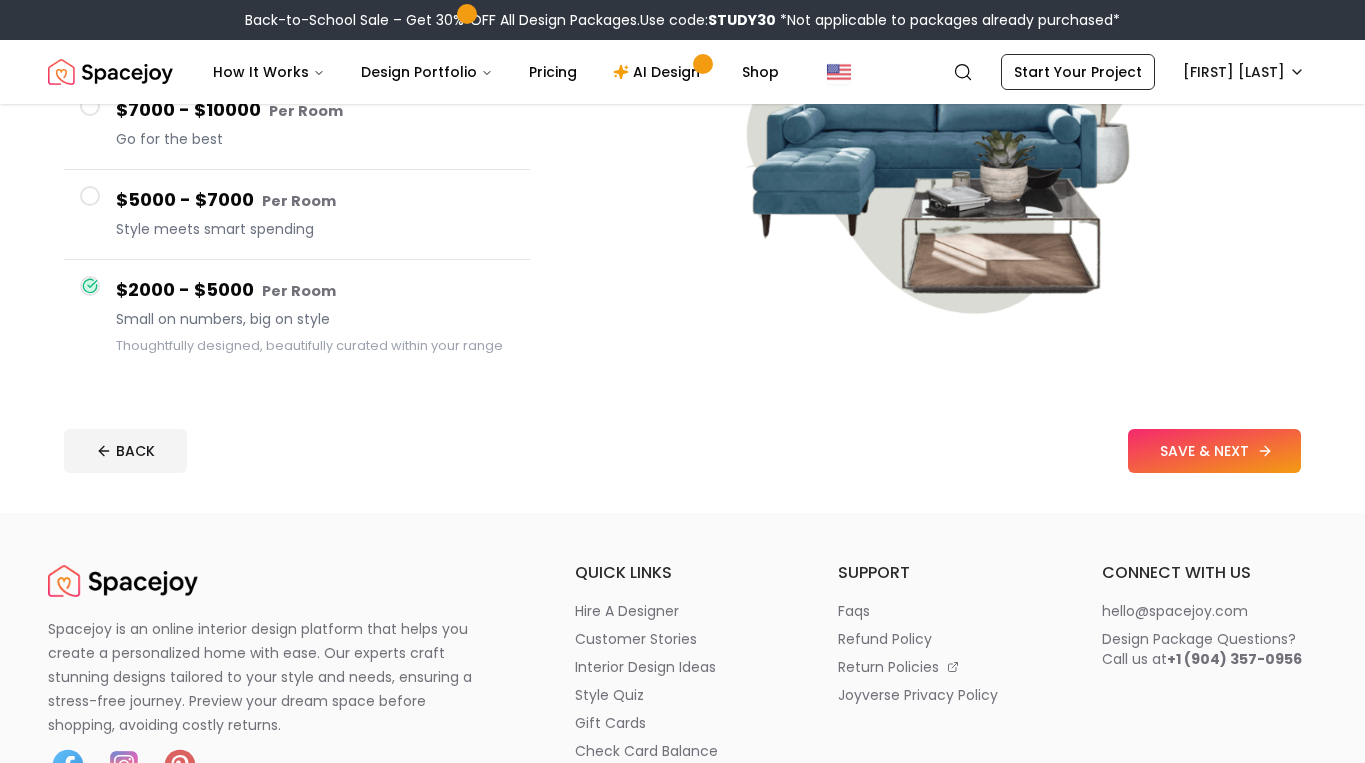 click on "SAVE & NEXT" at bounding box center [1214, 451] 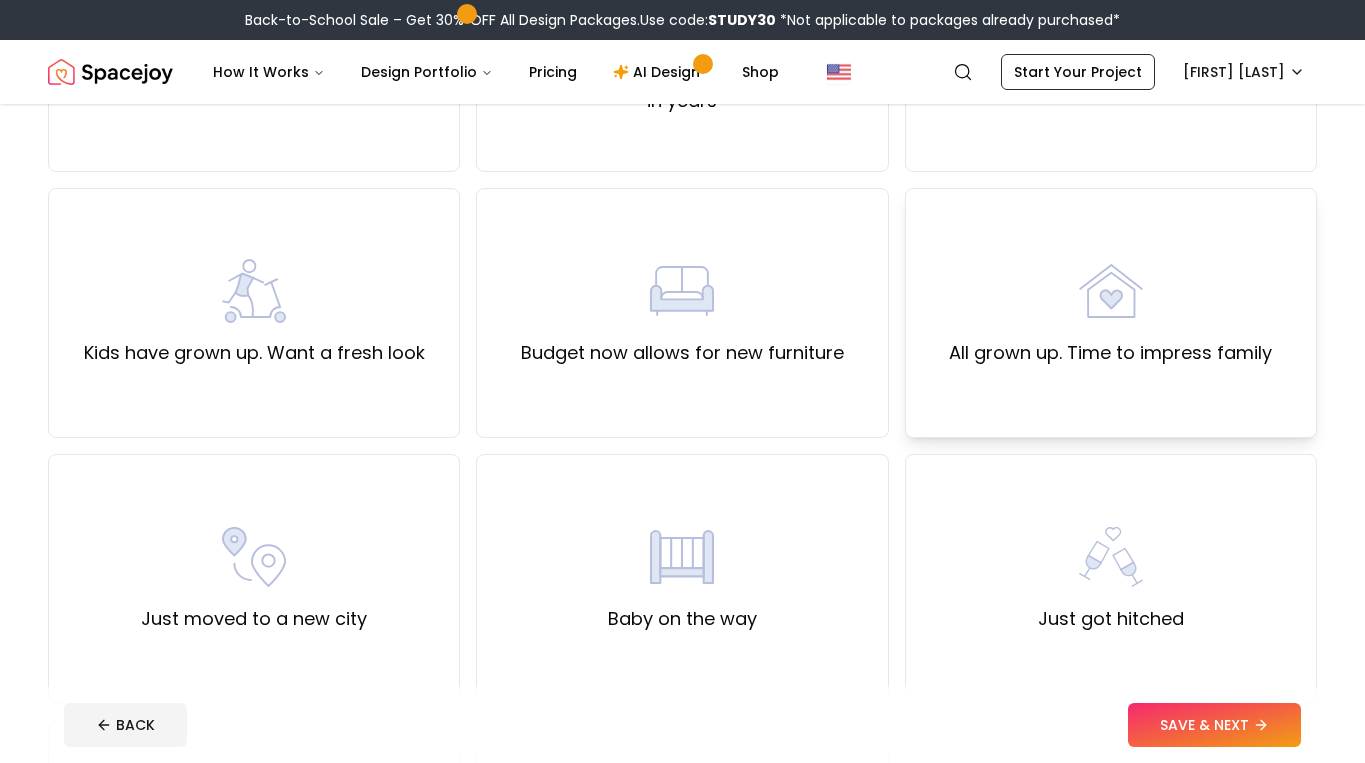 scroll, scrollTop: 355, scrollLeft: 0, axis: vertical 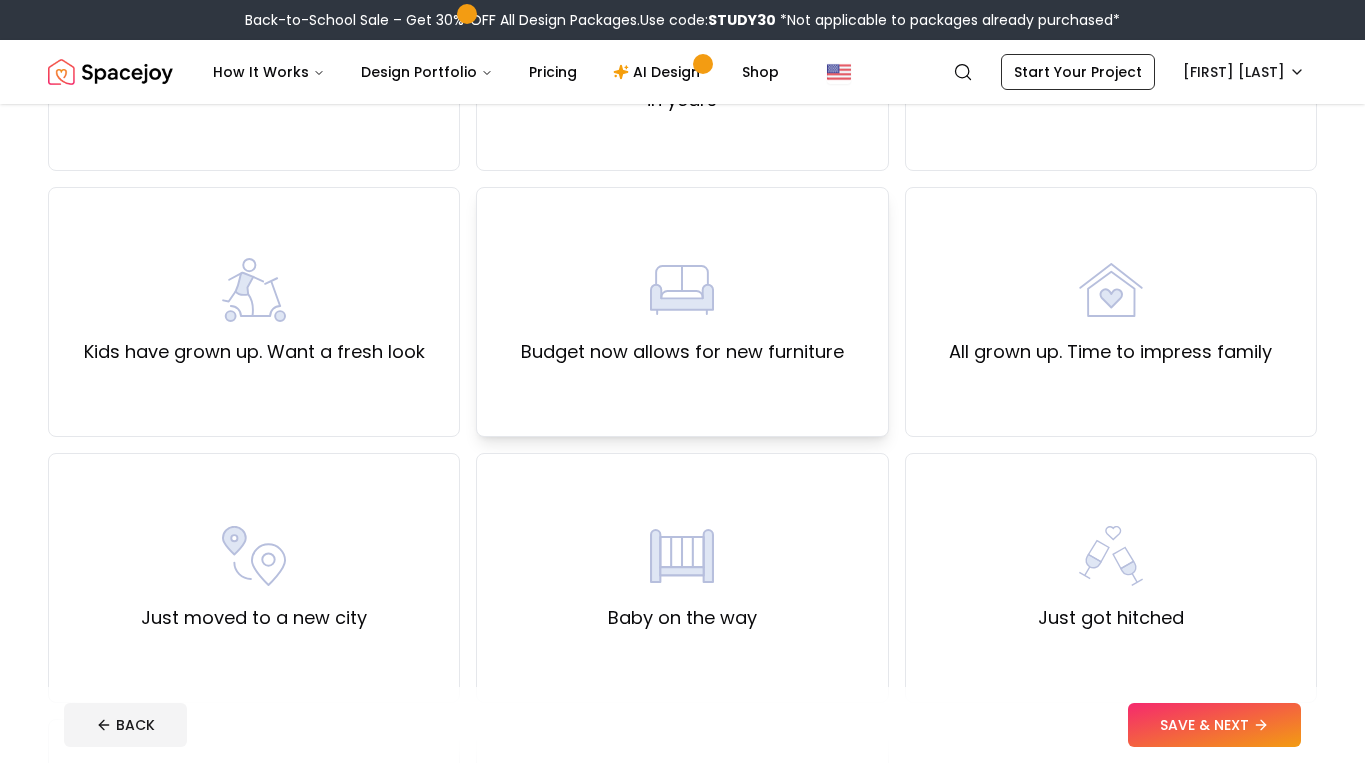 click on "Budget now allows for new furniture" at bounding box center (682, 352) 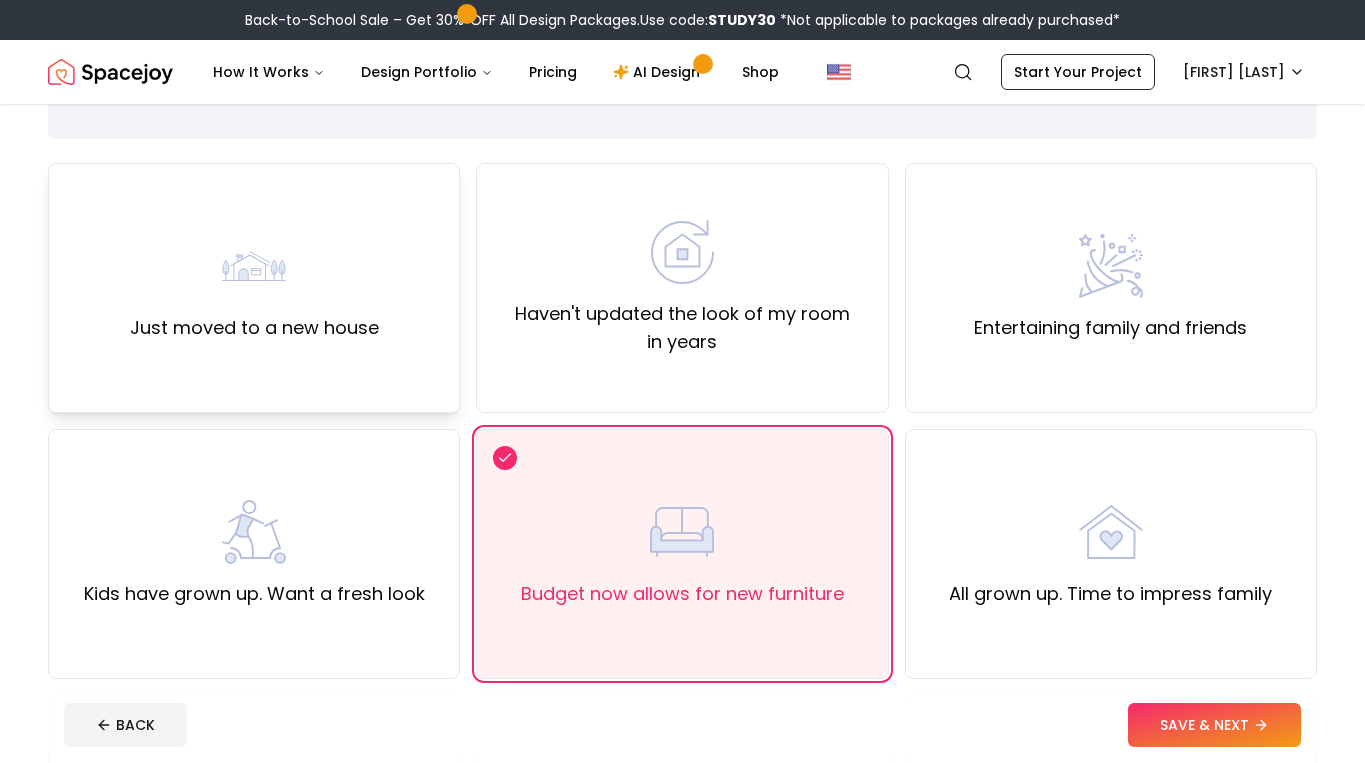 scroll, scrollTop: 104, scrollLeft: 0, axis: vertical 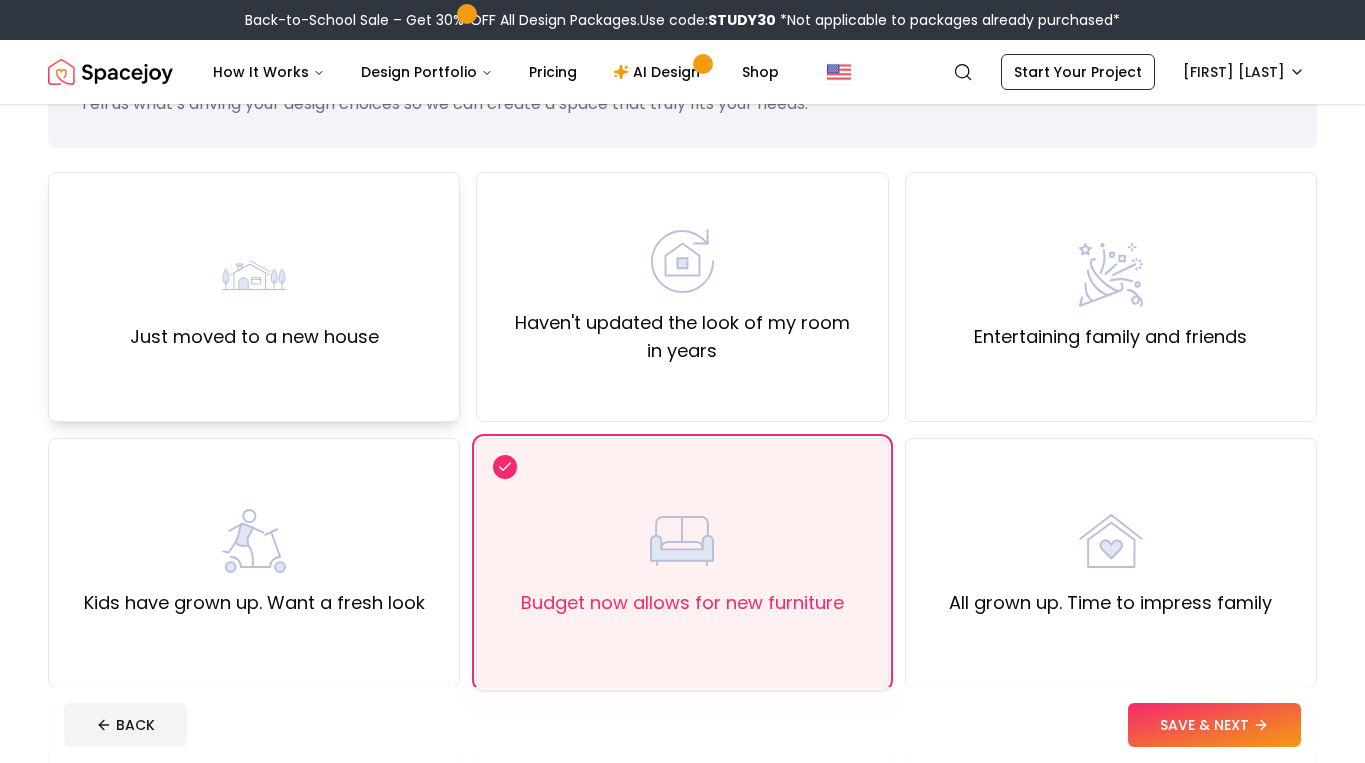 click on "Just moved to a new house" at bounding box center (254, 297) 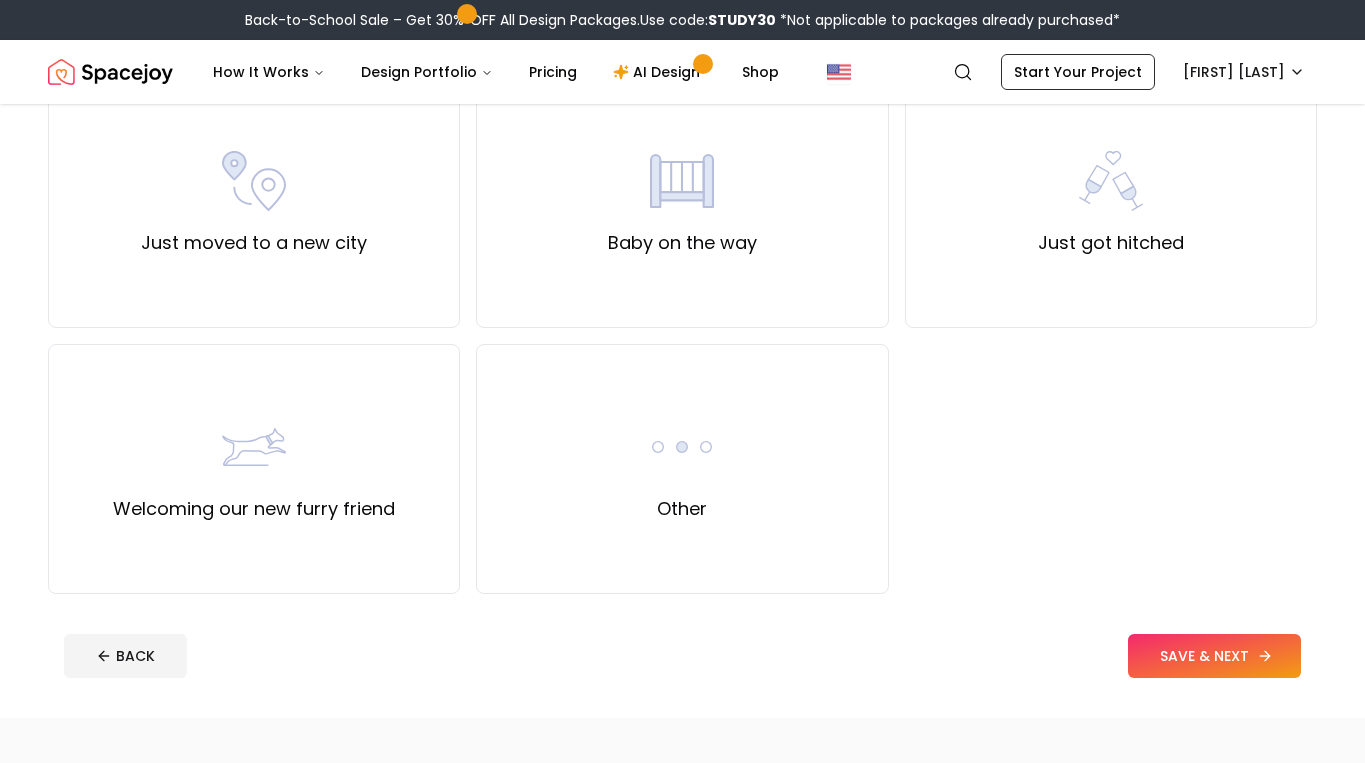 scroll, scrollTop: 792, scrollLeft: 0, axis: vertical 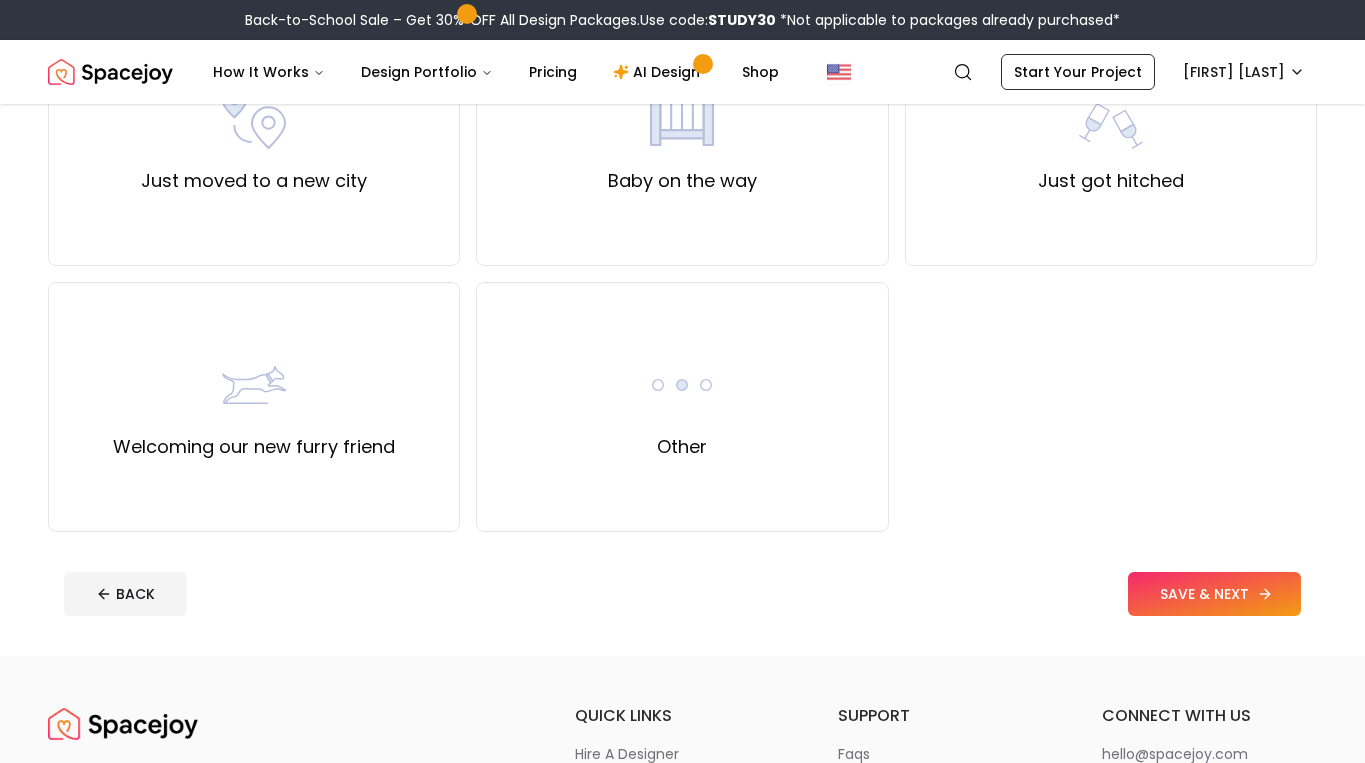 click on "SAVE & NEXT" at bounding box center (1214, 594) 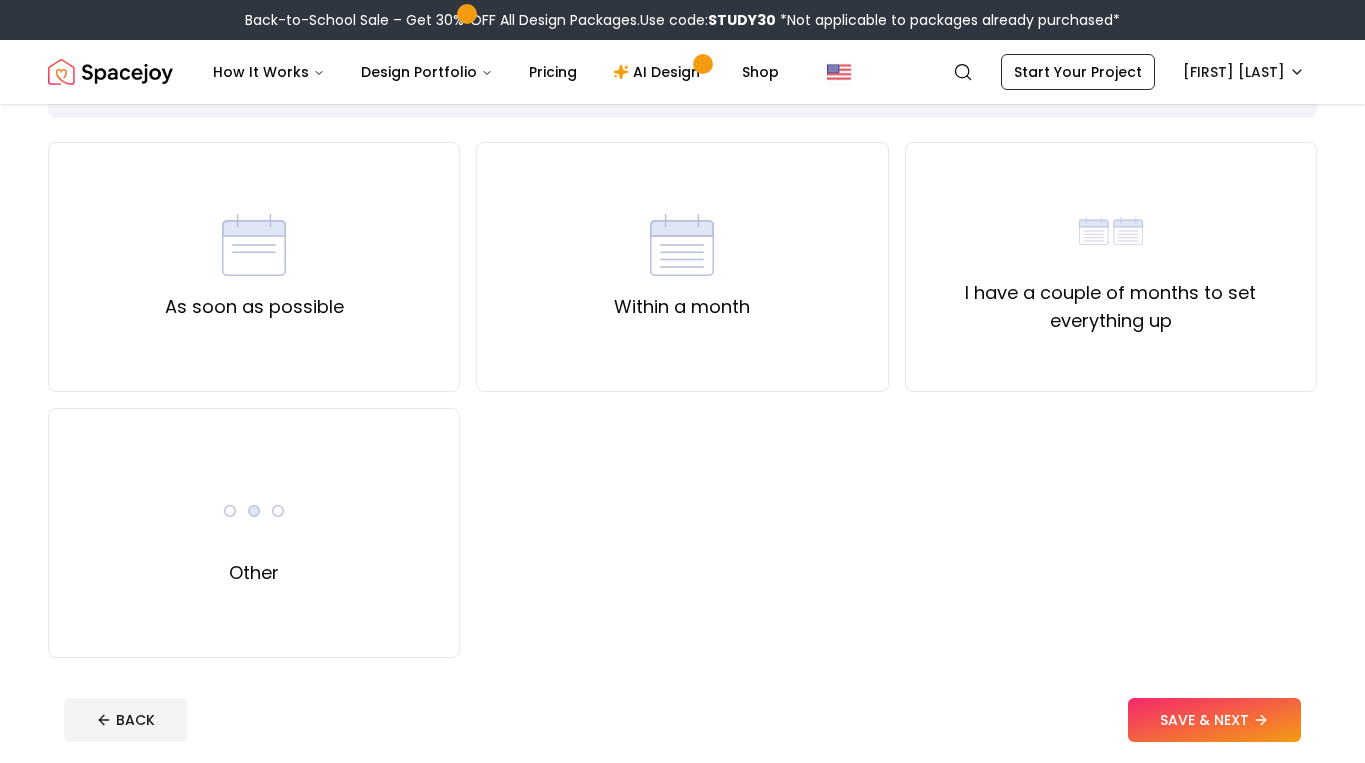 scroll, scrollTop: 149, scrollLeft: 0, axis: vertical 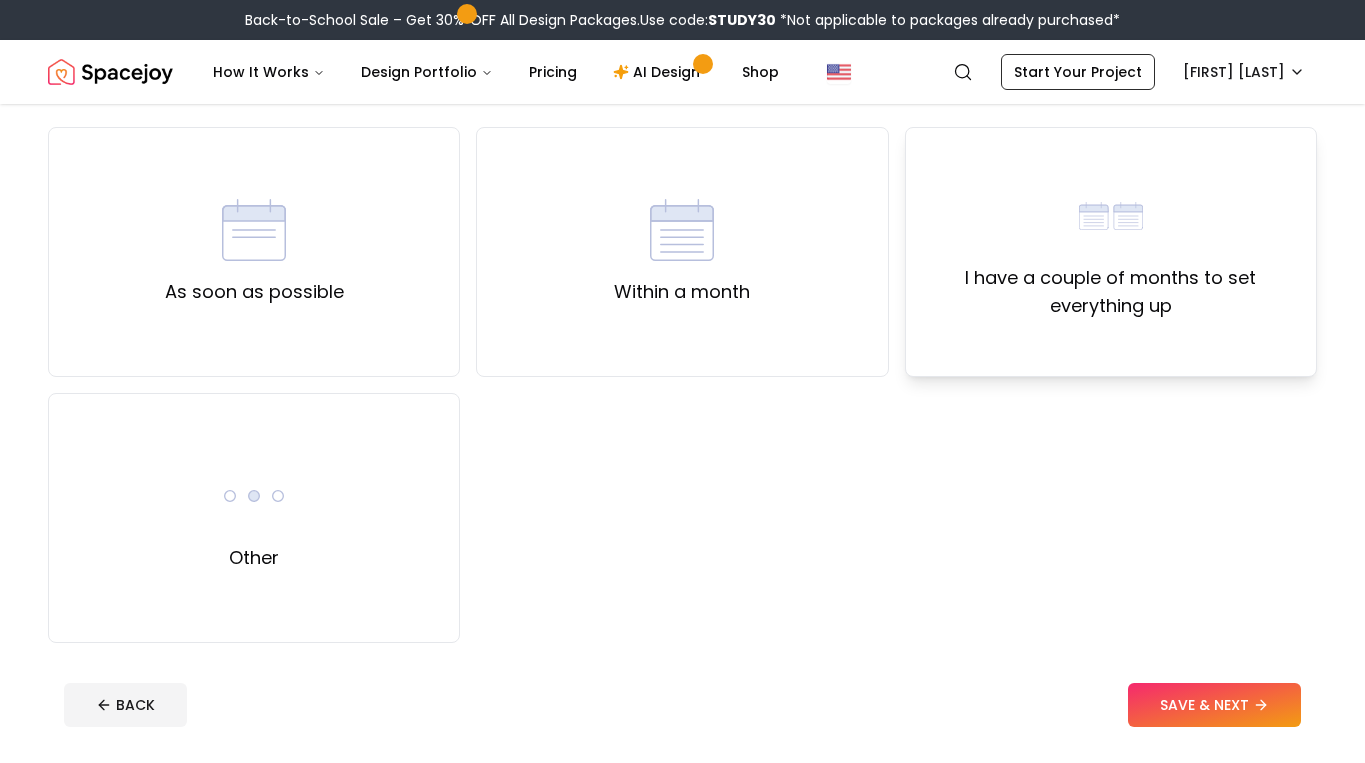 click on "I have a couple of months to set everything up" at bounding box center (1111, 292) 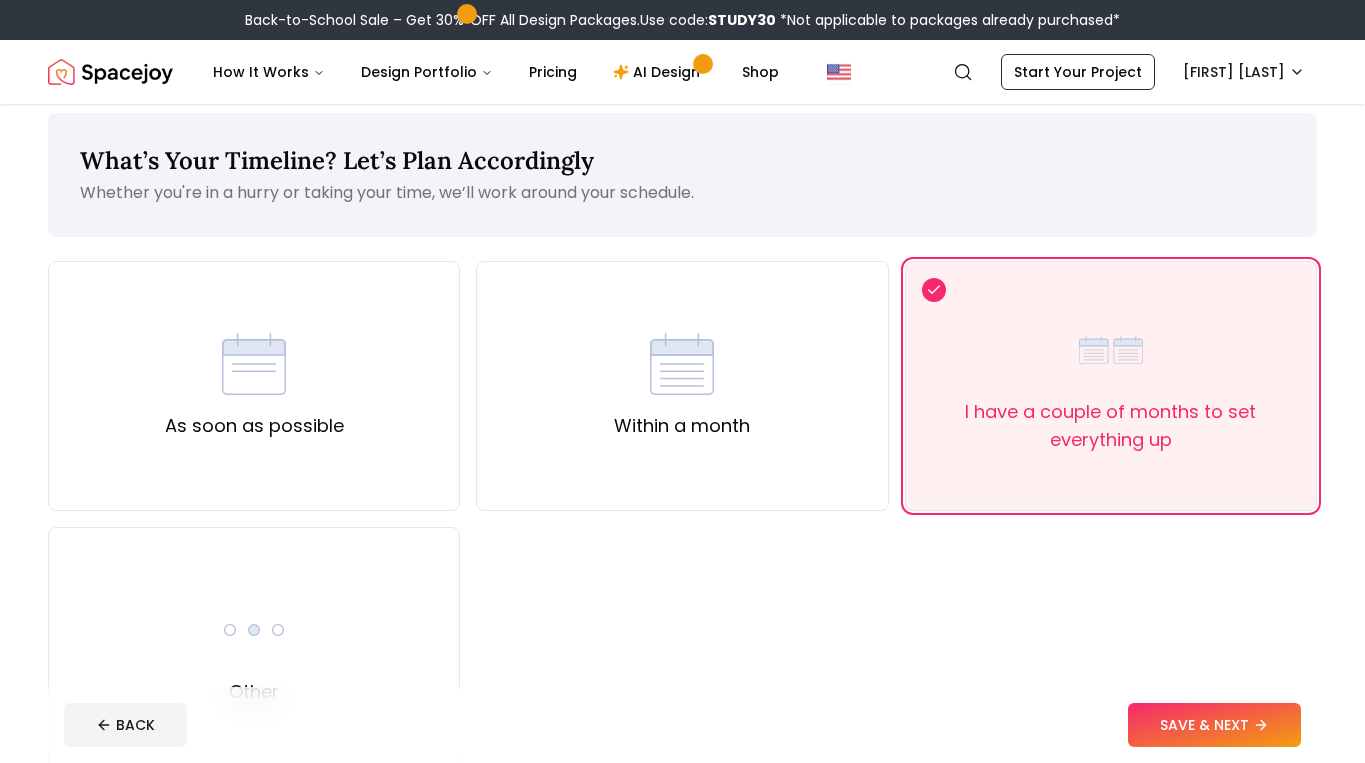 scroll, scrollTop: 0, scrollLeft: 0, axis: both 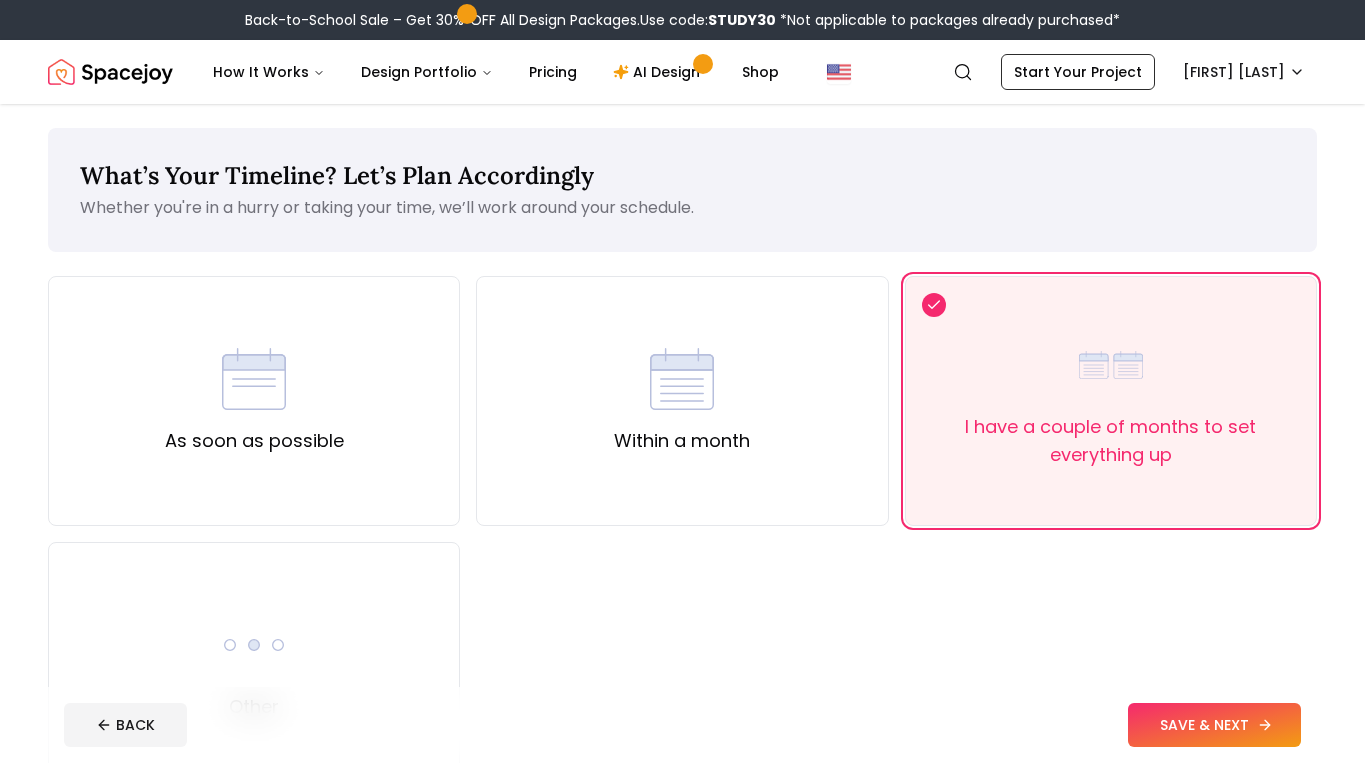 click on "SAVE & NEXT" at bounding box center (1214, 725) 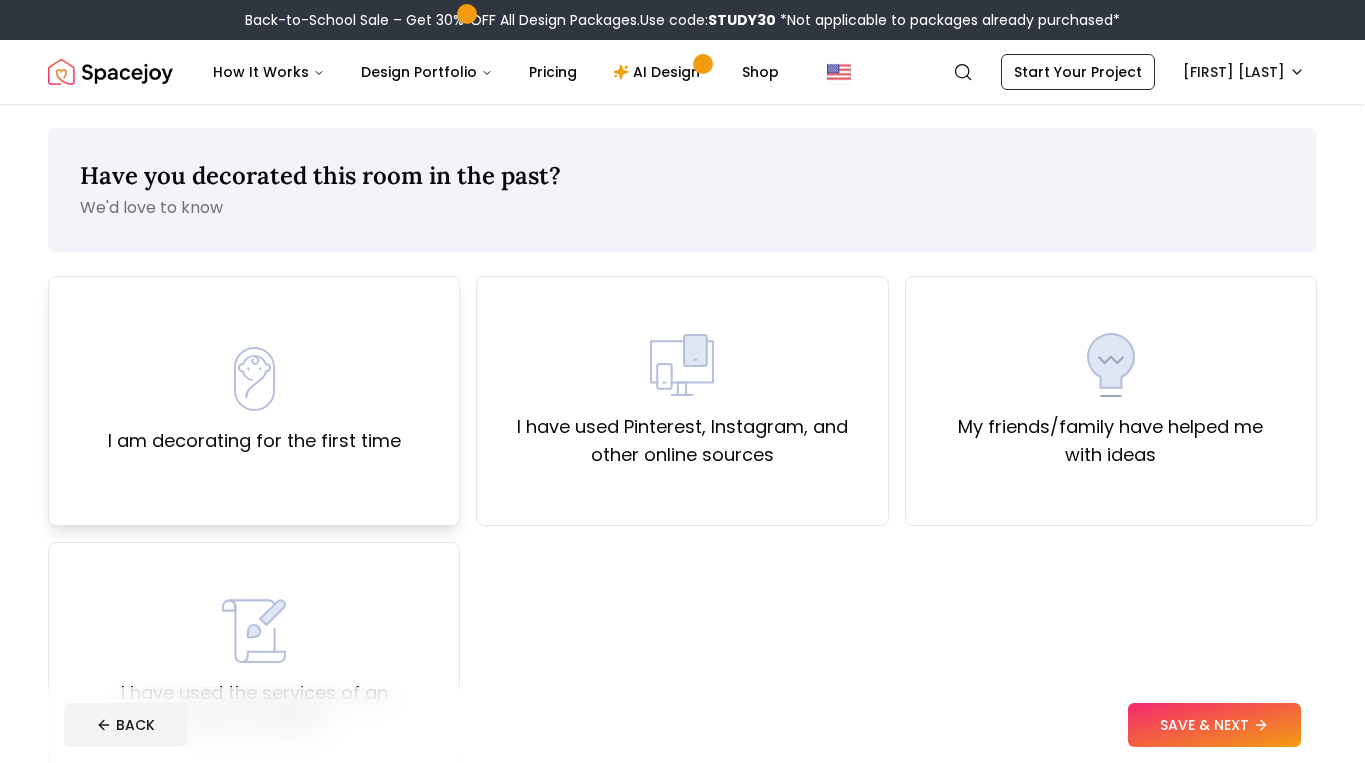 click on "I am decorating for the first time" at bounding box center [254, 441] 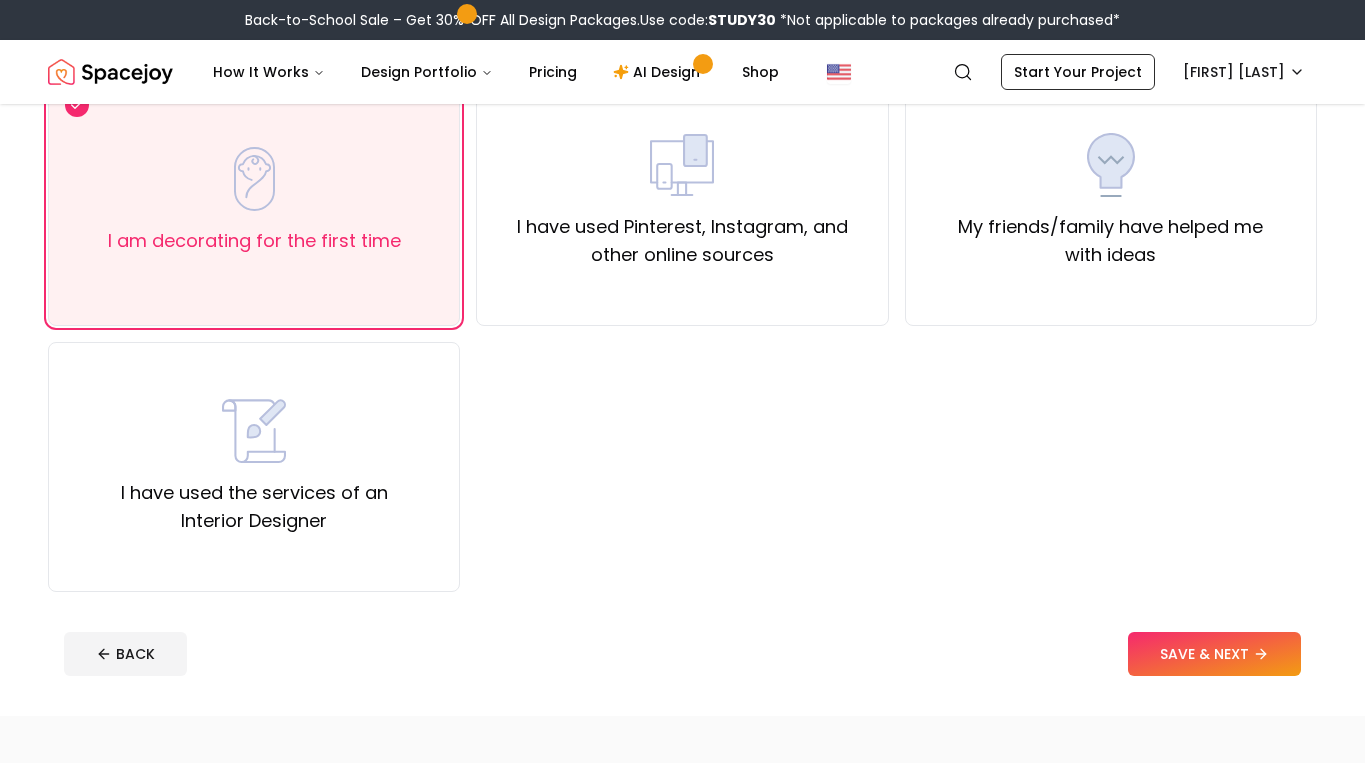 scroll, scrollTop: 201, scrollLeft: 0, axis: vertical 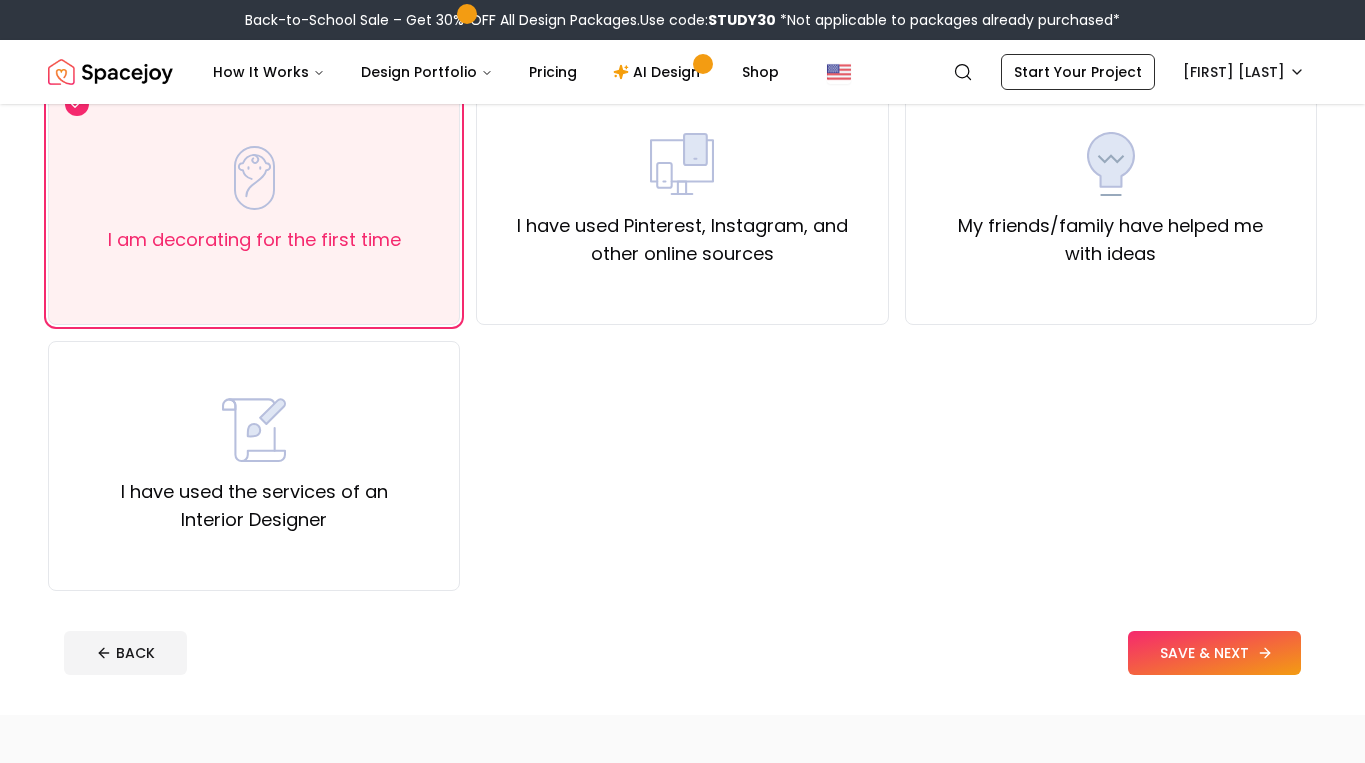 click on "SAVE & NEXT" at bounding box center [1214, 653] 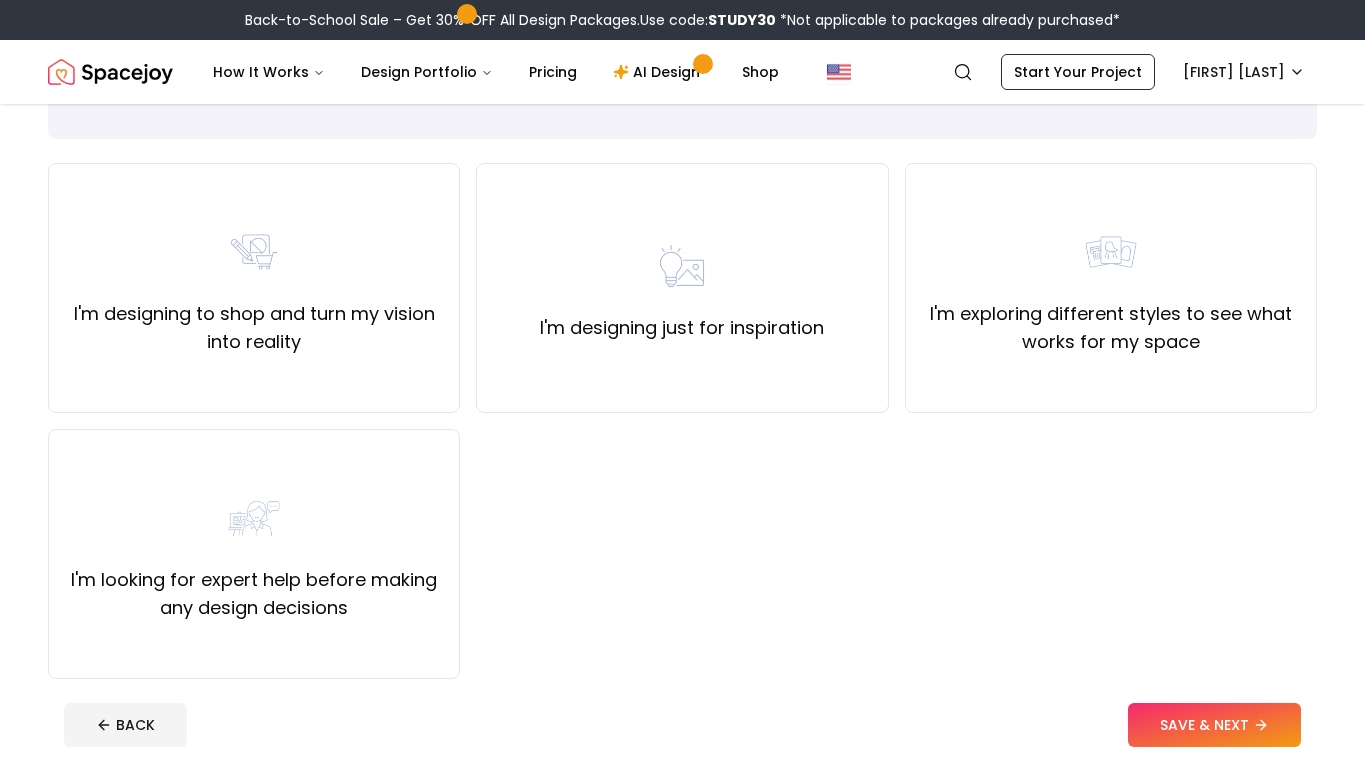 scroll, scrollTop: 136, scrollLeft: 0, axis: vertical 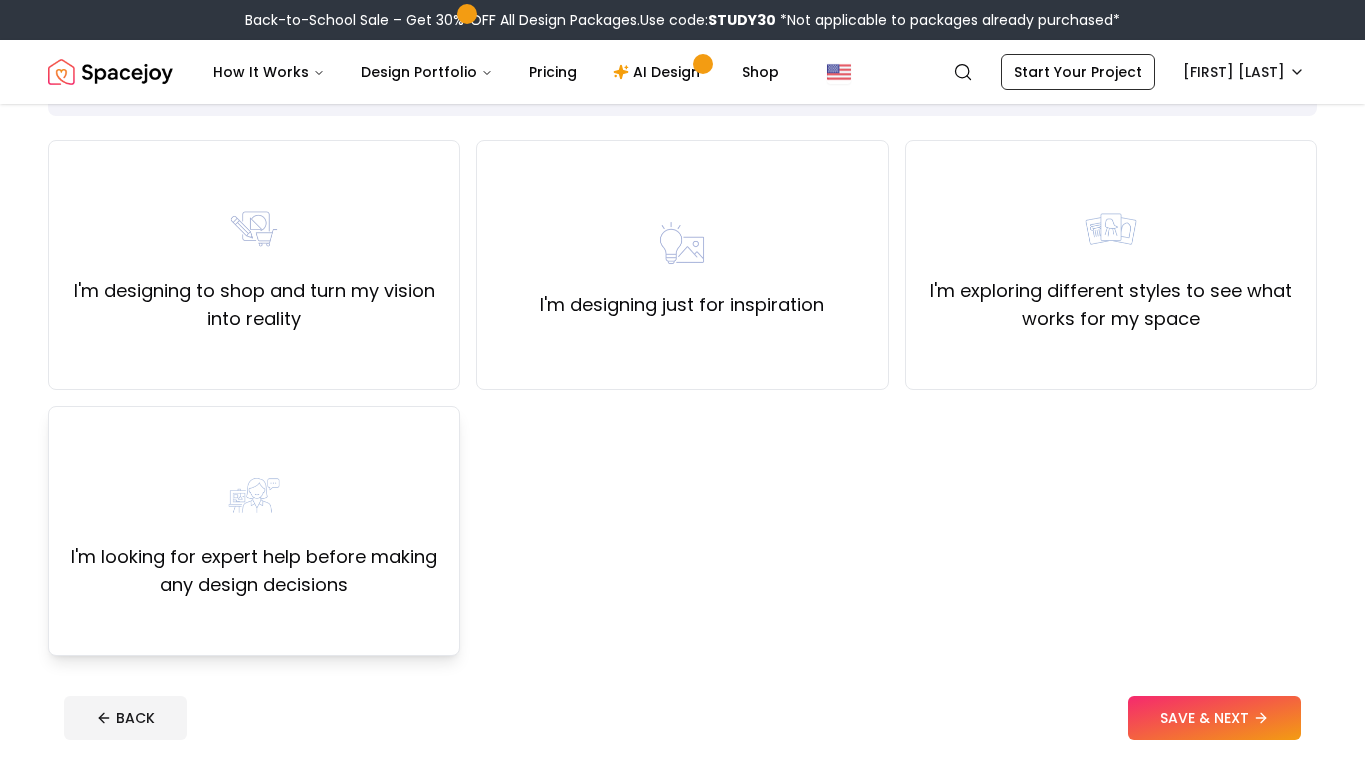 click on "I'm looking for expert help before making any design decisions" at bounding box center [254, 571] 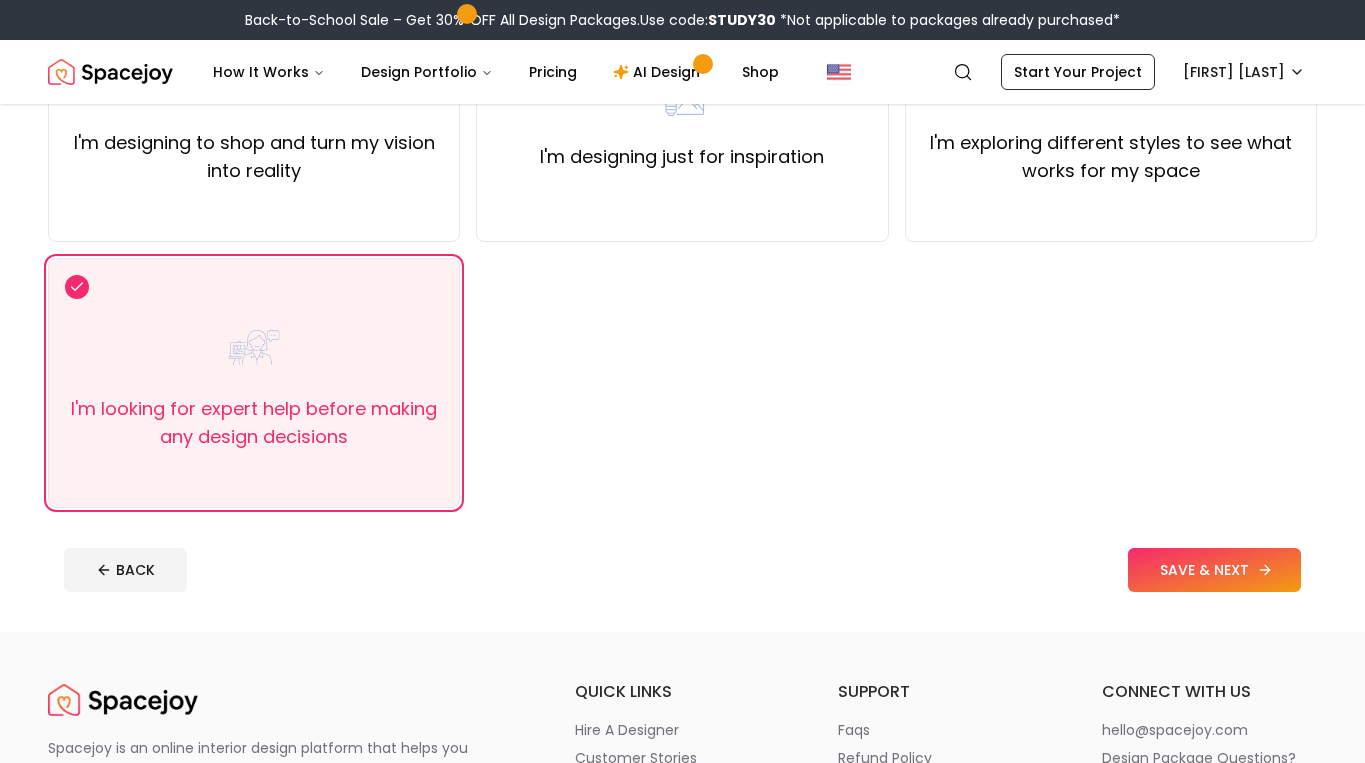 scroll, scrollTop: 421, scrollLeft: 0, axis: vertical 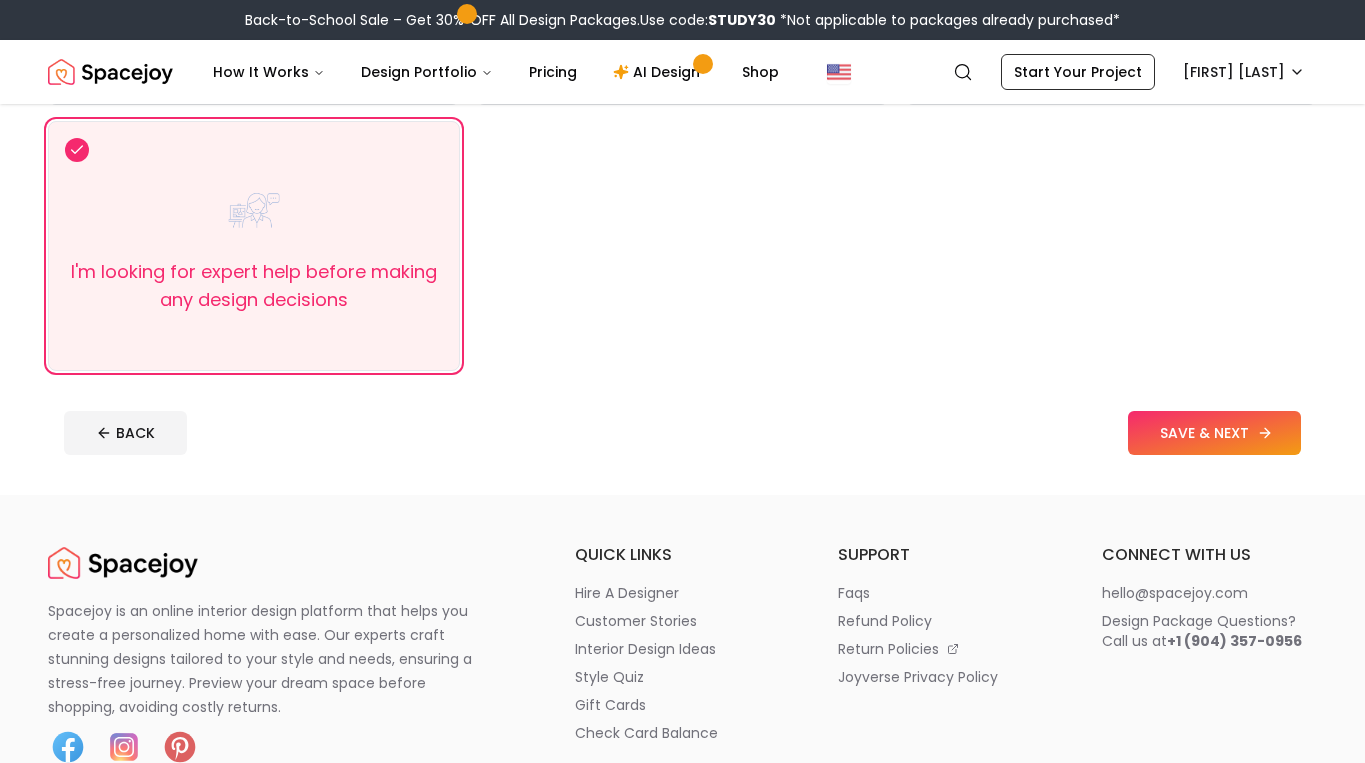 click on "SAVE & NEXT" at bounding box center [1214, 433] 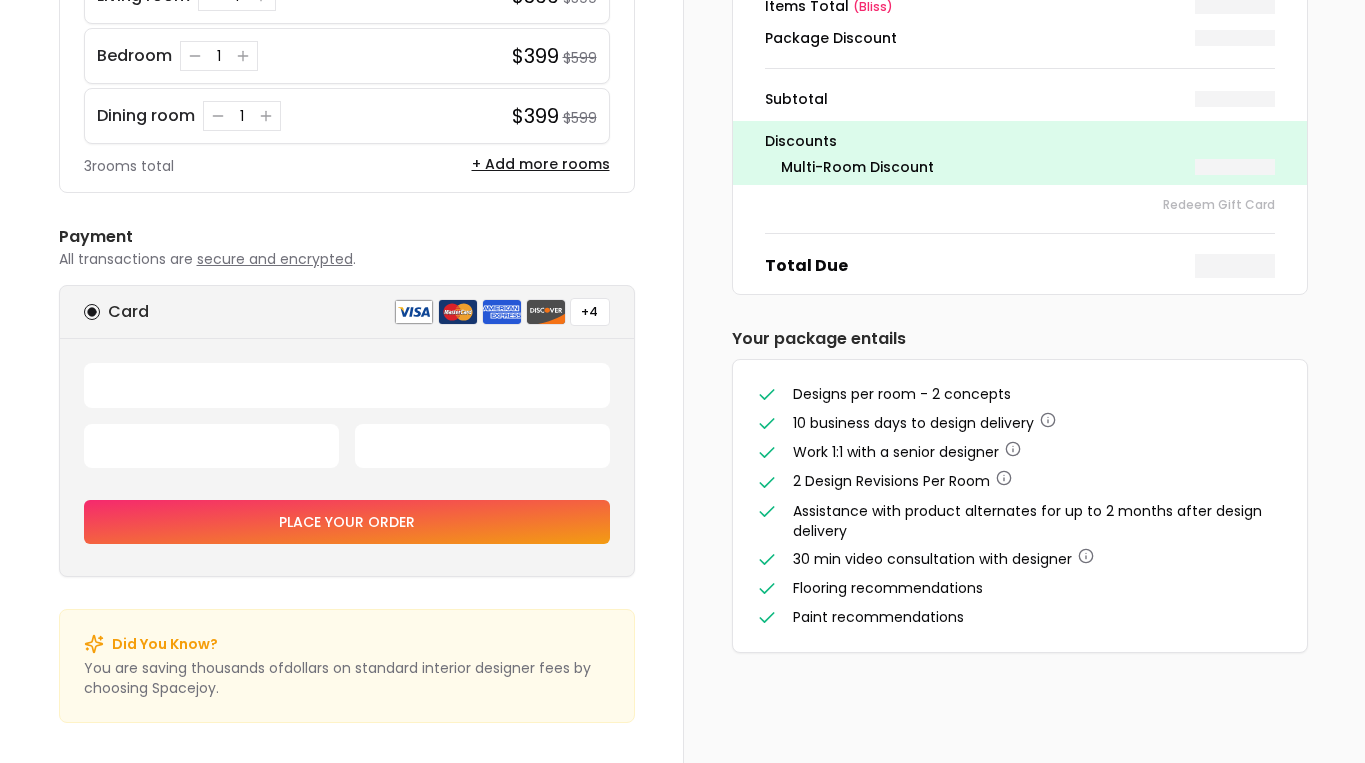 scroll, scrollTop: 0, scrollLeft: 0, axis: both 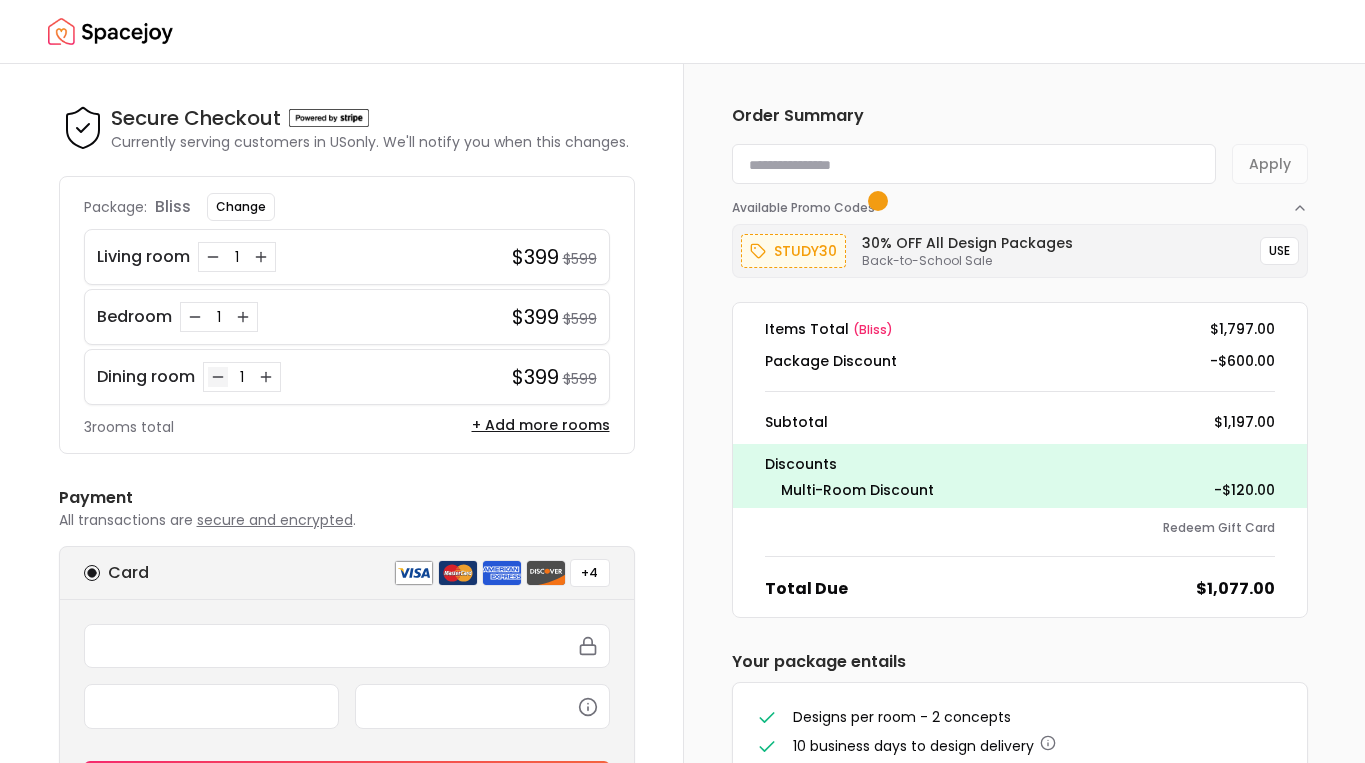 click 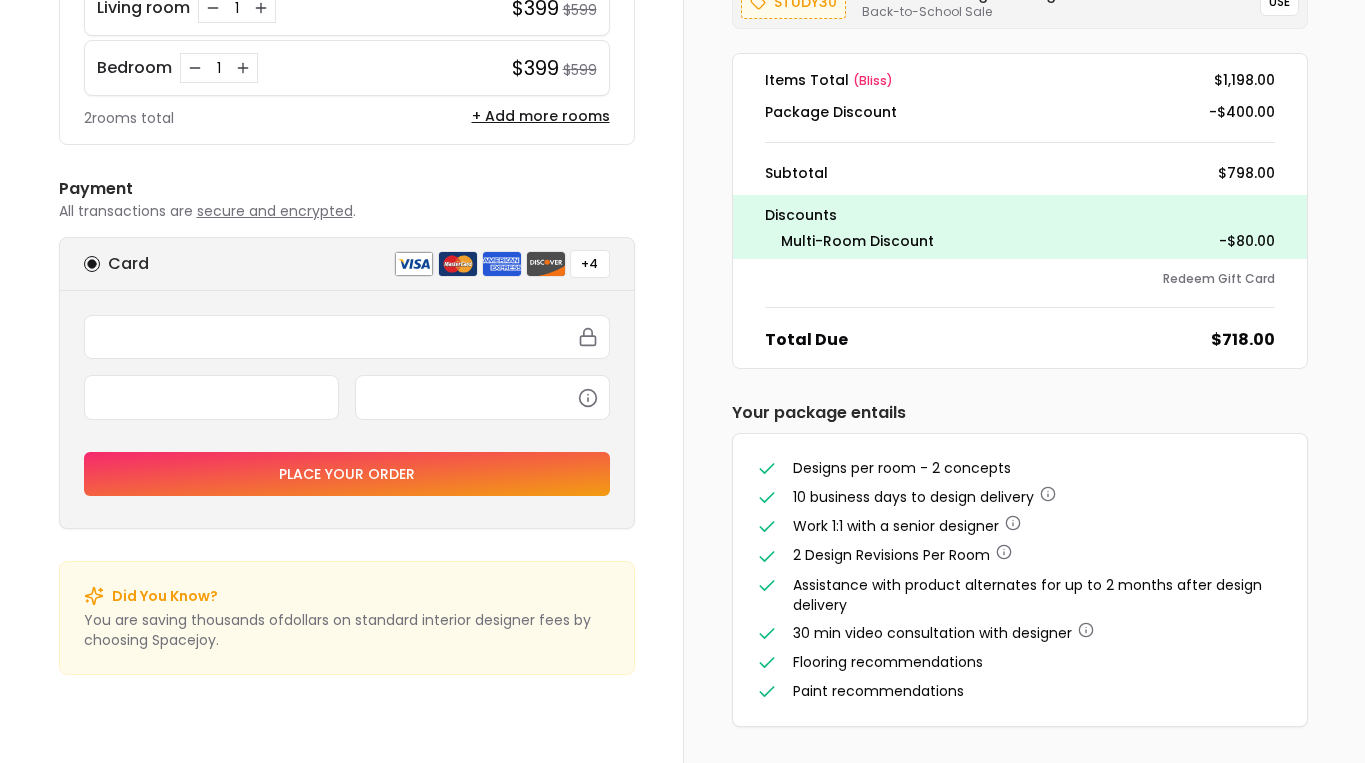 scroll, scrollTop: 0, scrollLeft: 0, axis: both 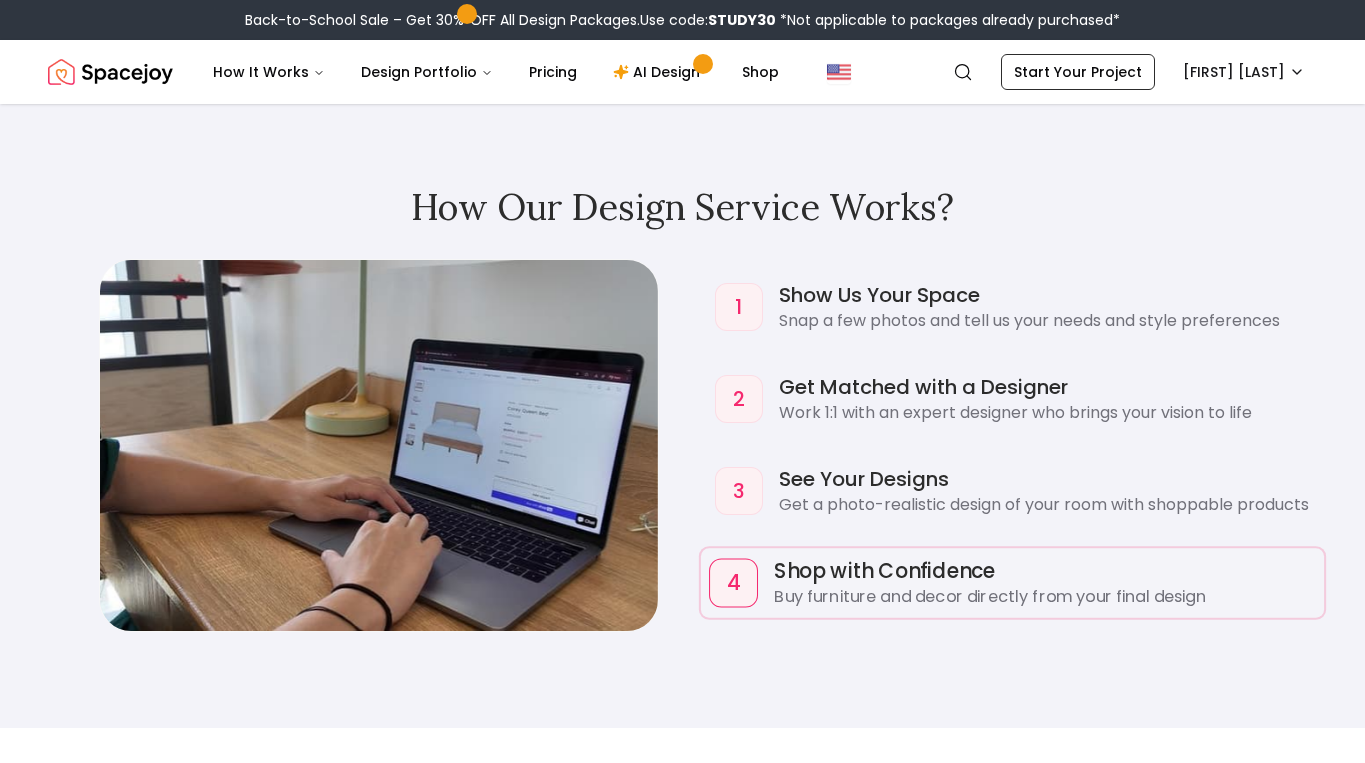 click on "Buy furniture and decor directly from your final design" at bounding box center (1044, 597) 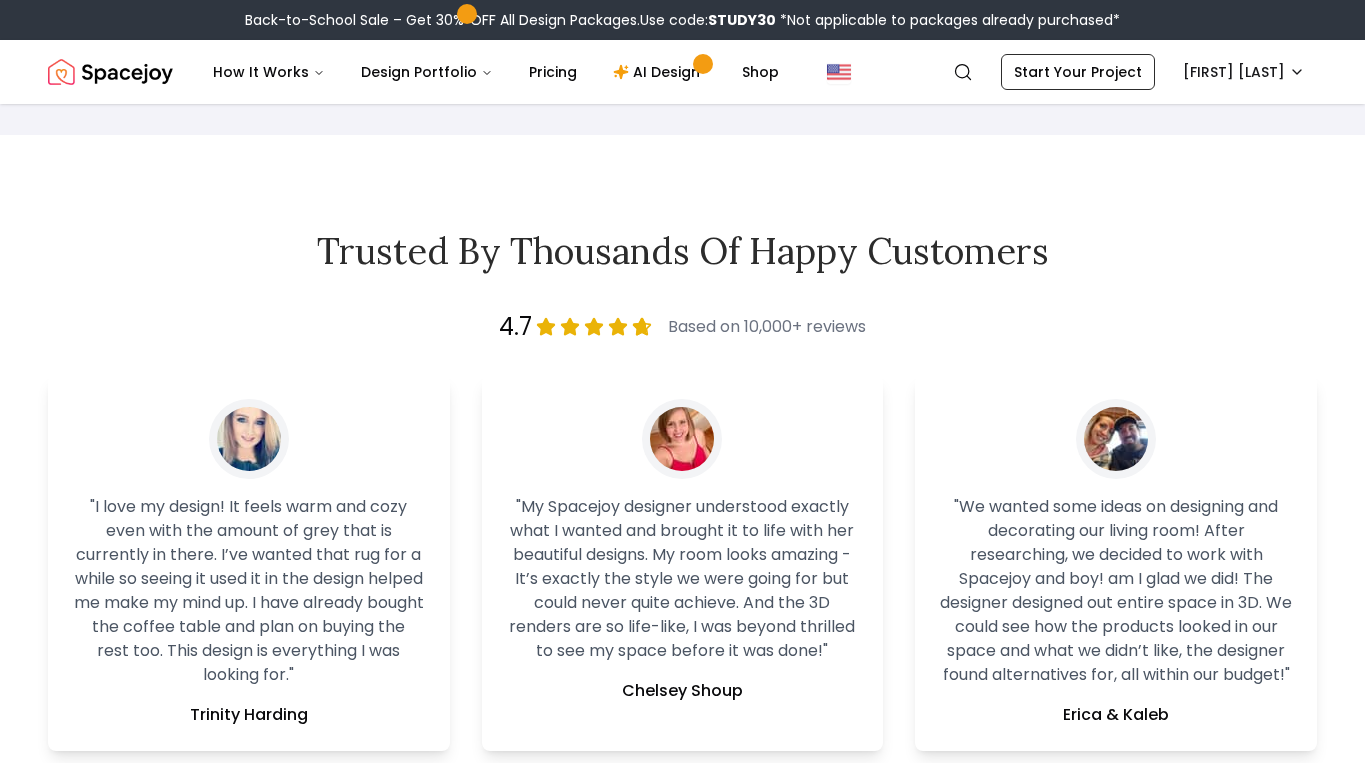scroll, scrollTop: 3855, scrollLeft: 0, axis: vertical 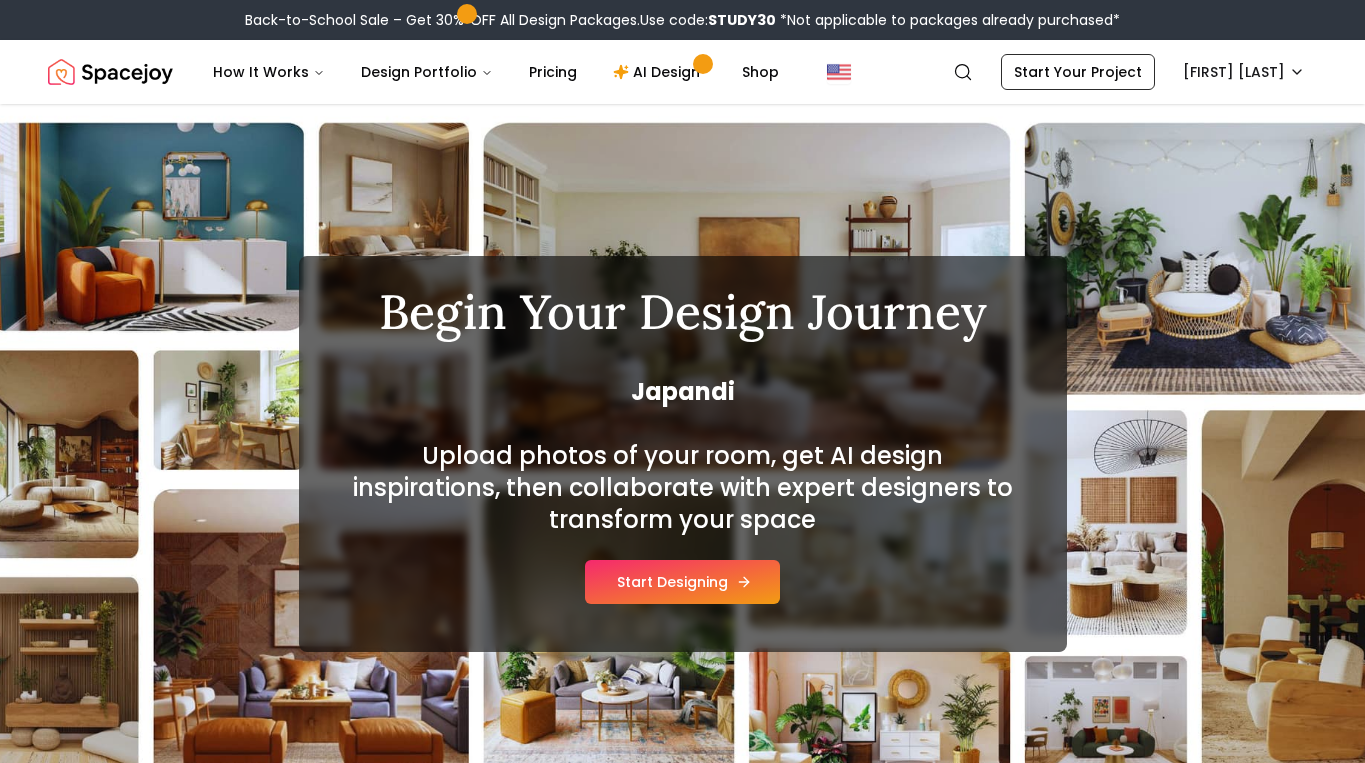 click on "Start Designing" at bounding box center [682, 582] 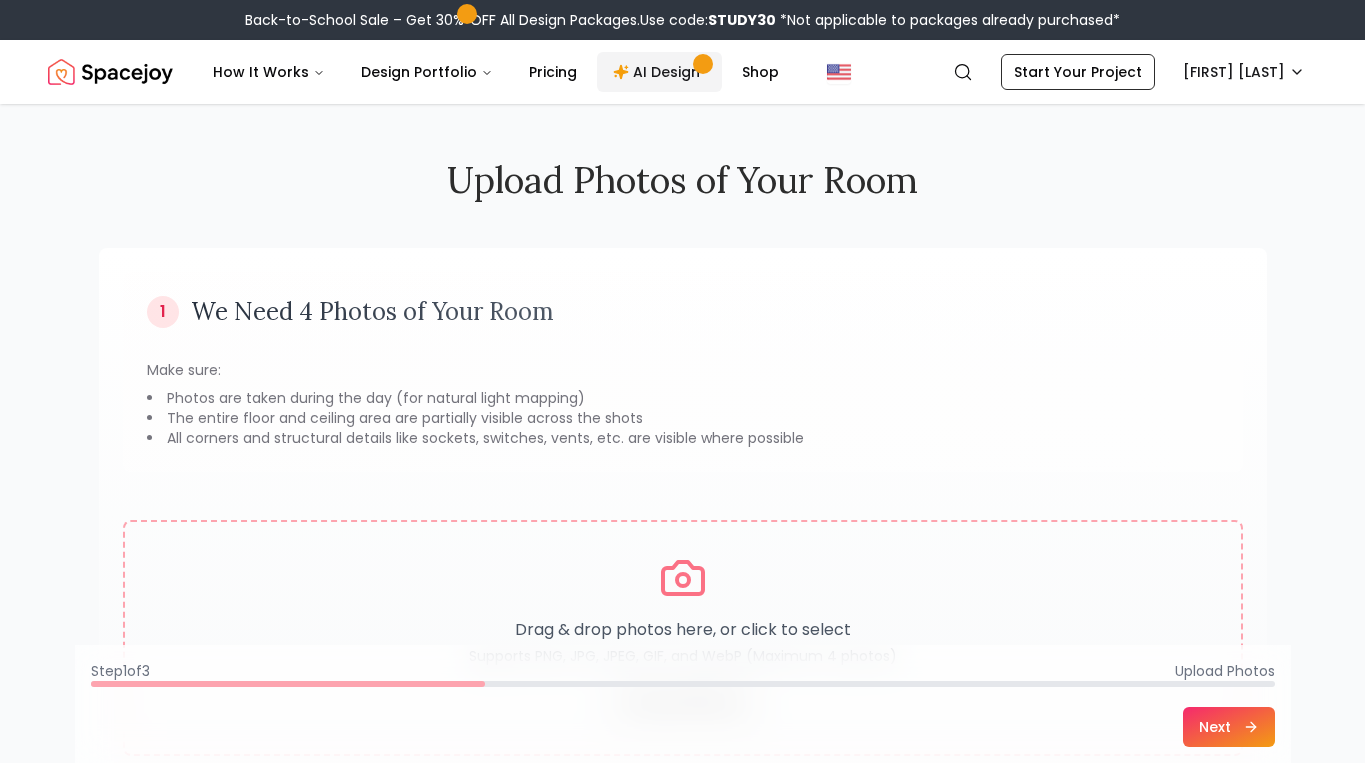 click on "AI Design" at bounding box center (659, 72) 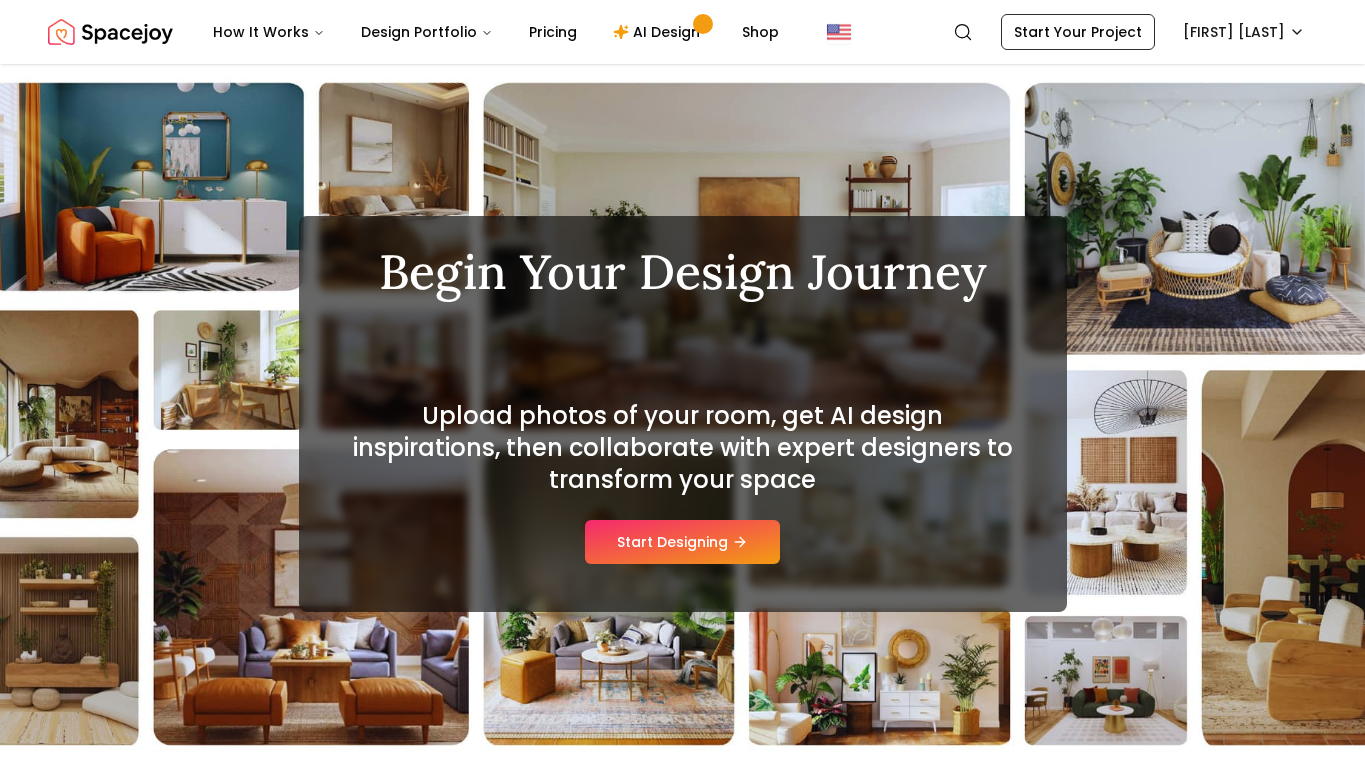 scroll, scrollTop: 0, scrollLeft: 0, axis: both 